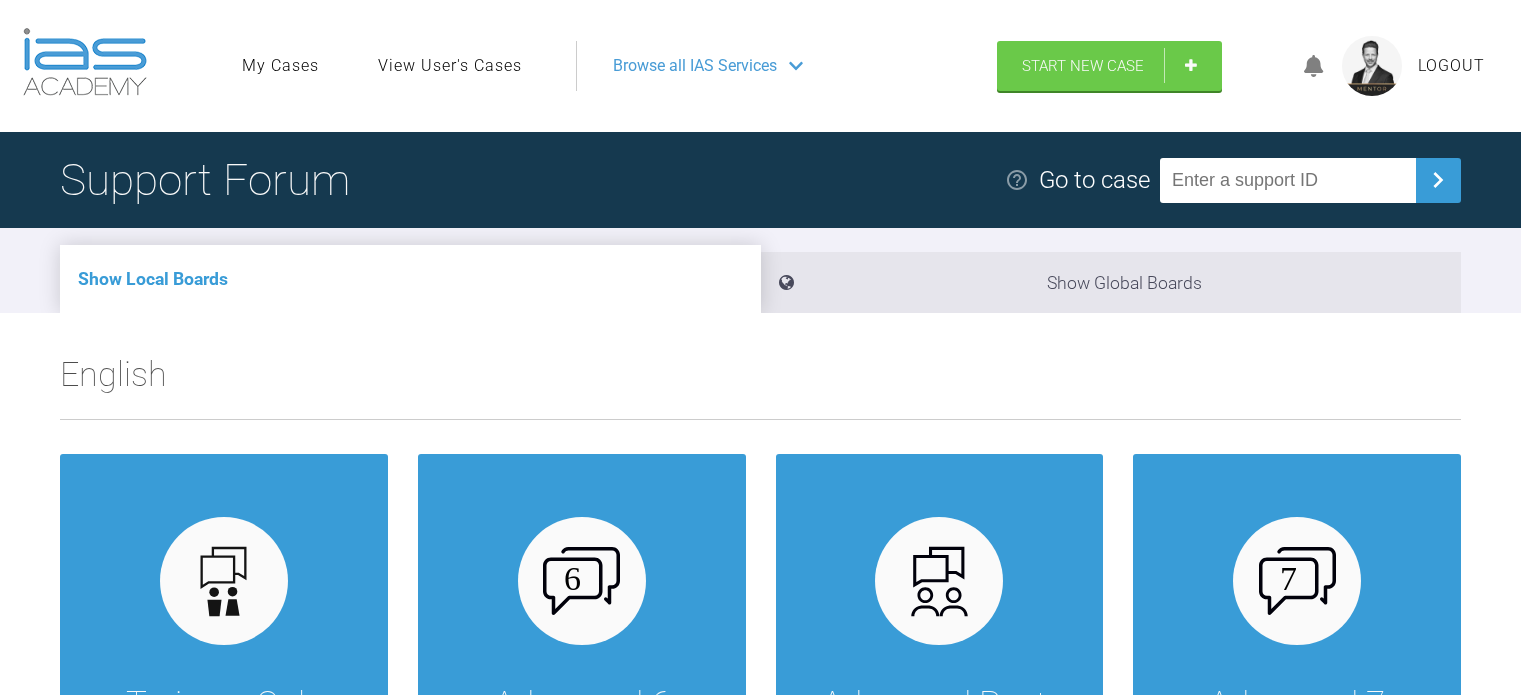 scroll, scrollTop: 0, scrollLeft: 0, axis: both 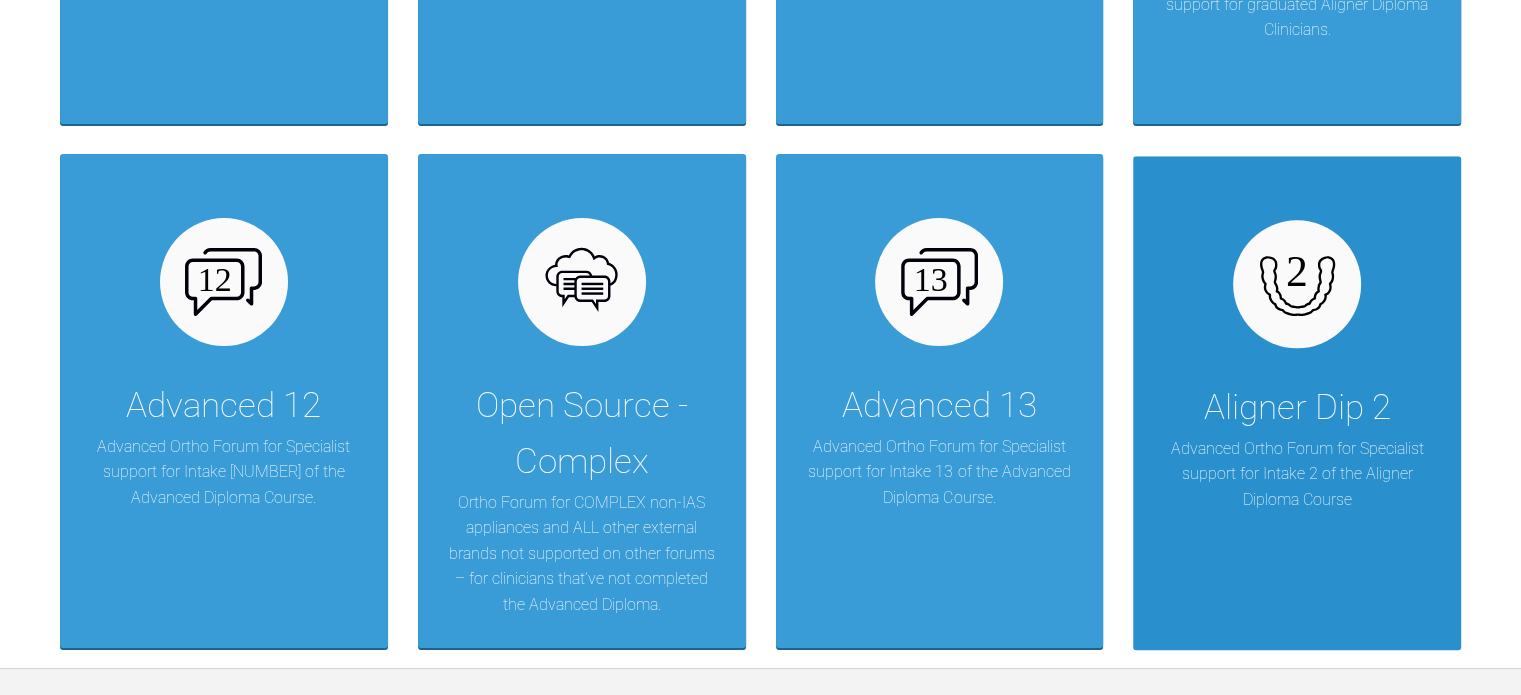 click on "Aligner Dip 2 Advanced Ortho Forum for Specialist support for Intake 2 of the Aligner Diploma Course" at bounding box center (1297, 402) 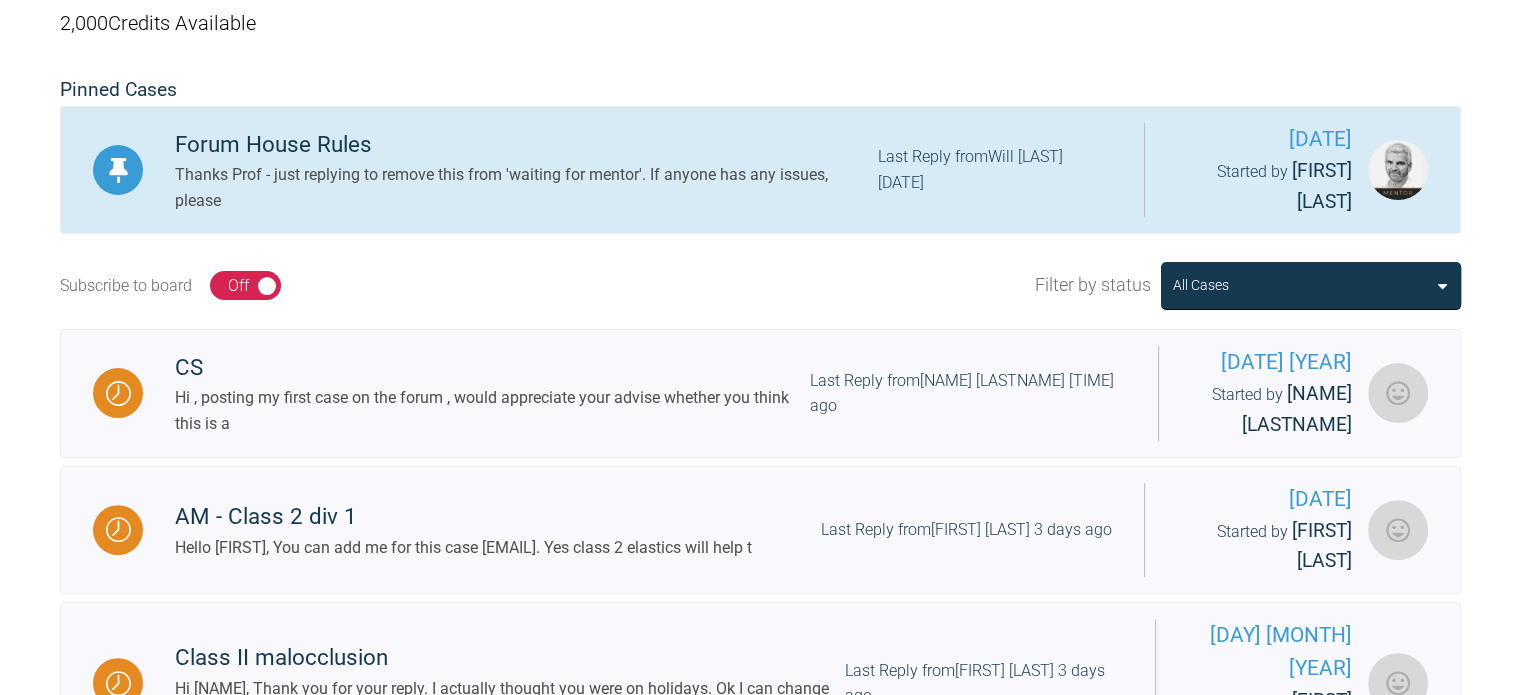 scroll, scrollTop: 503, scrollLeft: 0, axis: vertical 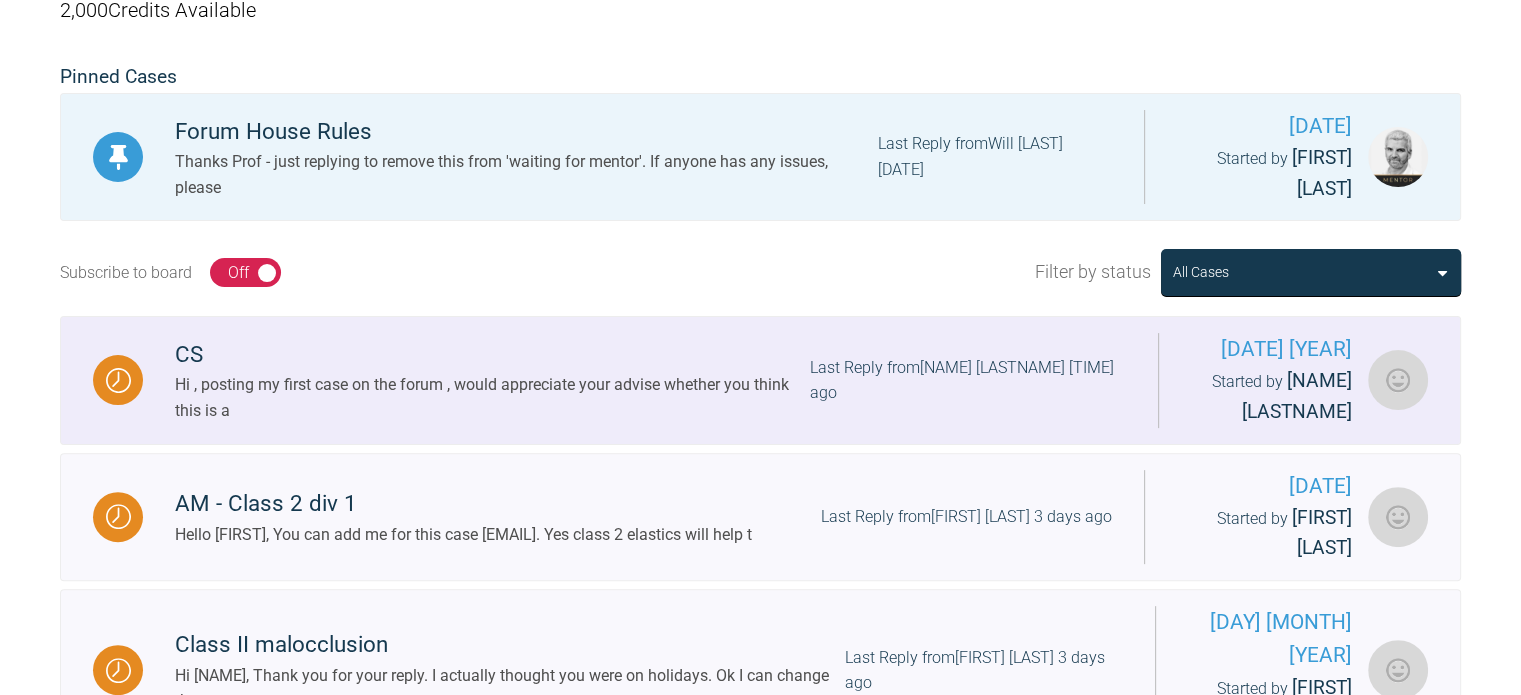 click on "Hi ,
posting my first case on the forum , would appreciate your advise whether you think this is a" at bounding box center [492, 397] 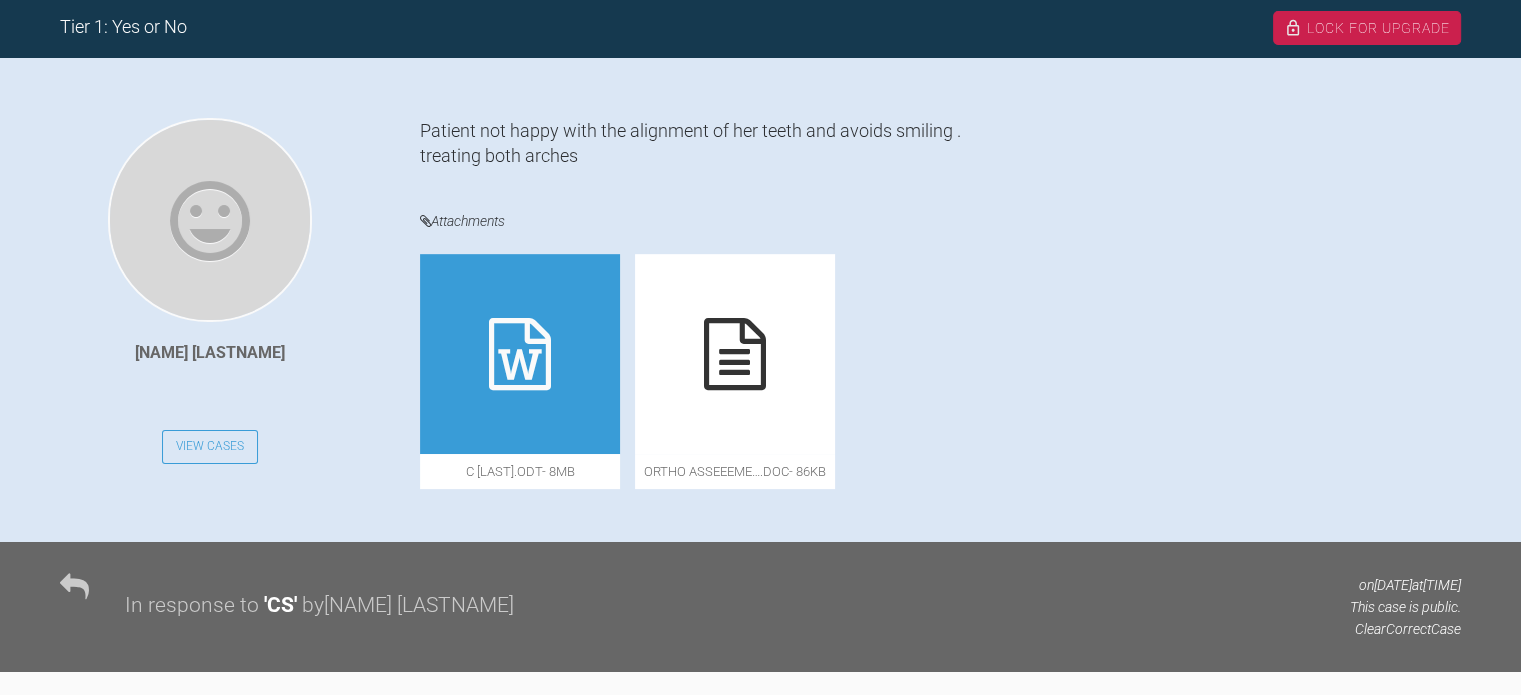 scroll, scrollTop: 416, scrollLeft: 0, axis: vertical 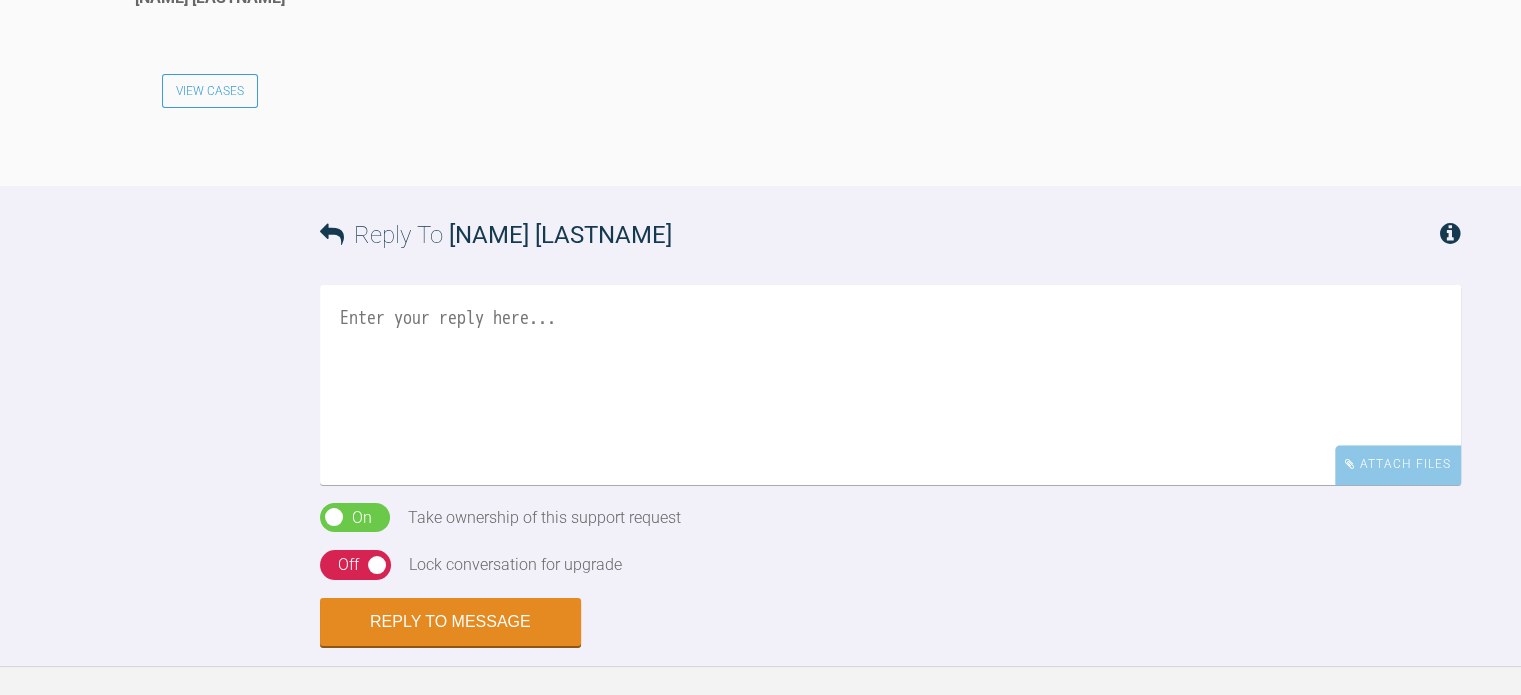 click at bounding box center [890, 385] 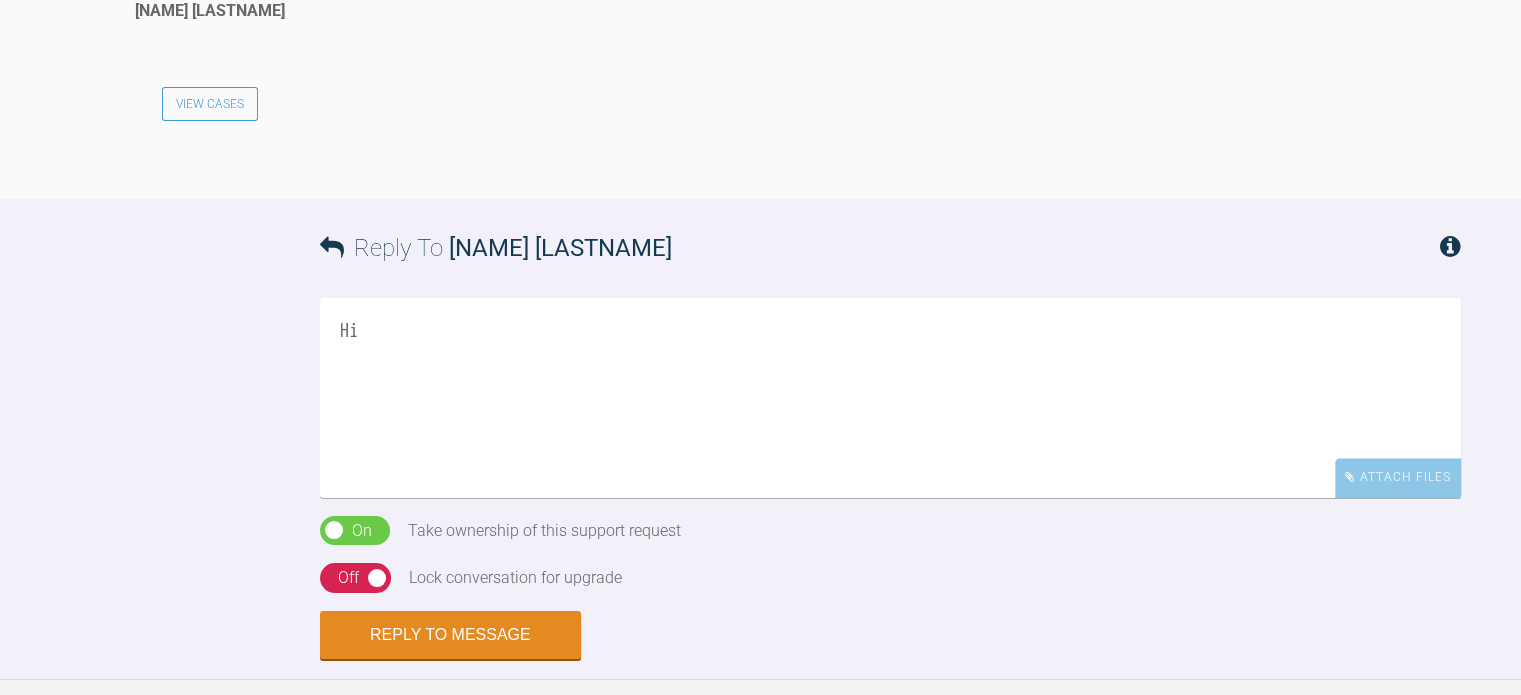 scroll, scrollTop: 1383, scrollLeft: 0, axis: vertical 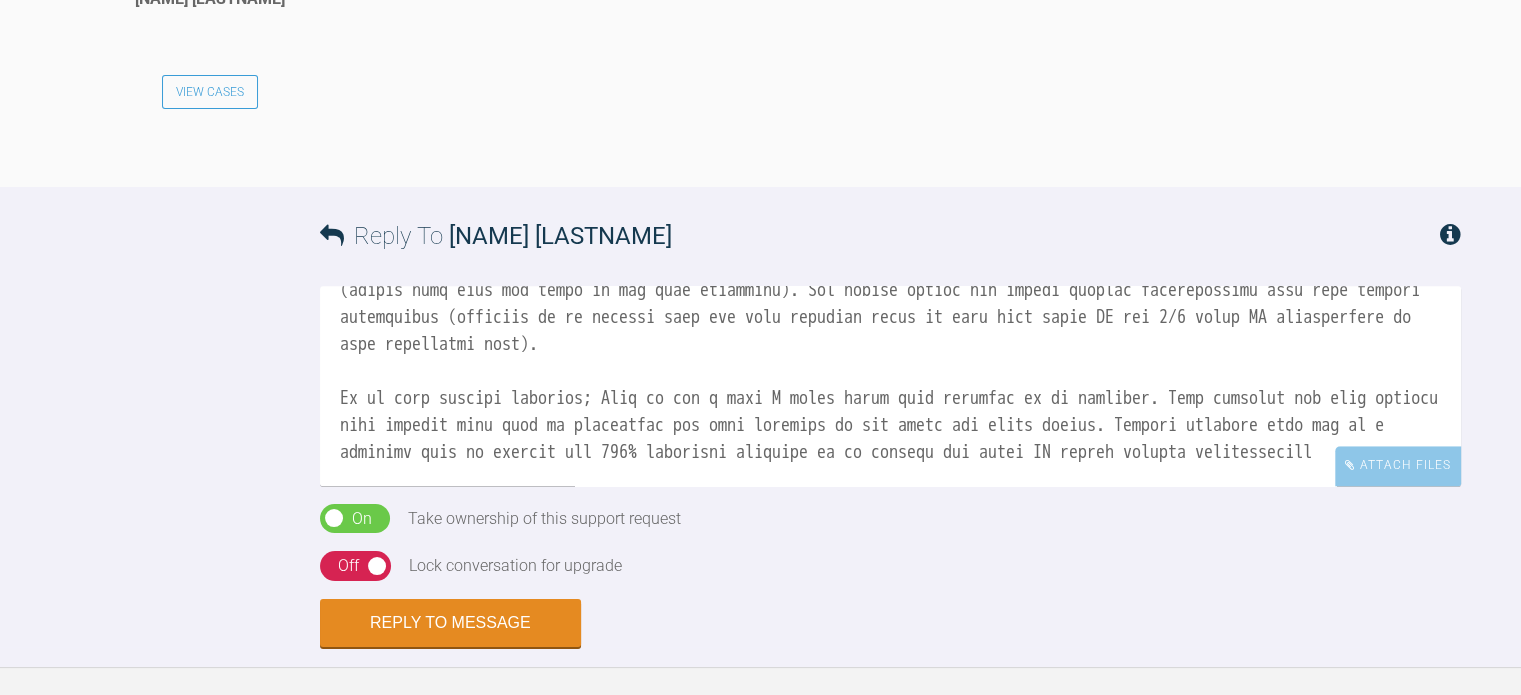 click at bounding box center (890, 386) 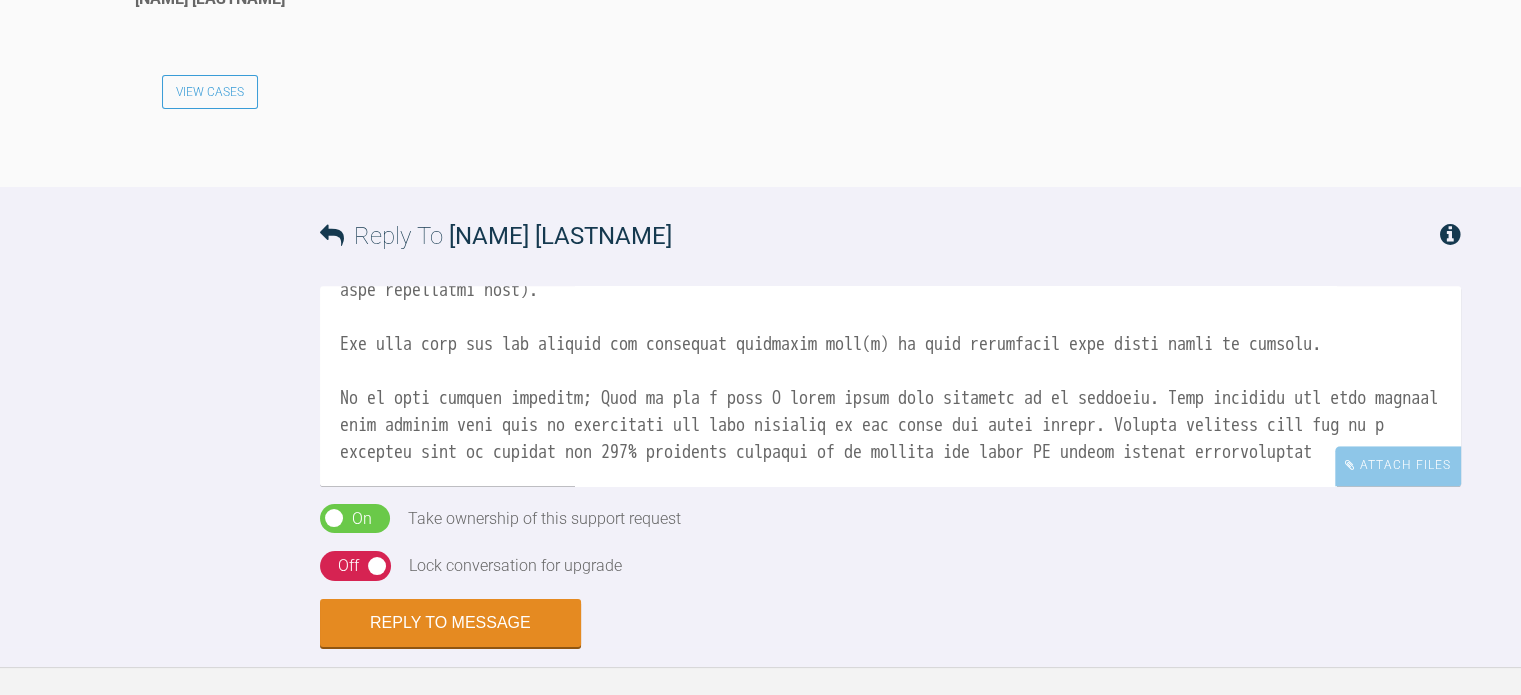 scroll, scrollTop: 298, scrollLeft: 0, axis: vertical 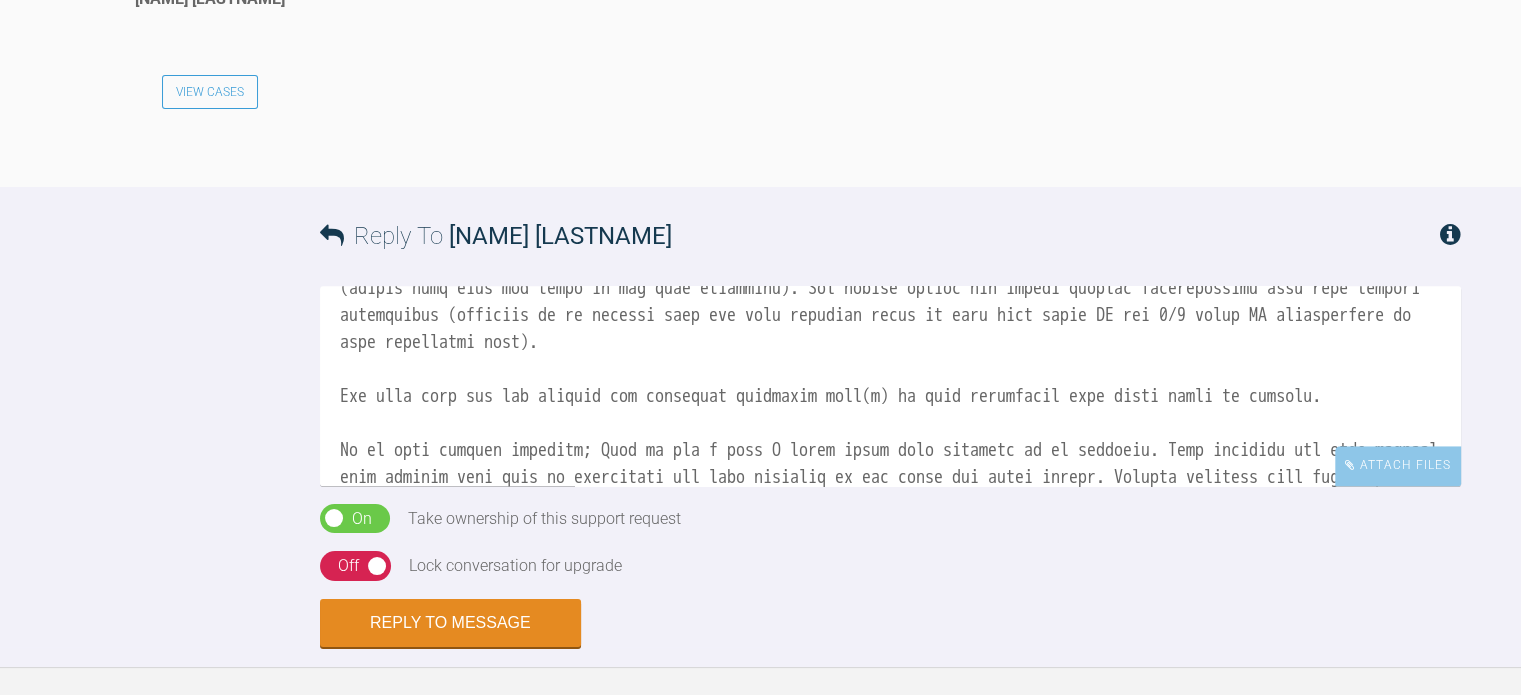 click at bounding box center (890, 386) 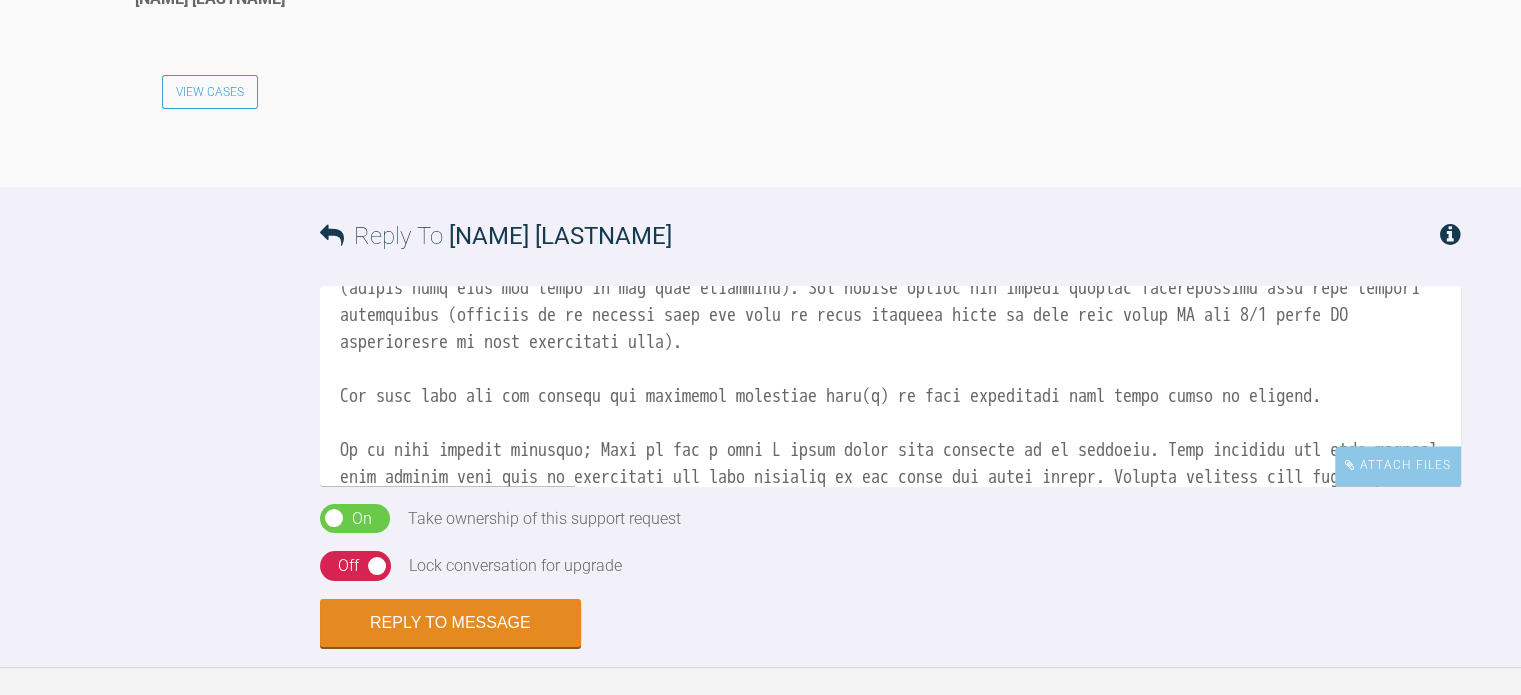 click at bounding box center [890, 386] 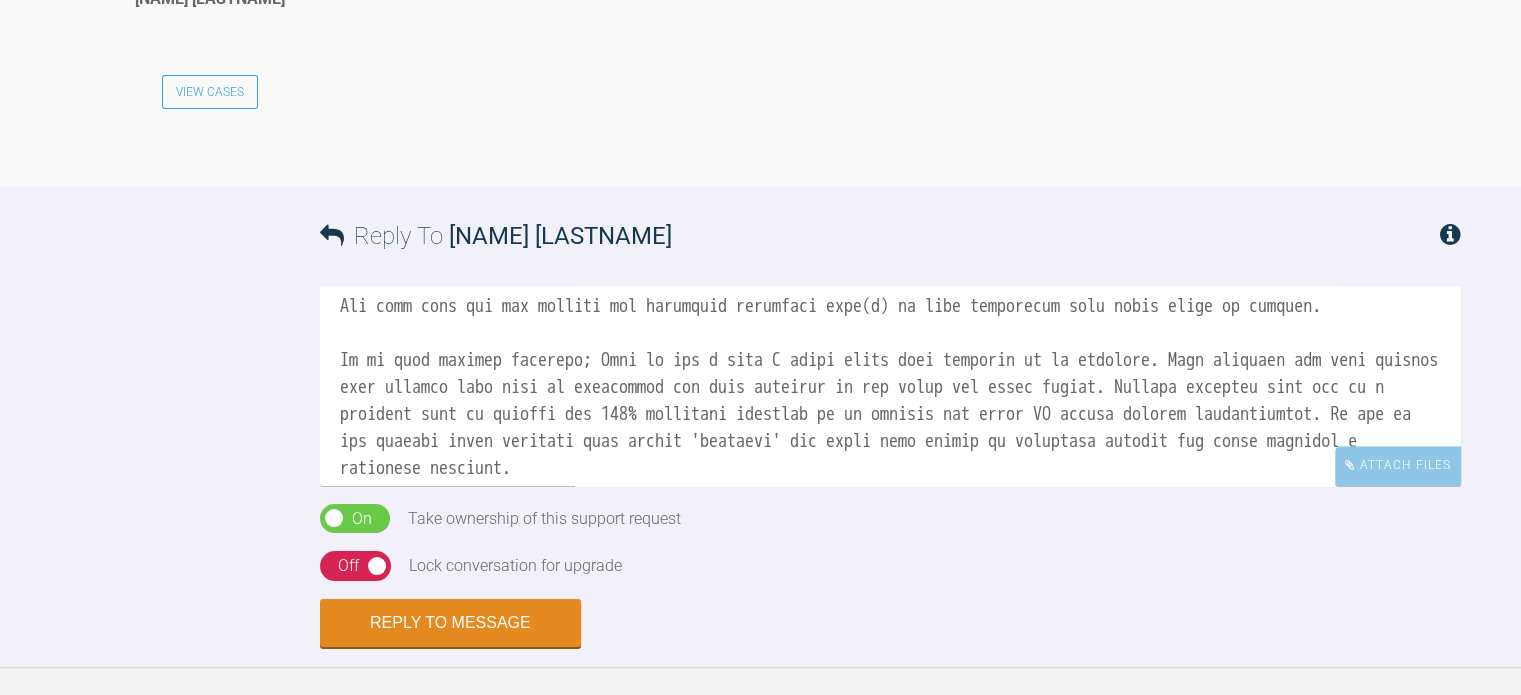 scroll, scrollTop: 311, scrollLeft: 0, axis: vertical 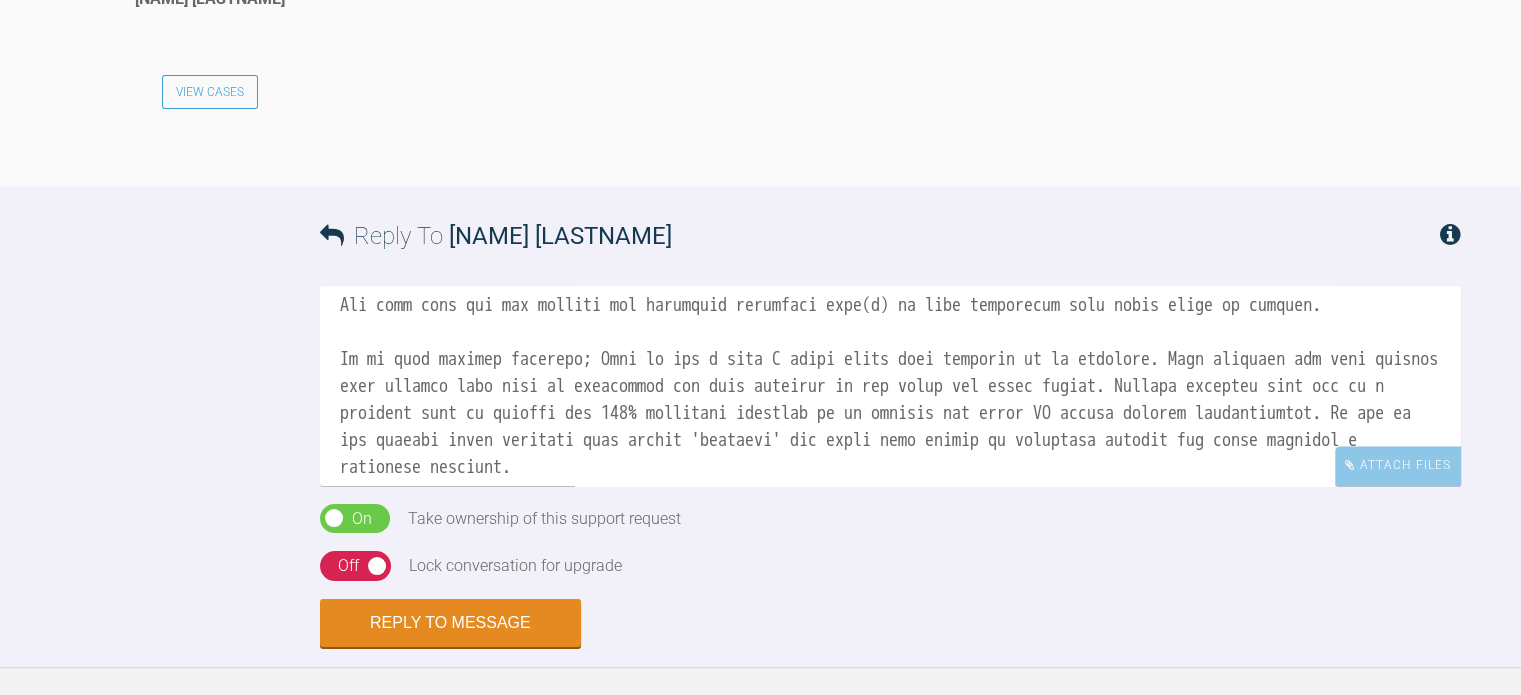 click at bounding box center [890, 386] 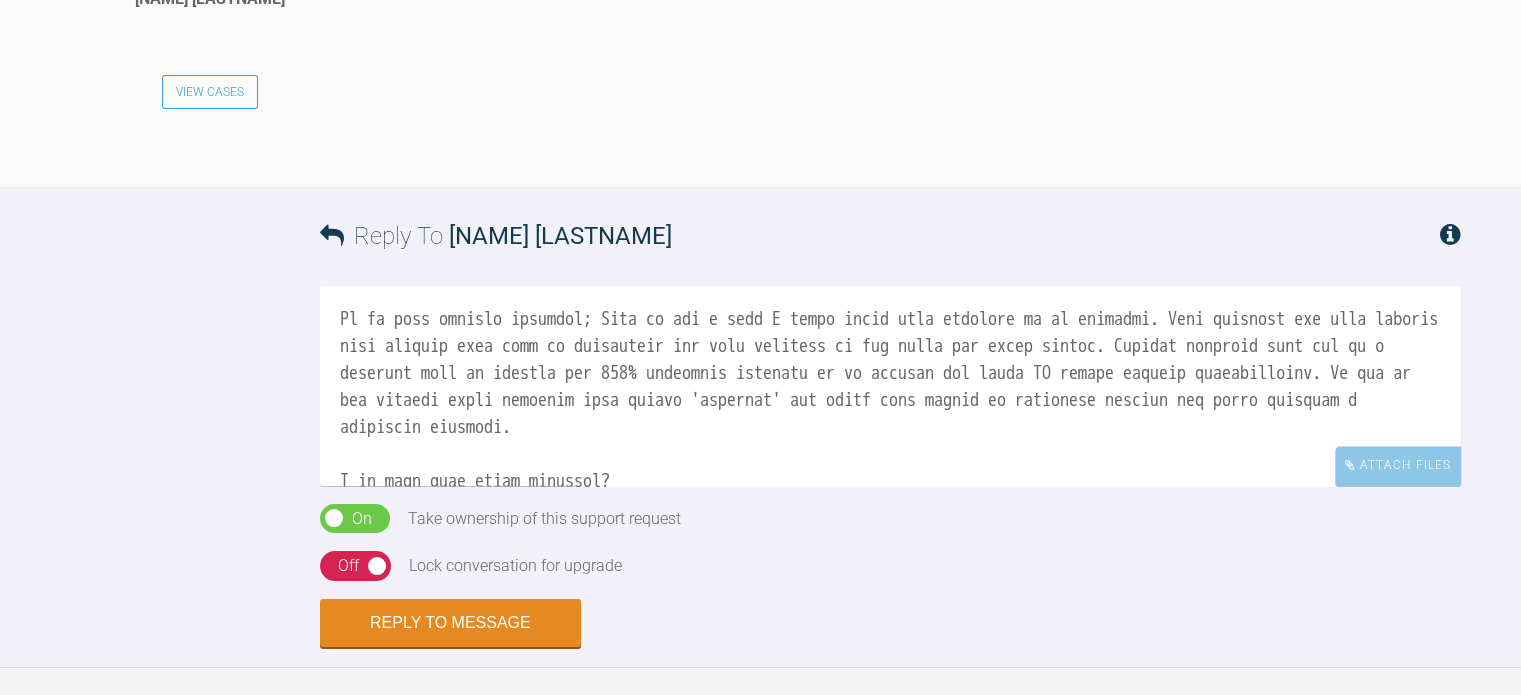 scroll, scrollTop: 379, scrollLeft: 0, axis: vertical 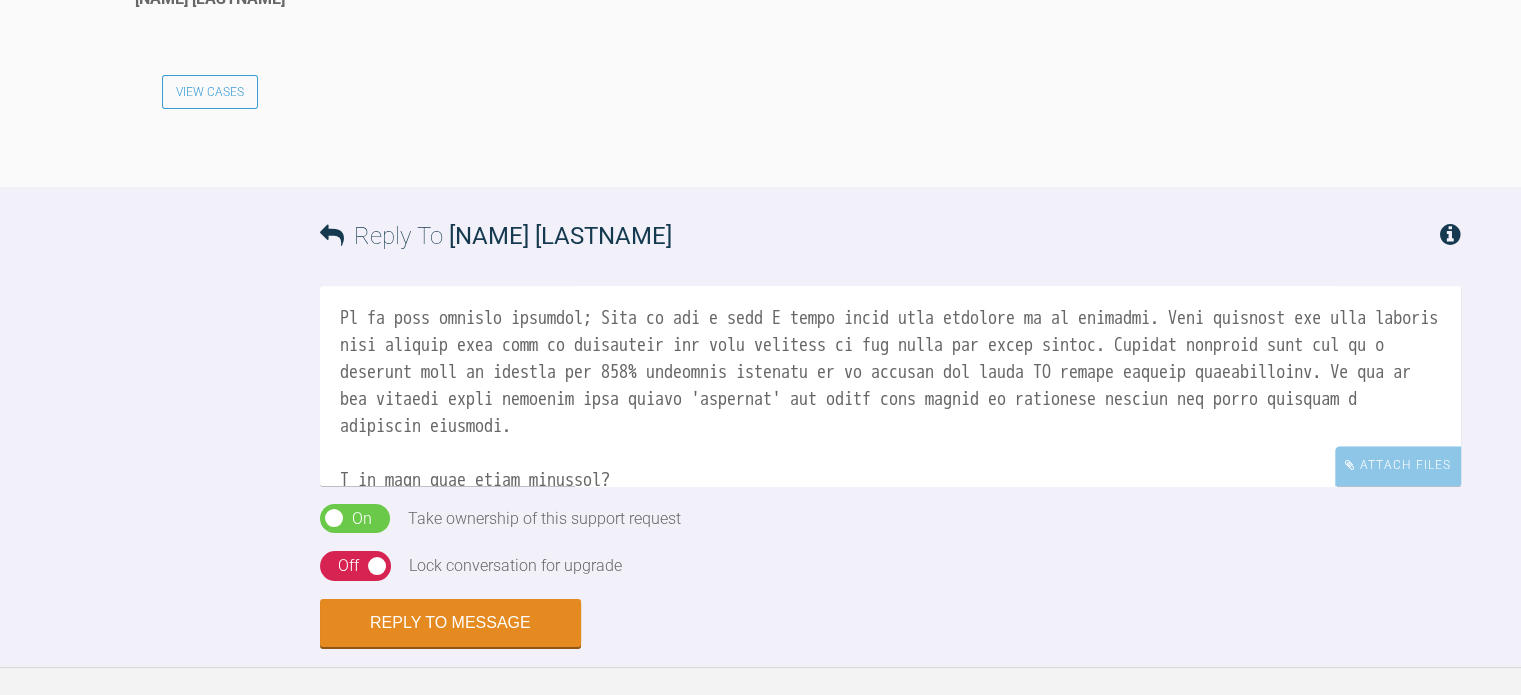 click at bounding box center (890, 386) 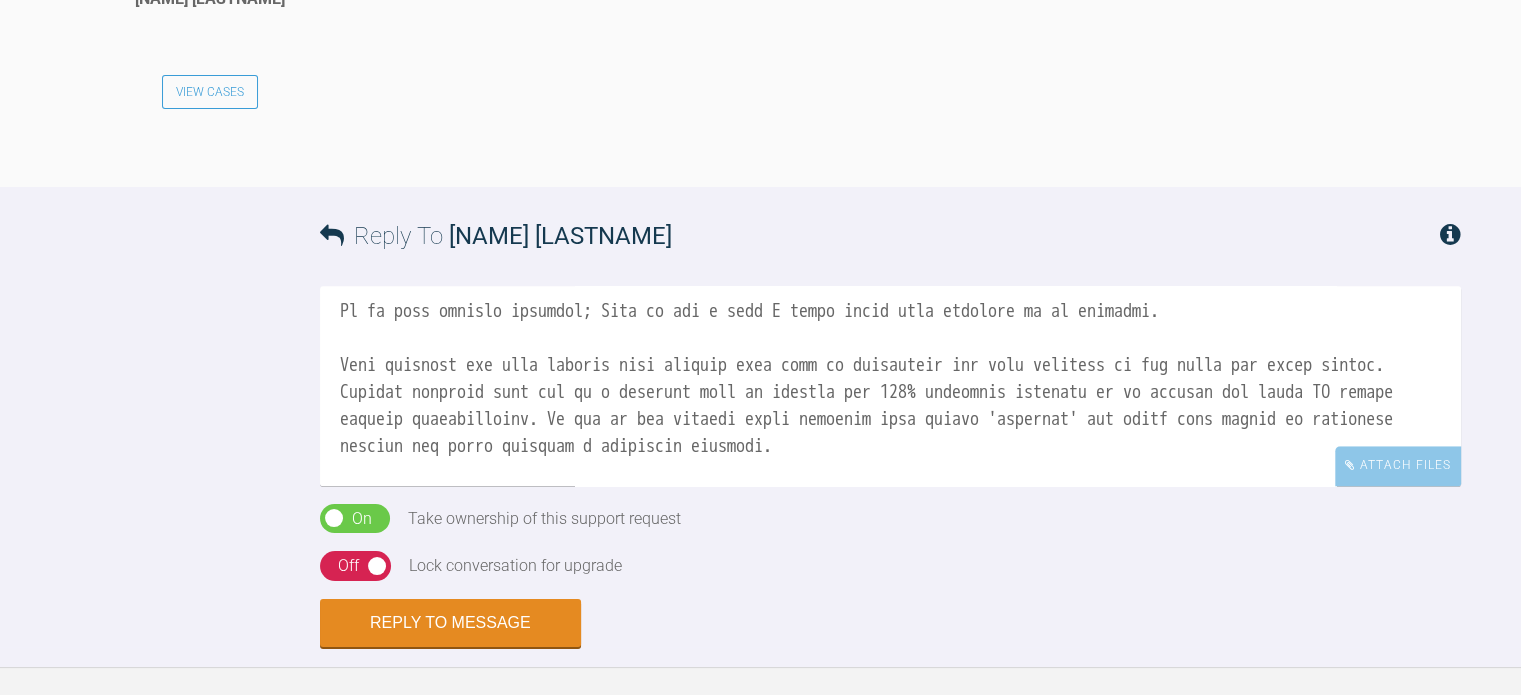 scroll, scrollTop: 382, scrollLeft: 0, axis: vertical 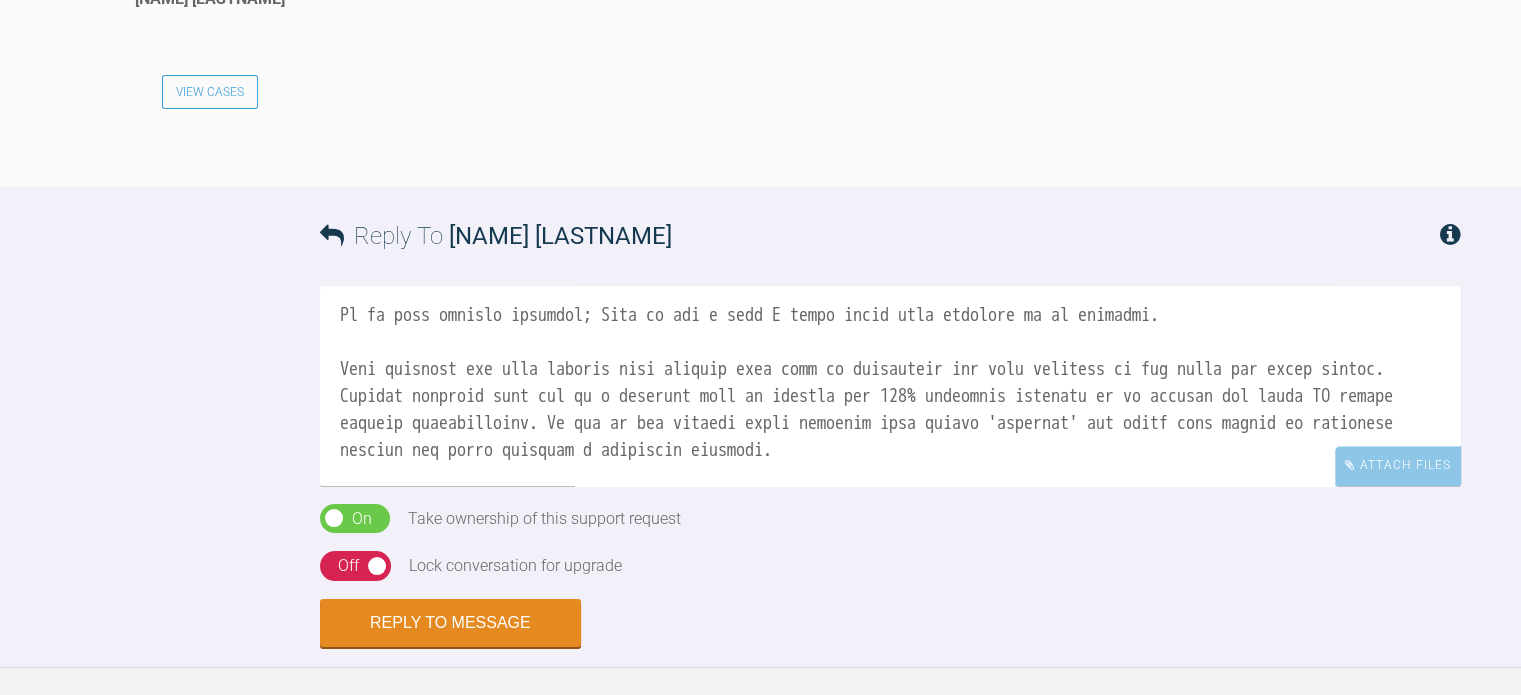 click at bounding box center (890, 386) 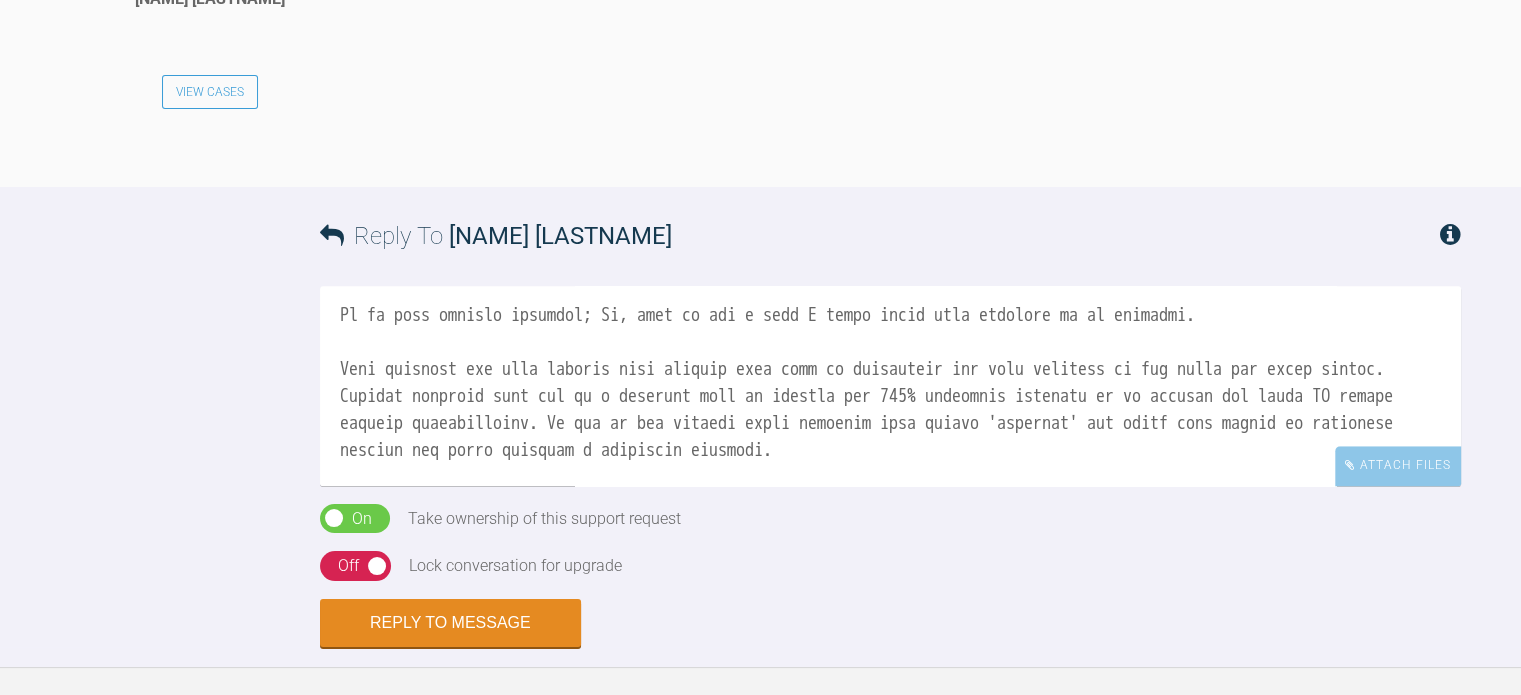 click at bounding box center [890, 386] 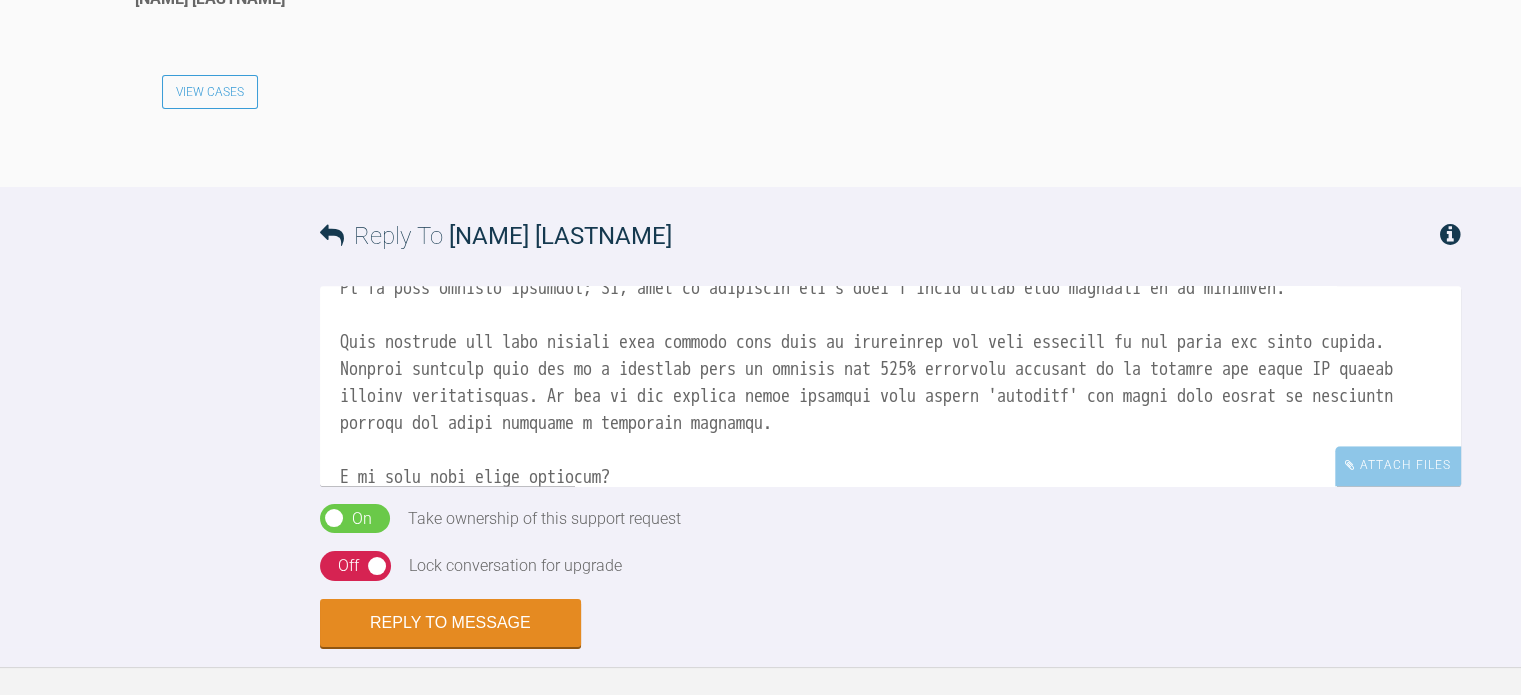 scroll, scrollTop: 421, scrollLeft: 0, axis: vertical 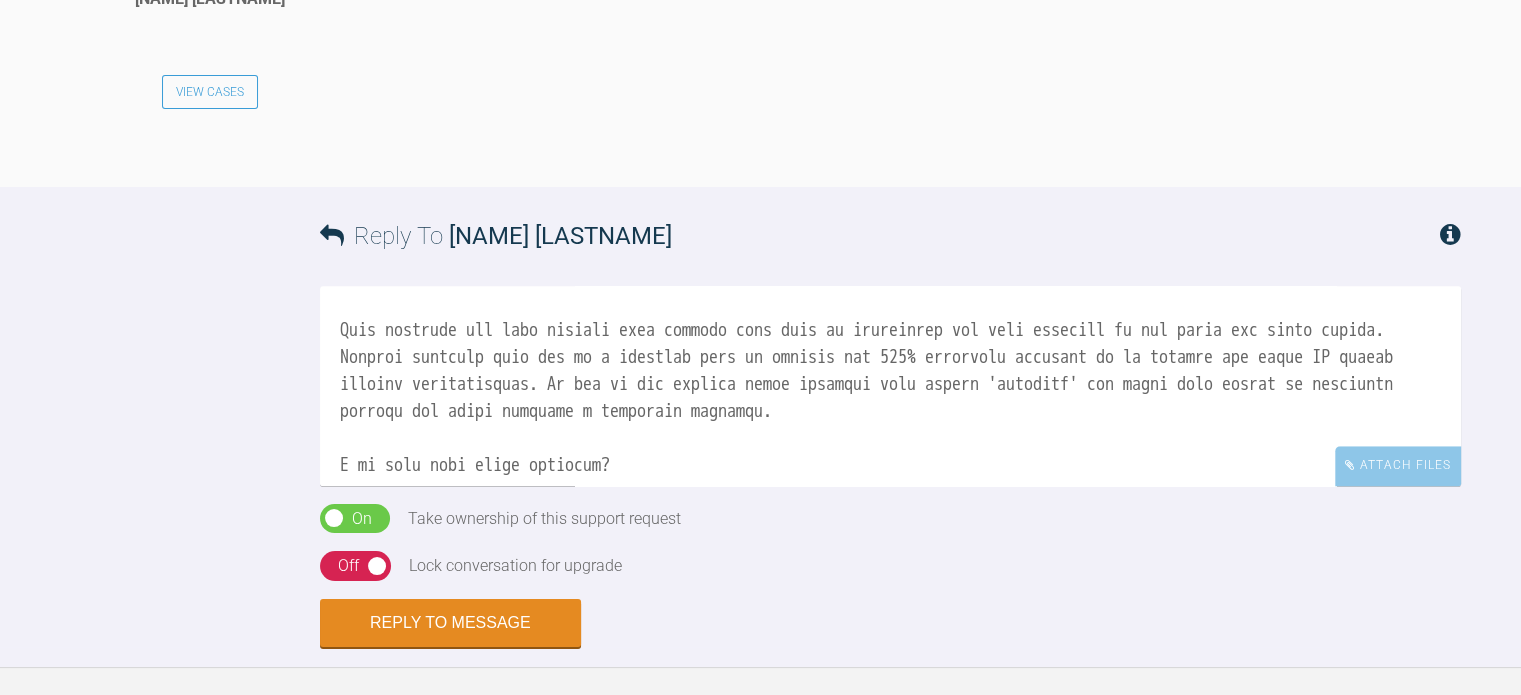 click at bounding box center [890, 386] 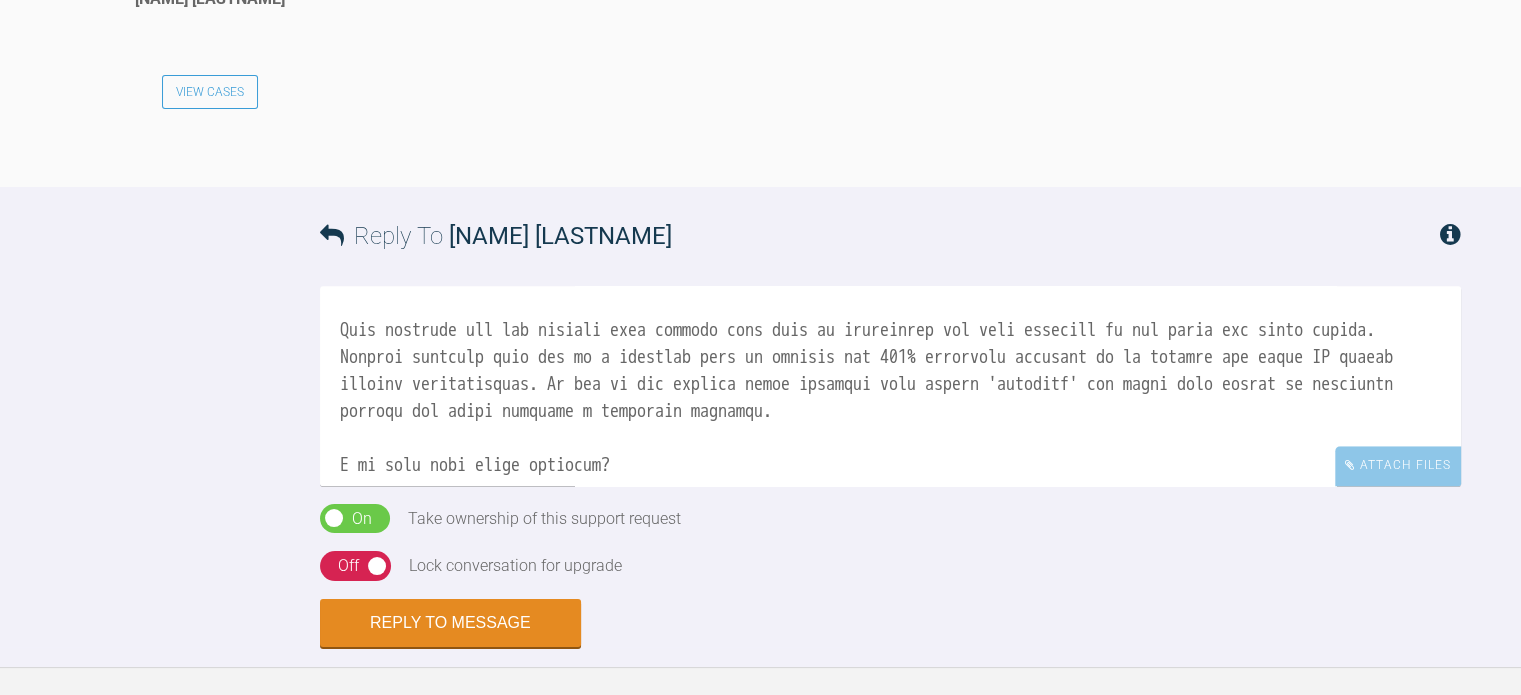 click at bounding box center [890, 386] 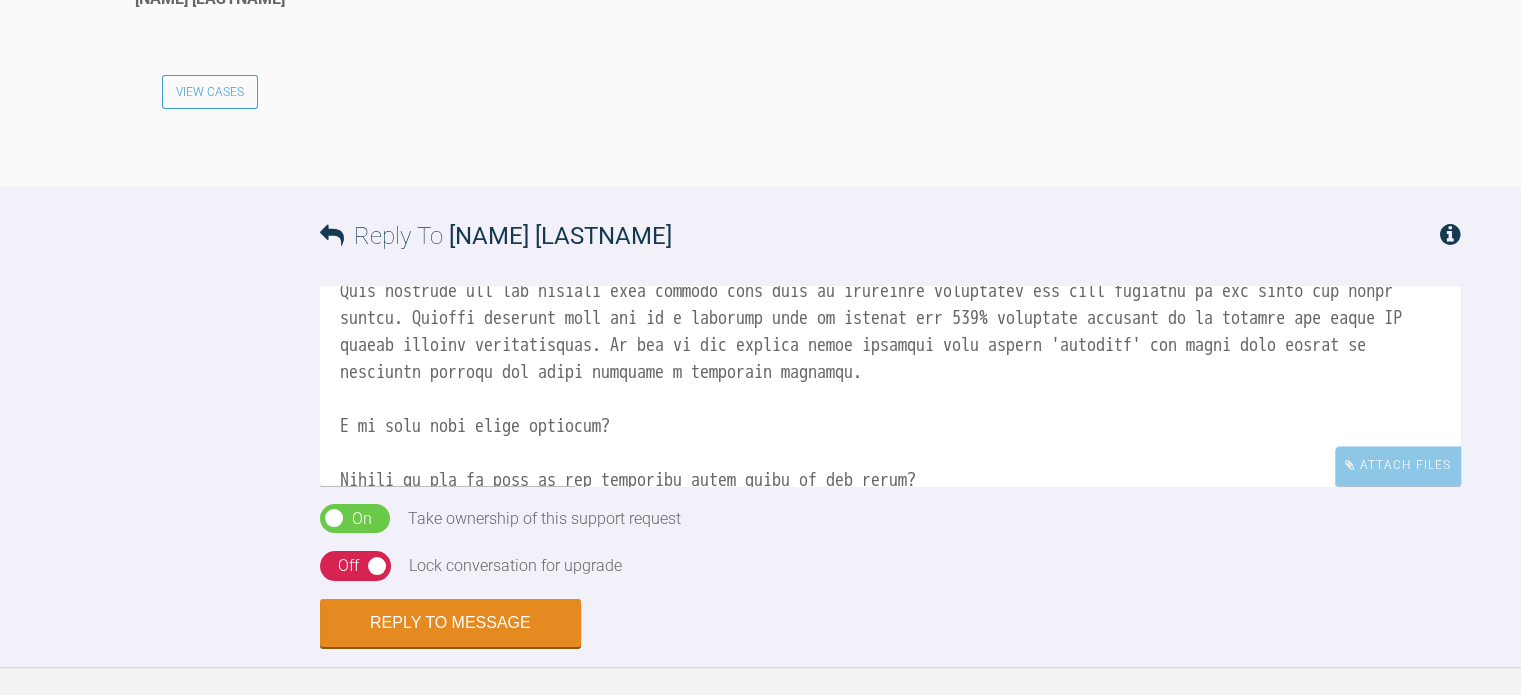 scroll, scrollTop: 476, scrollLeft: 0, axis: vertical 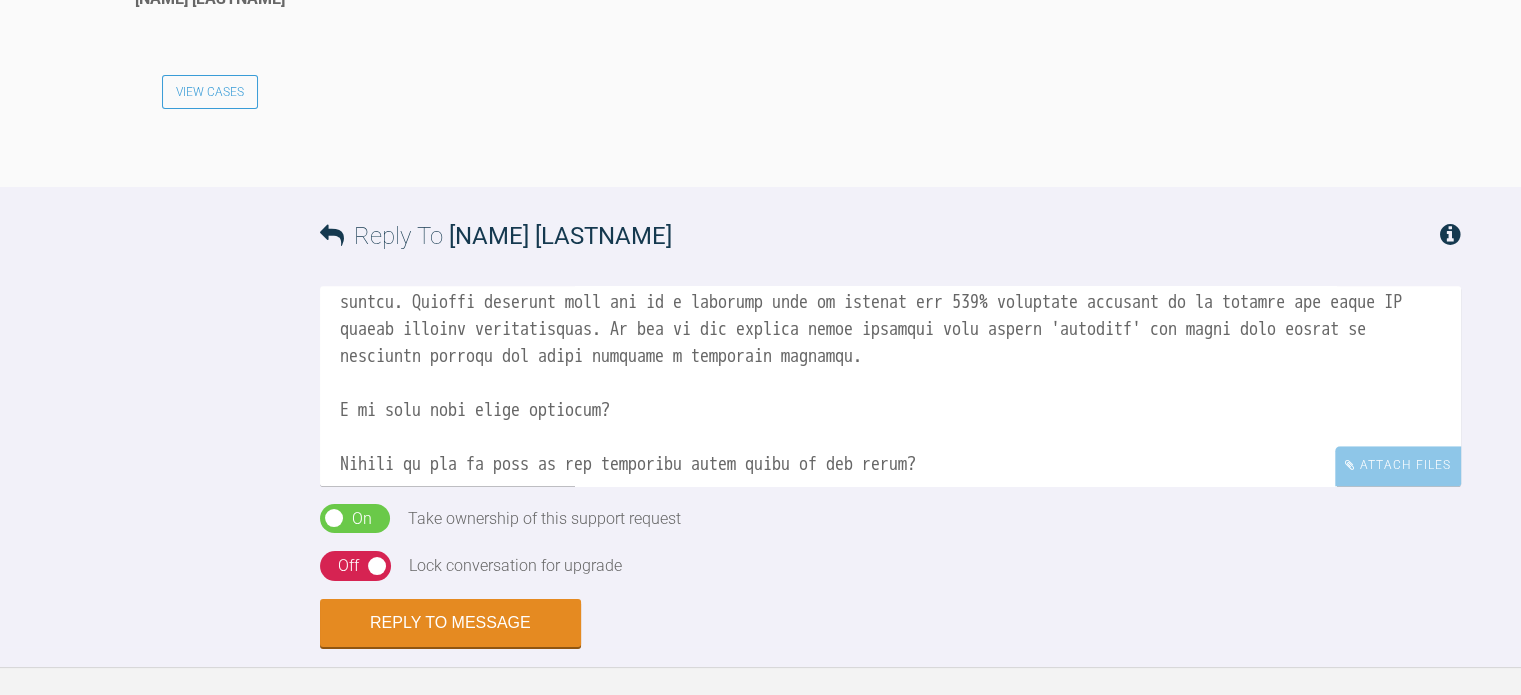click at bounding box center (890, 386) 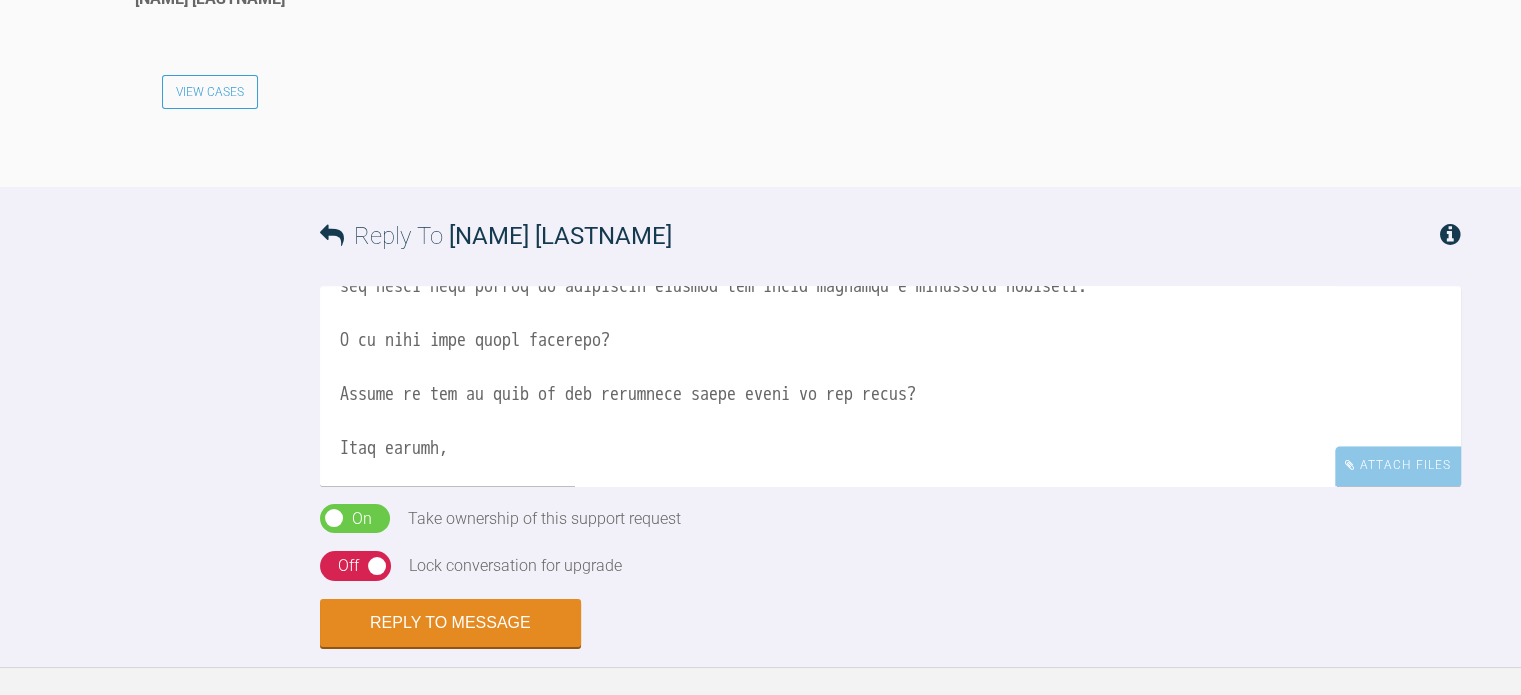 scroll, scrollTop: 500, scrollLeft: 0, axis: vertical 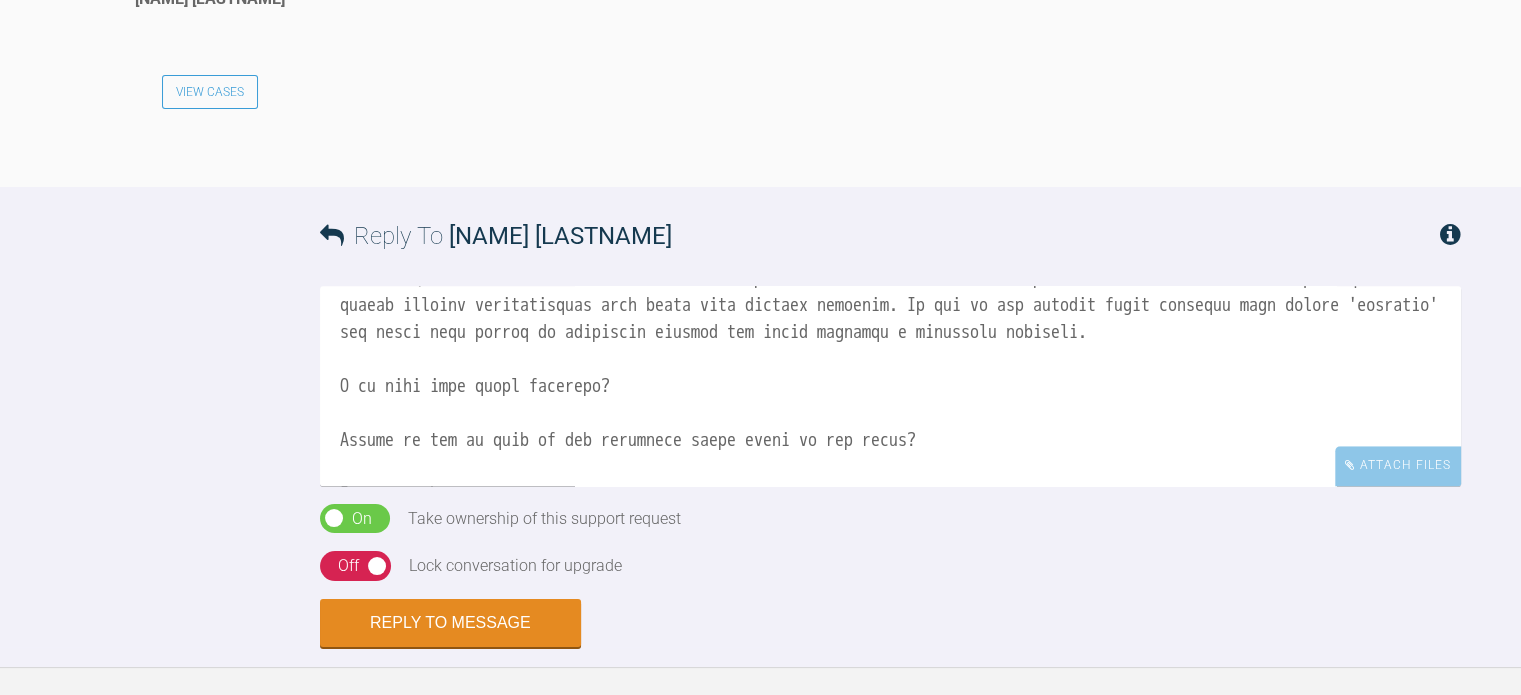 click at bounding box center [890, 386] 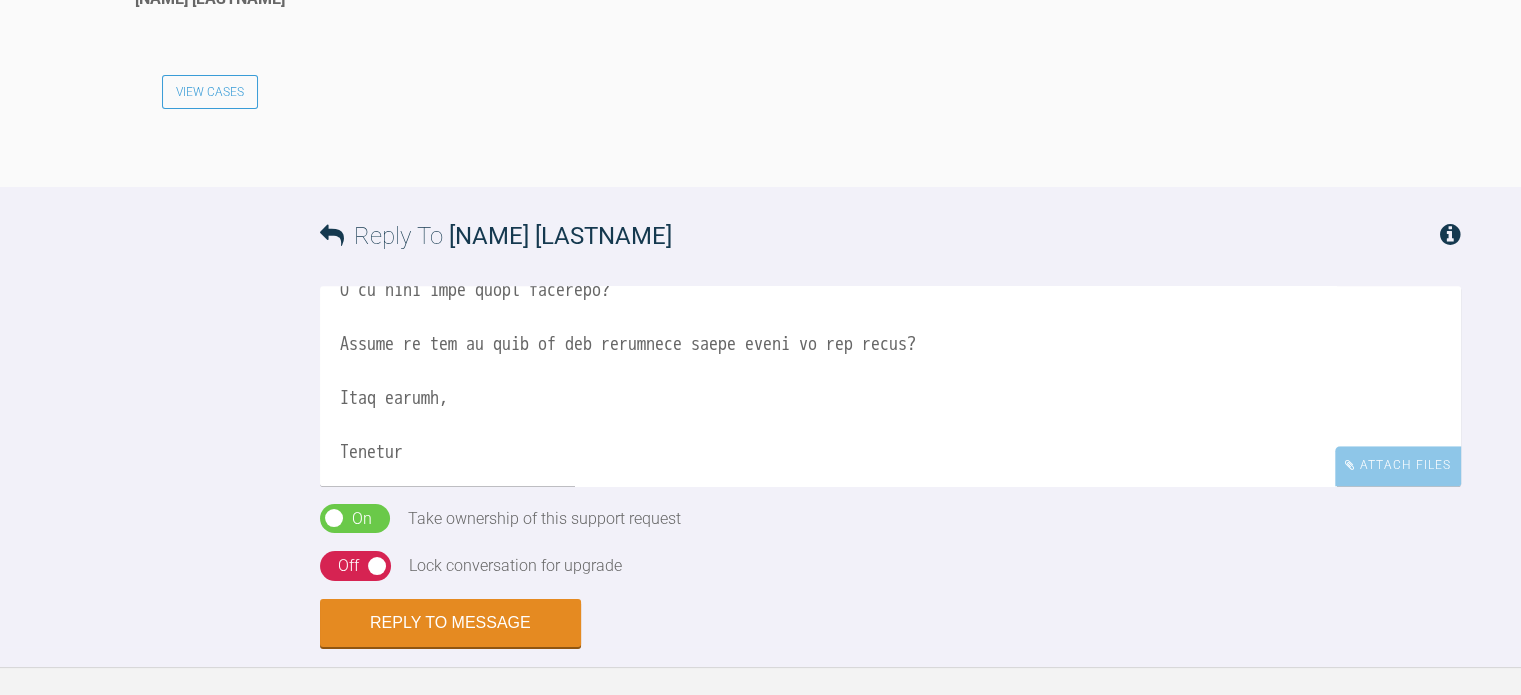 scroll, scrollTop: 622, scrollLeft: 0, axis: vertical 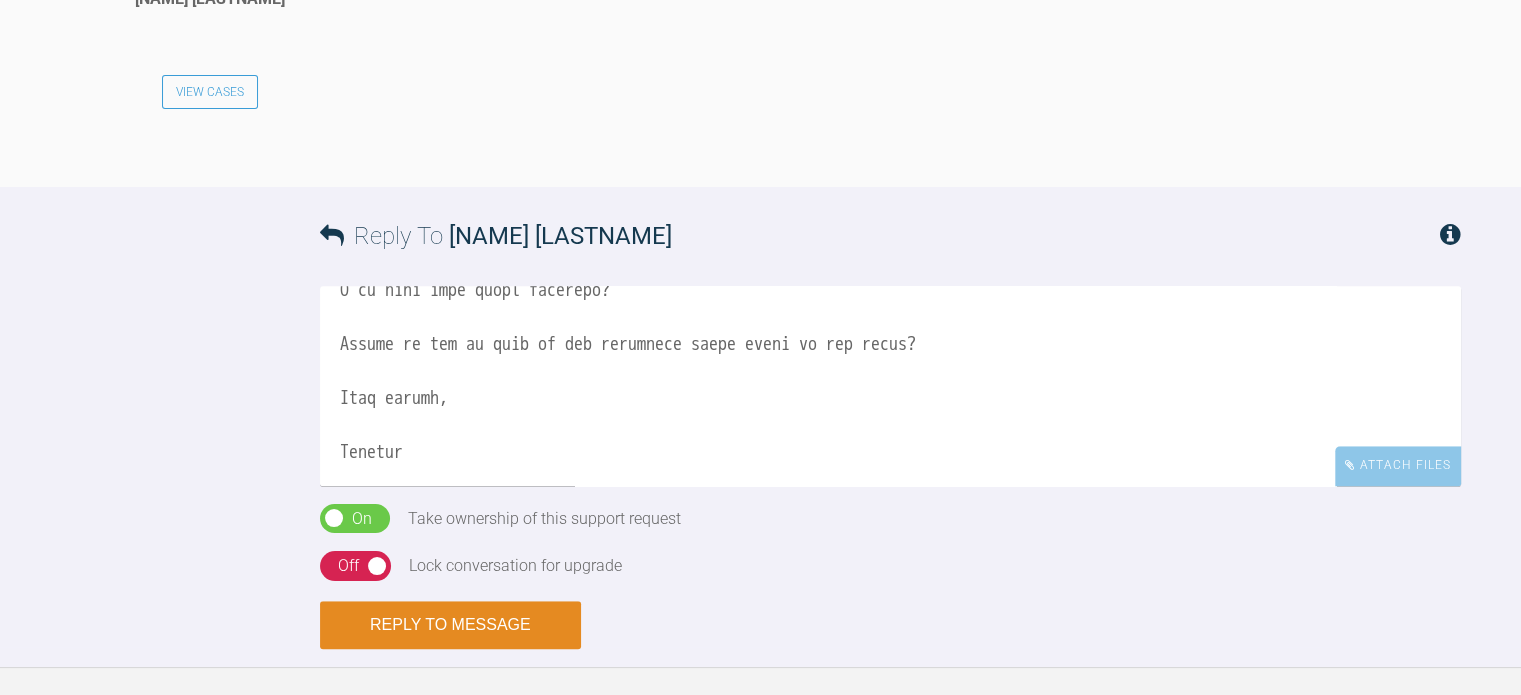 type on "Hi Wasan,
Well done on submitting your first case and thank you for putting together these records.
On the note of your photographic records the buccal shots you have included are not fit for purpose as they have been essentially taken from the front. The aim of buccal shots is to display the buccal segment occlusion (i.e. the molar and canine relationships). To achieve this buccal photographs should be taken from an angle of 90 degrees to the buccal teeth (rather than from the front as you have submitted). One cannot assess the buccal segment relationships from your current photographs (although it is helpful that you have at least recorded these in text as full unit class II and 1/2 class II respectively in your assessment form).
You have also not put forward any suggested treatment plan(s) in your assessment form which would be helpful to do in future.
As to your overall question; No, this is certainly not a case I would treat with aligners in my practice.
With aligners you may achieve some limi..." 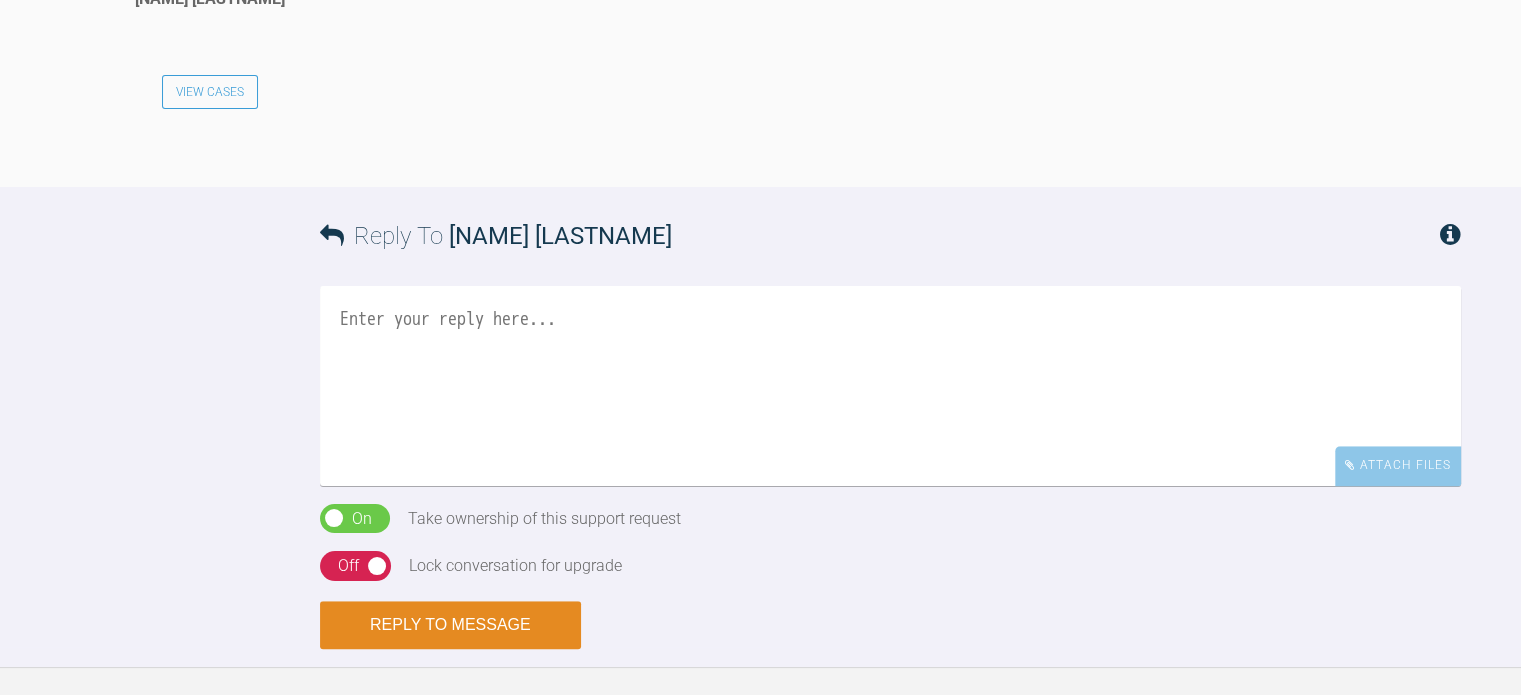 scroll, scrollTop: 0, scrollLeft: 0, axis: both 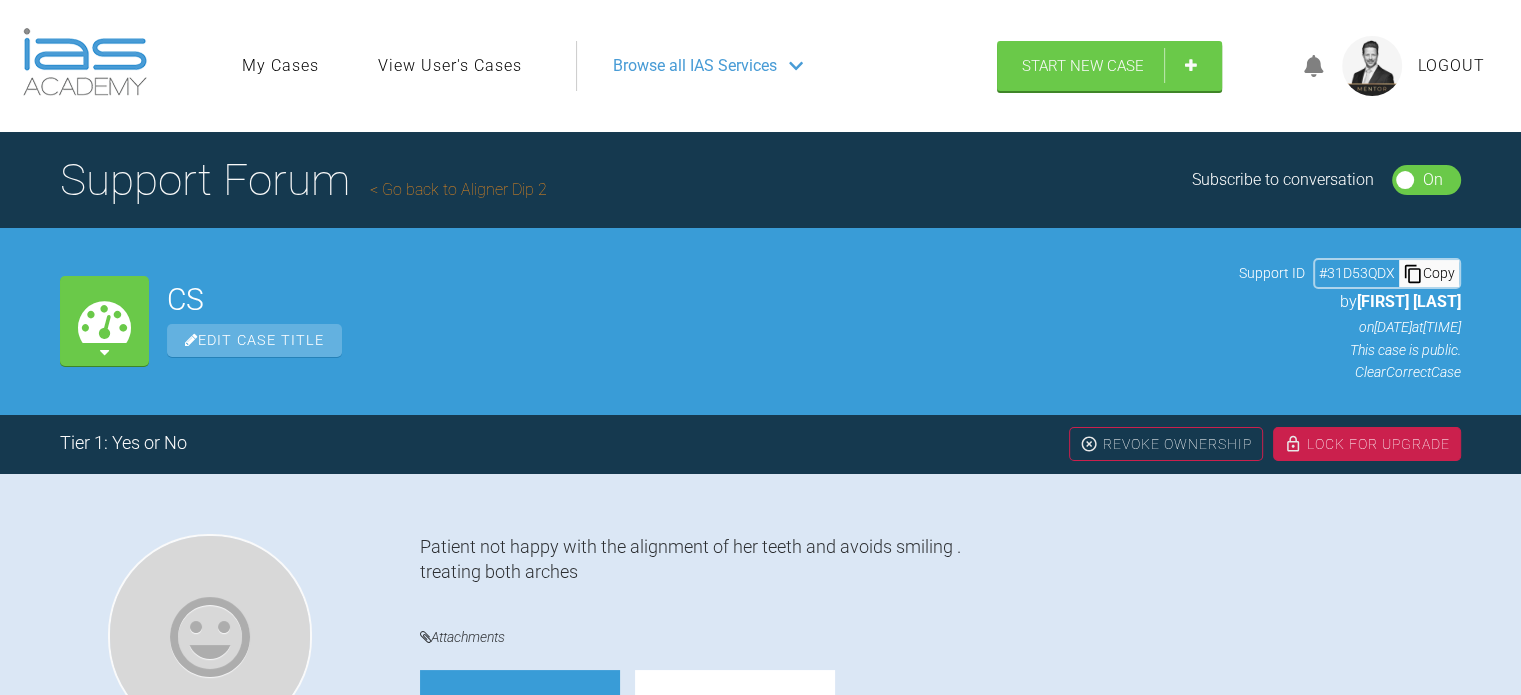 click on "Go back to Aligner Dip 2" at bounding box center [458, 189] 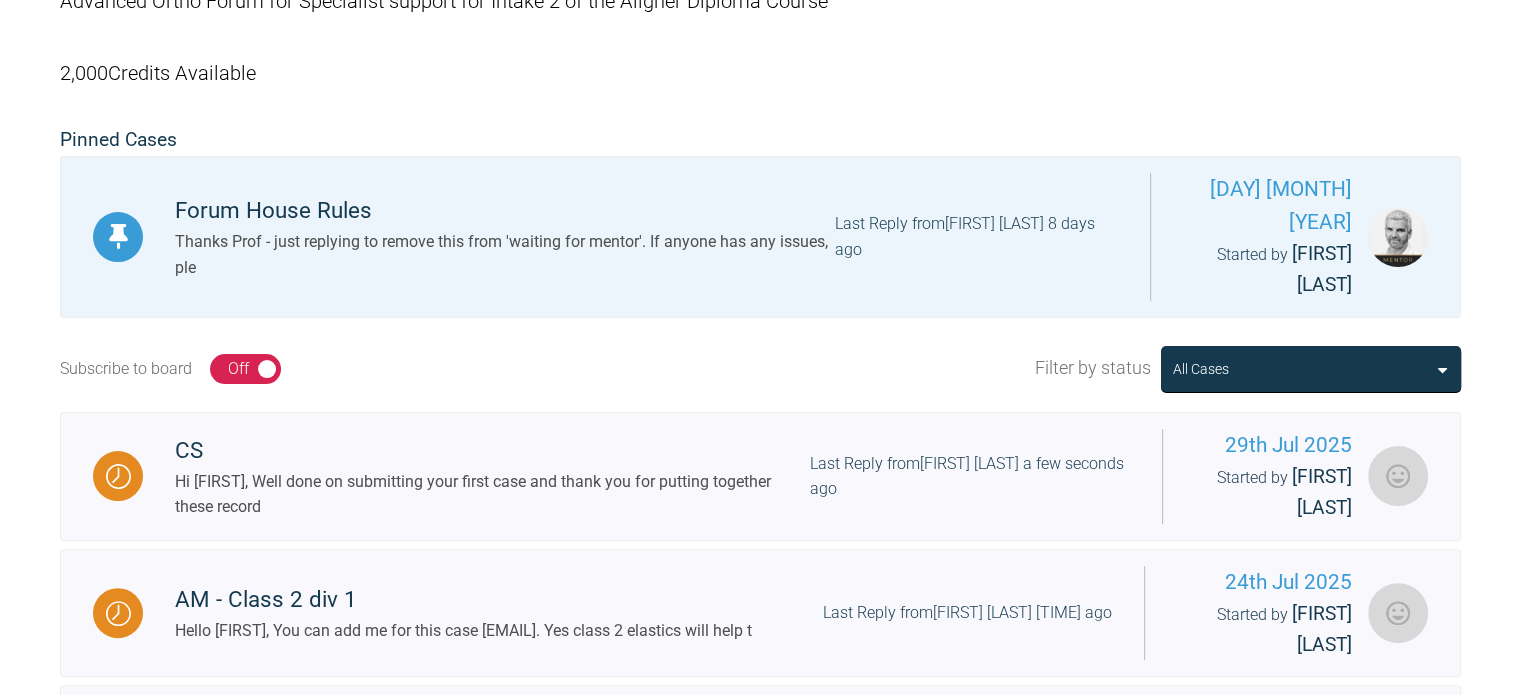 scroll, scrollTop: 600, scrollLeft: 0, axis: vertical 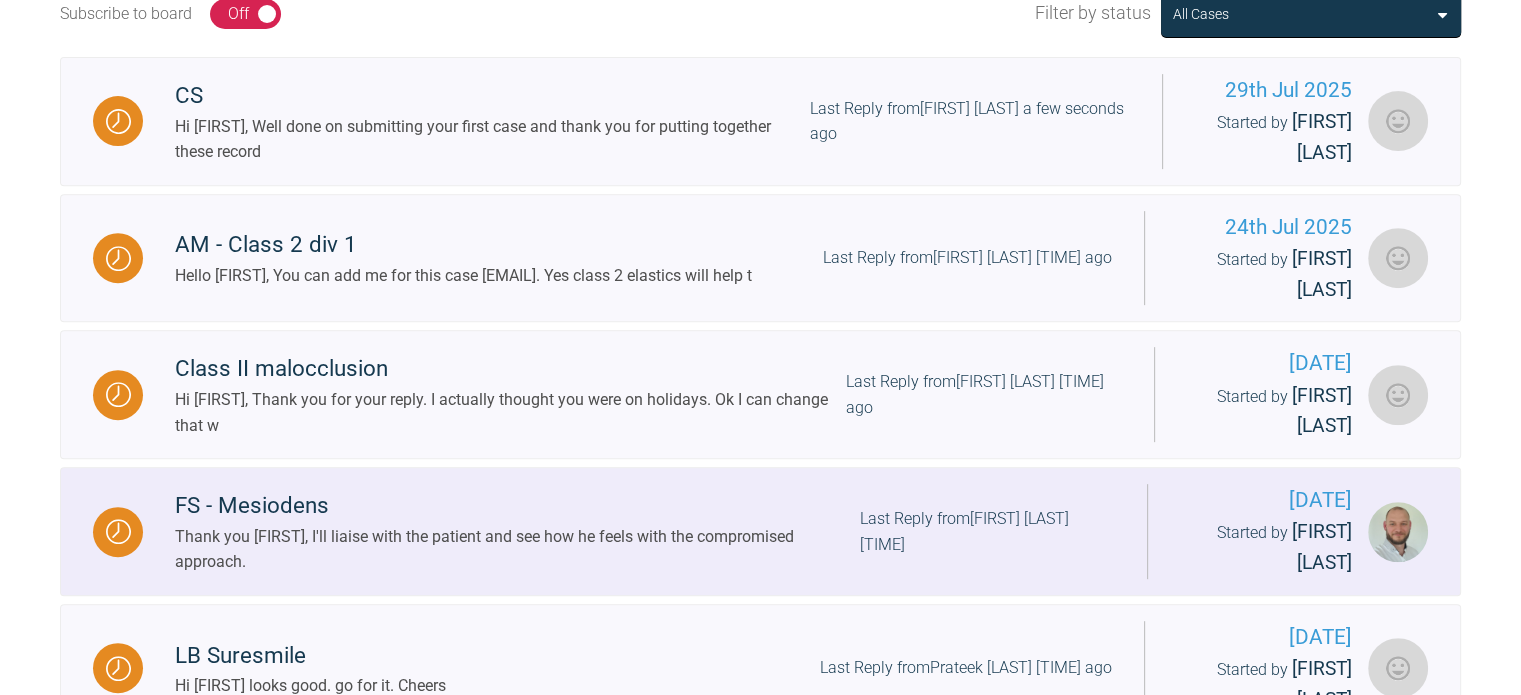 click on "Thank you [FIRST], I'll liaise with the patient and see how he feels with the compromised approach." at bounding box center [517, 549] 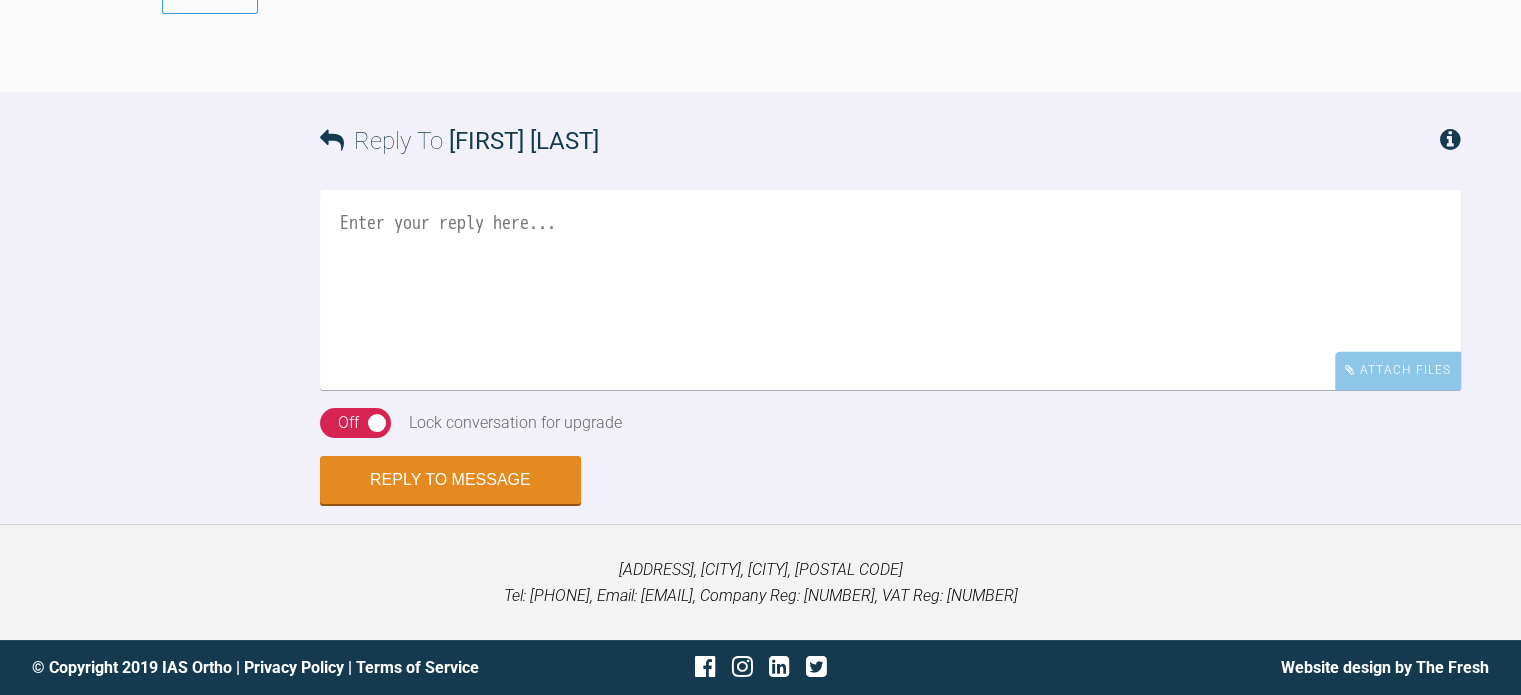 scroll, scrollTop: 4459, scrollLeft: 0, axis: vertical 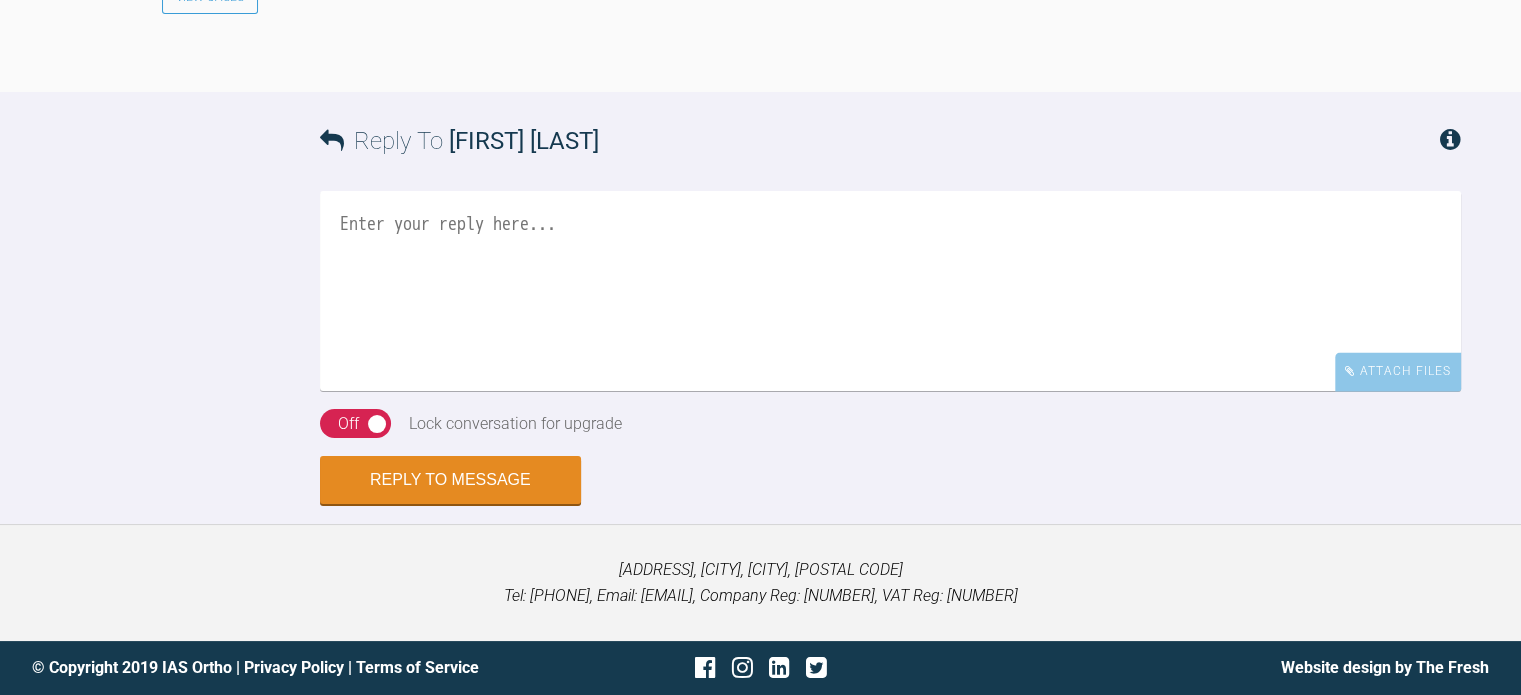 click at bounding box center [890, 291] 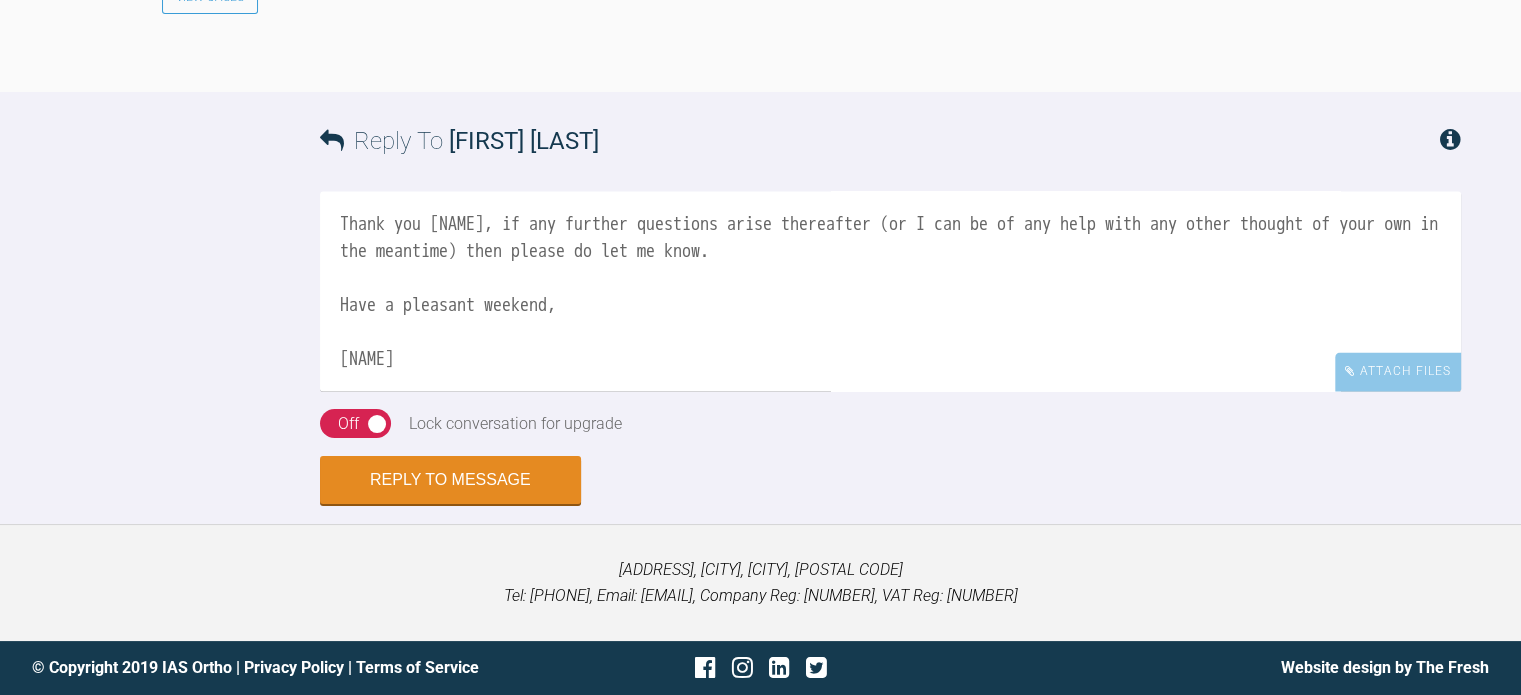 scroll, scrollTop: 4648, scrollLeft: 0, axis: vertical 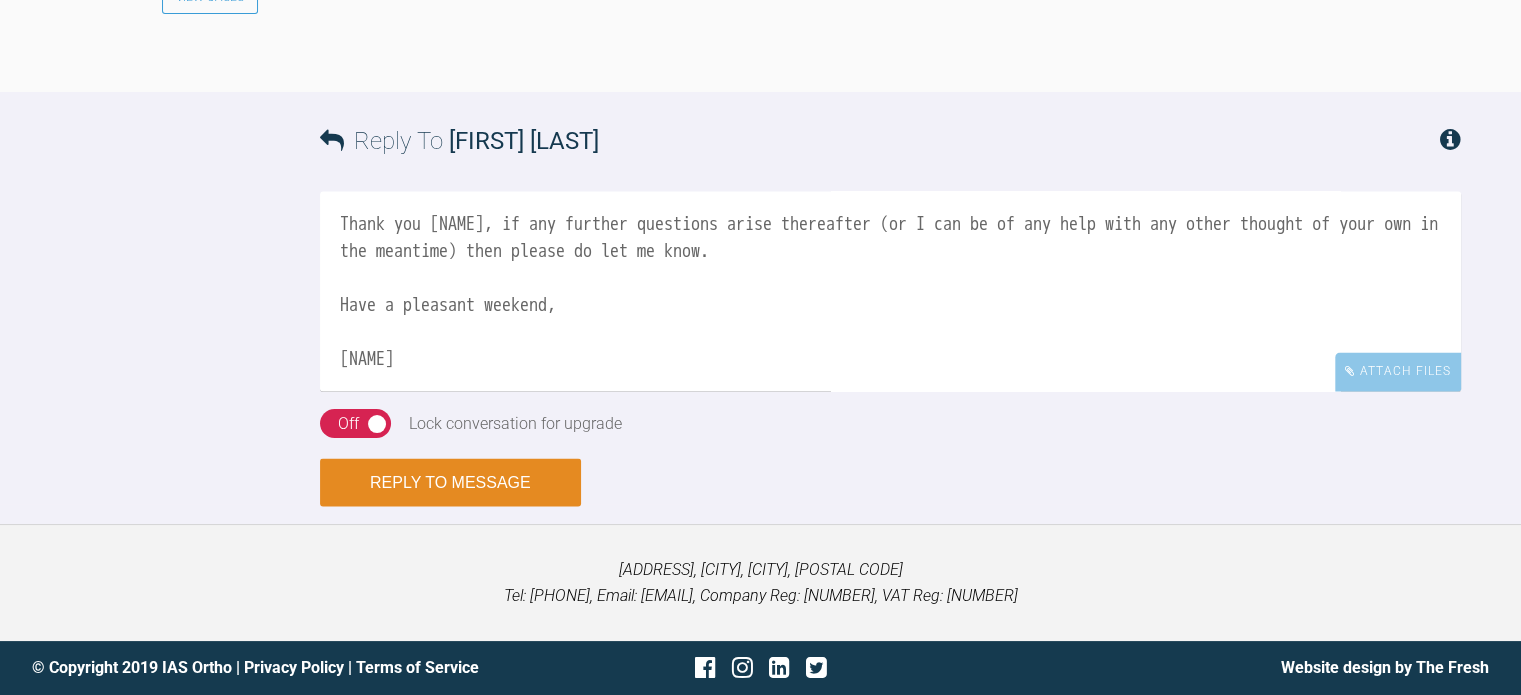 type on "Thank you [NAME], if any further questions arise thereafter (or I can be of any help with any other thought of your own in the meantime) then please do let me know.
Have a pleasant weekend,
[NAME]" 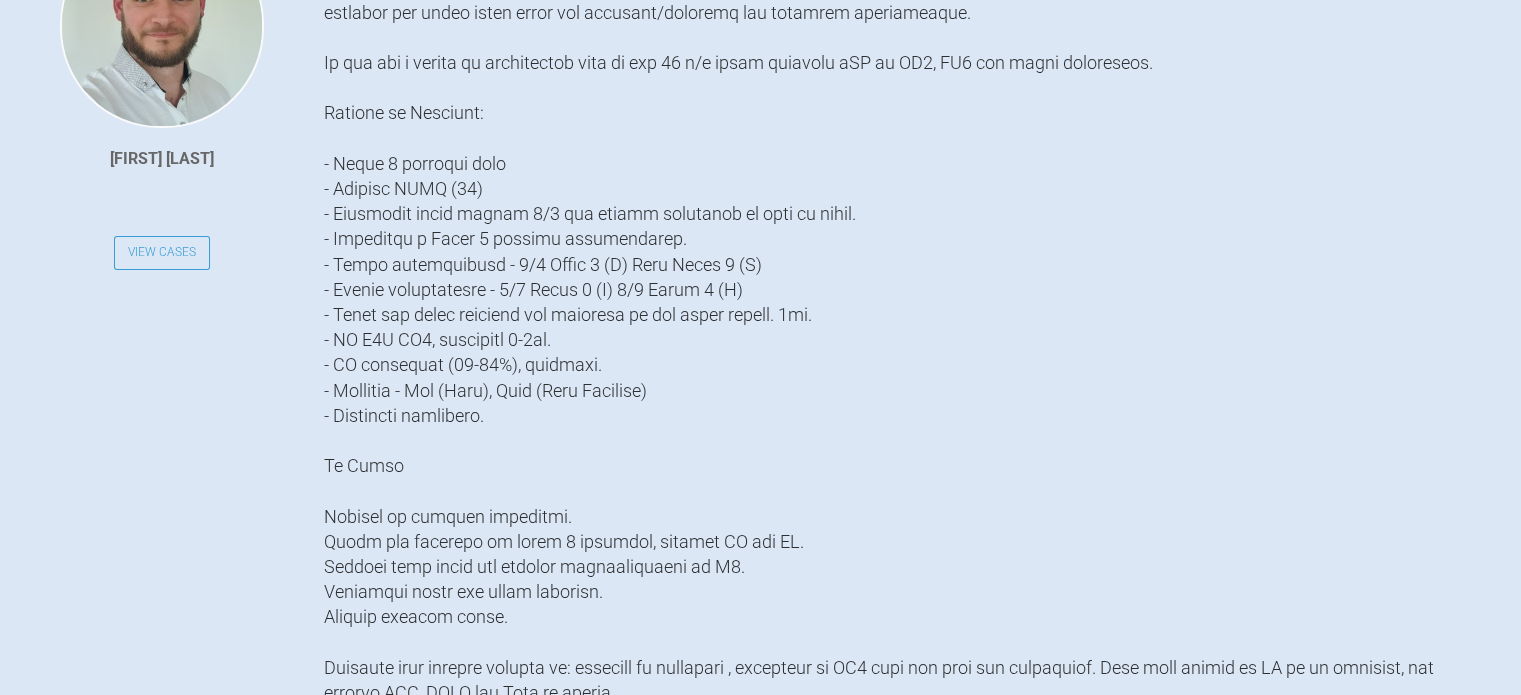 scroll, scrollTop: 0, scrollLeft: 0, axis: both 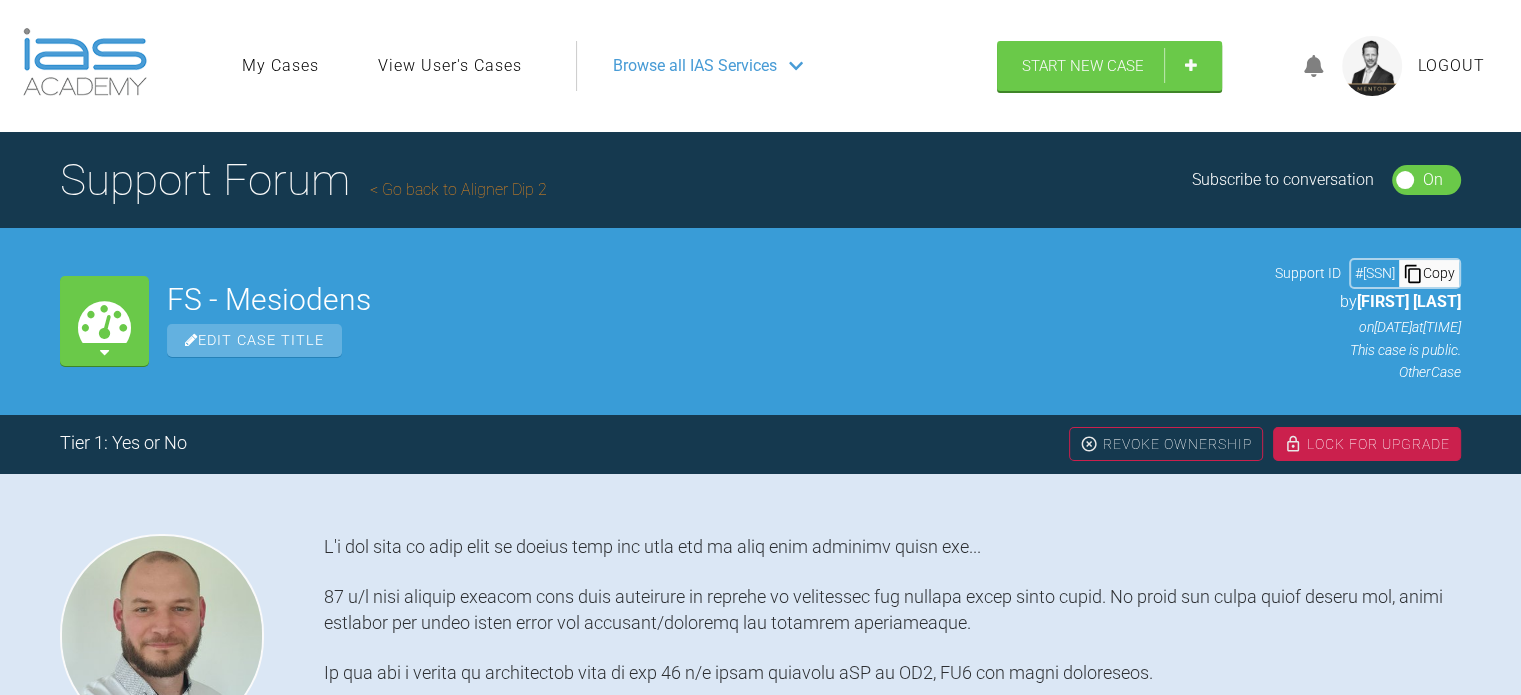 click on "Go back to Aligner Dip 2" at bounding box center [458, 189] 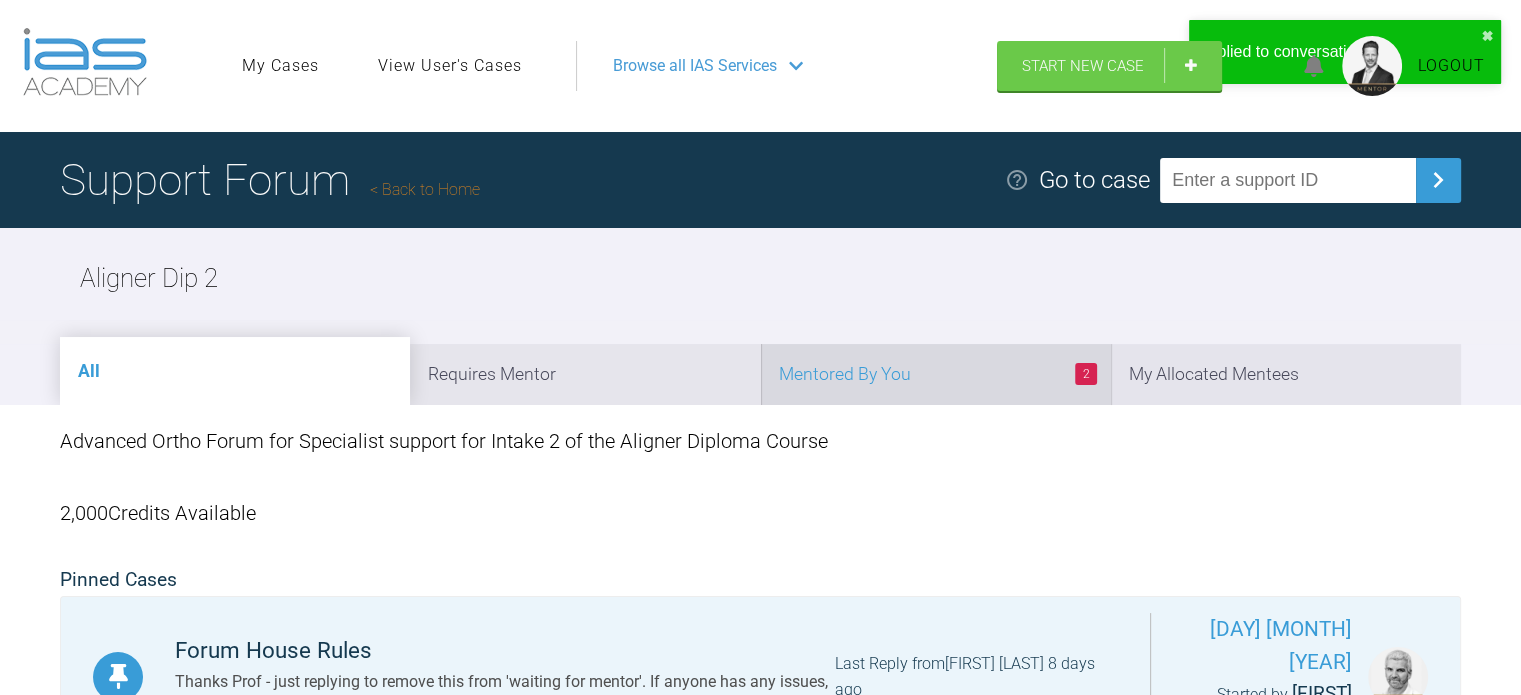 click on "2 Mentored By You" at bounding box center (936, 374) 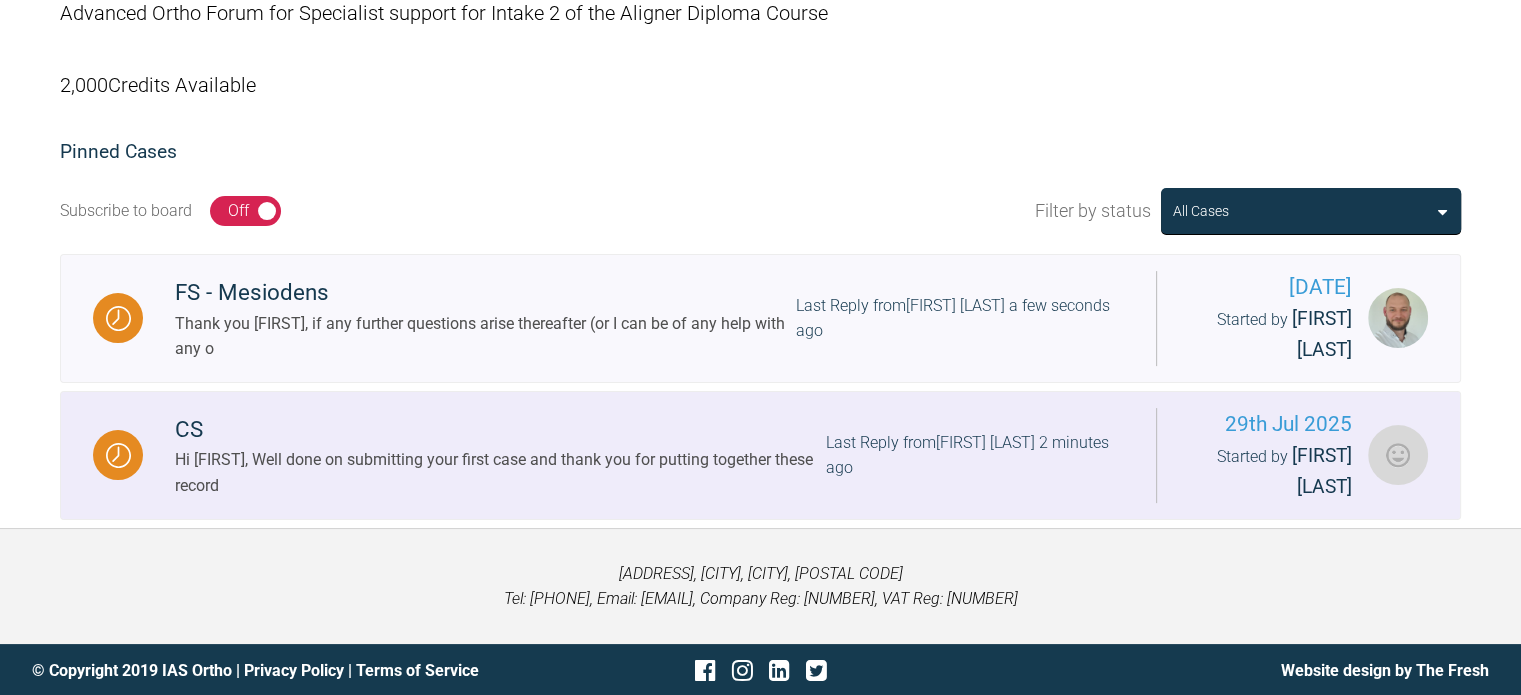 scroll, scrollTop: 0, scrollLeft: 0, axis: both 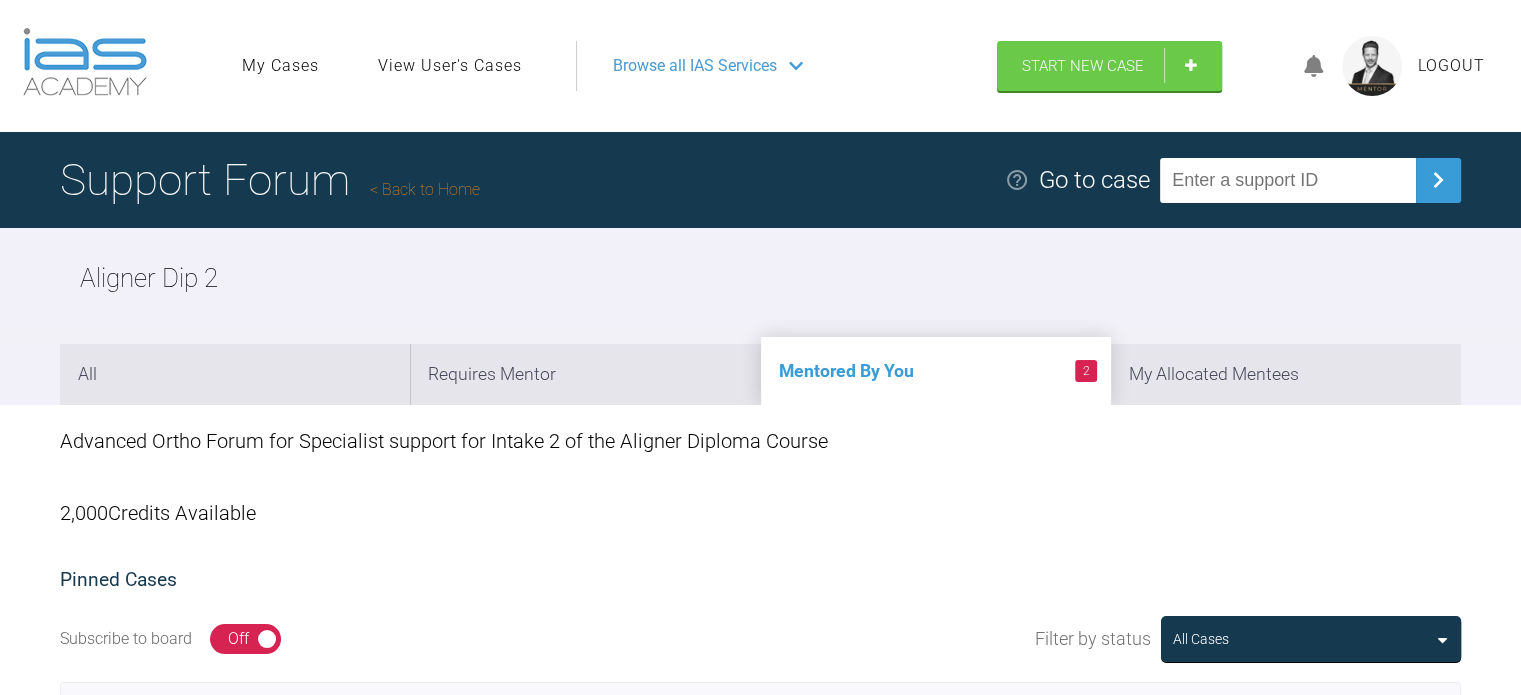 click on "Back to Home" at bounding box center [425, 189] 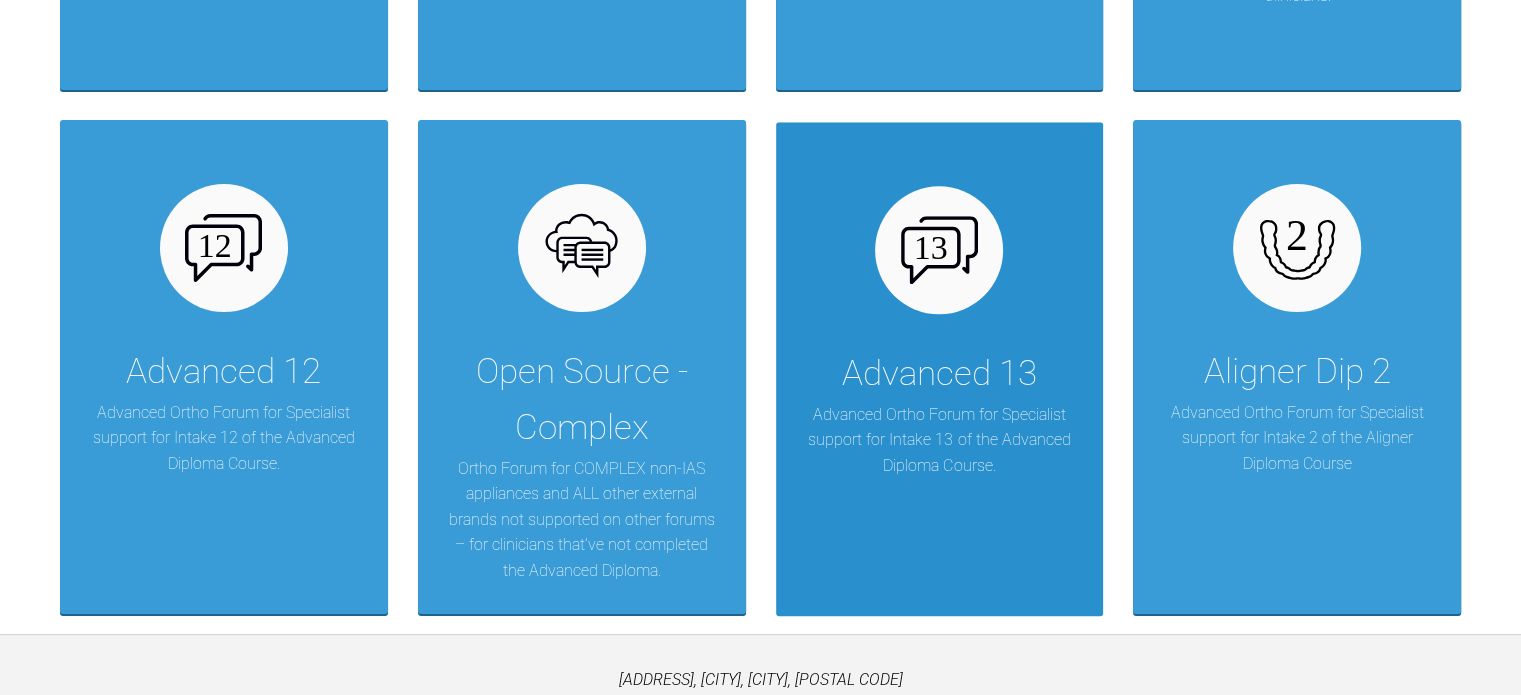 click on "Advanced 13" at bounding box center [939, 374] 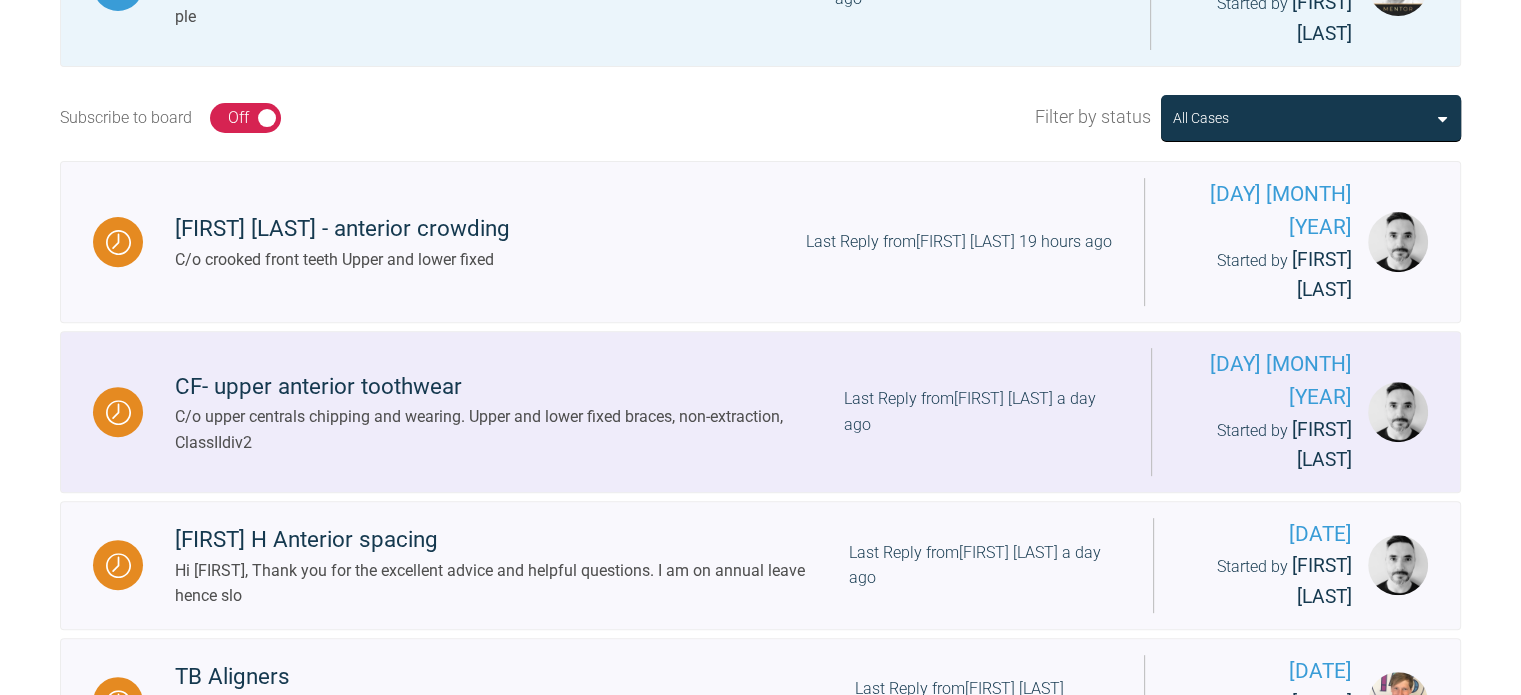 scroll, scrollTop: 0, scrollLeft: 0, axis: both 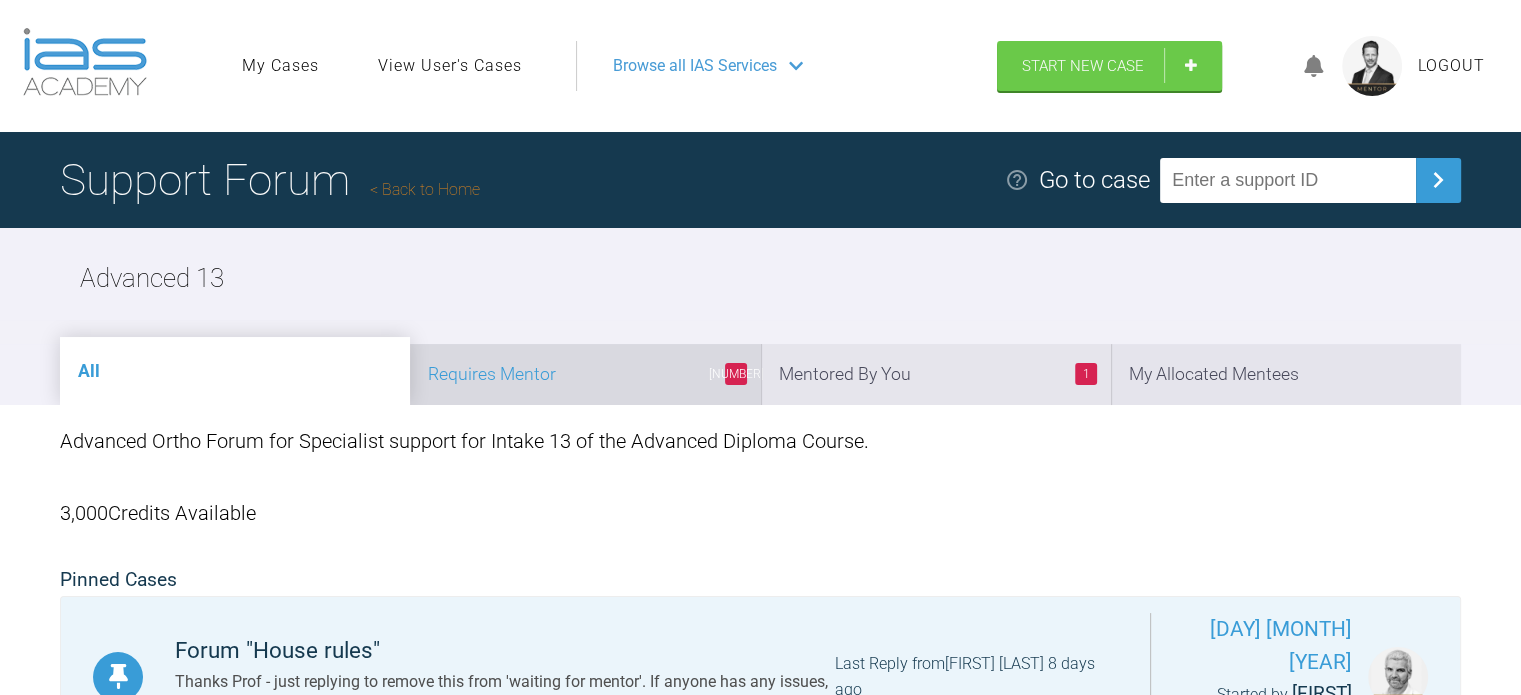 click on "3 Requires Mentor" at bounding box center (585, 374) 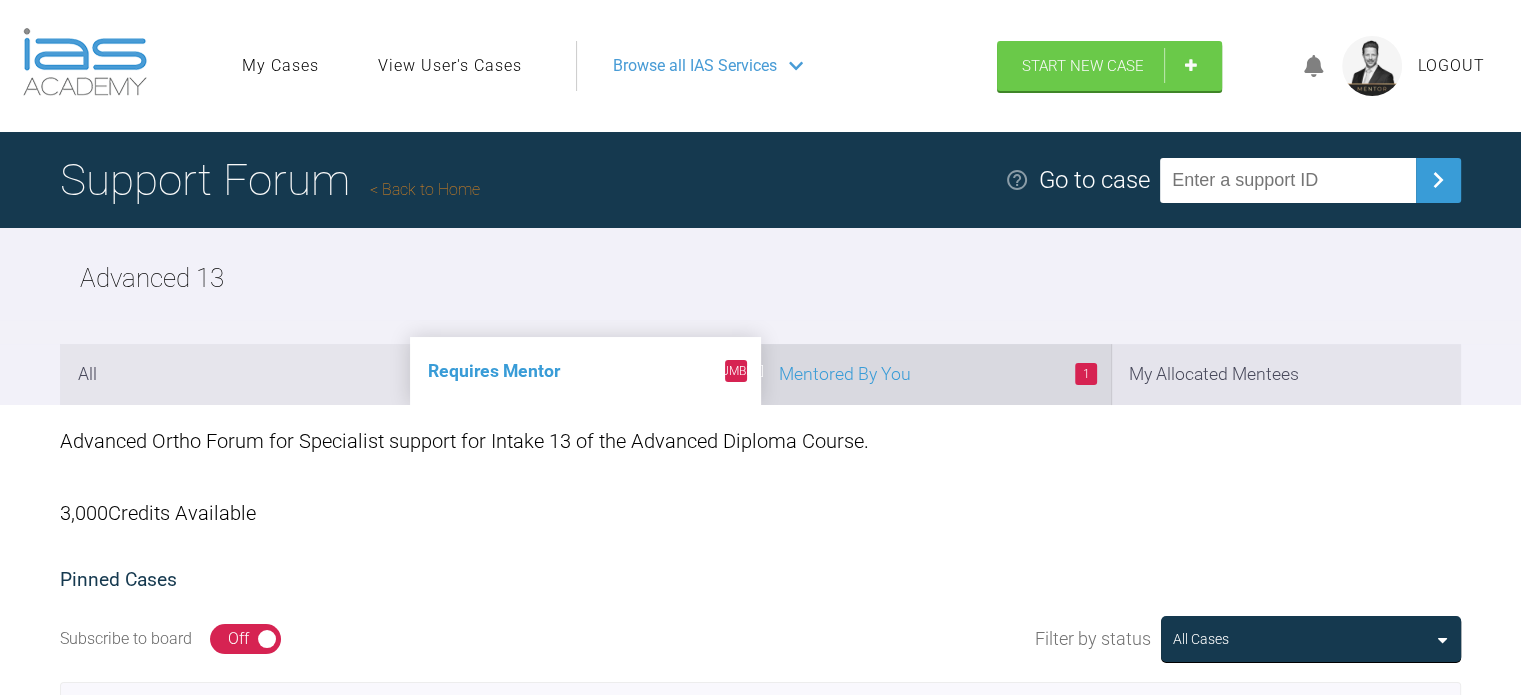 scroll, scrollTop: 0, scrollLeft: 0, axis: both 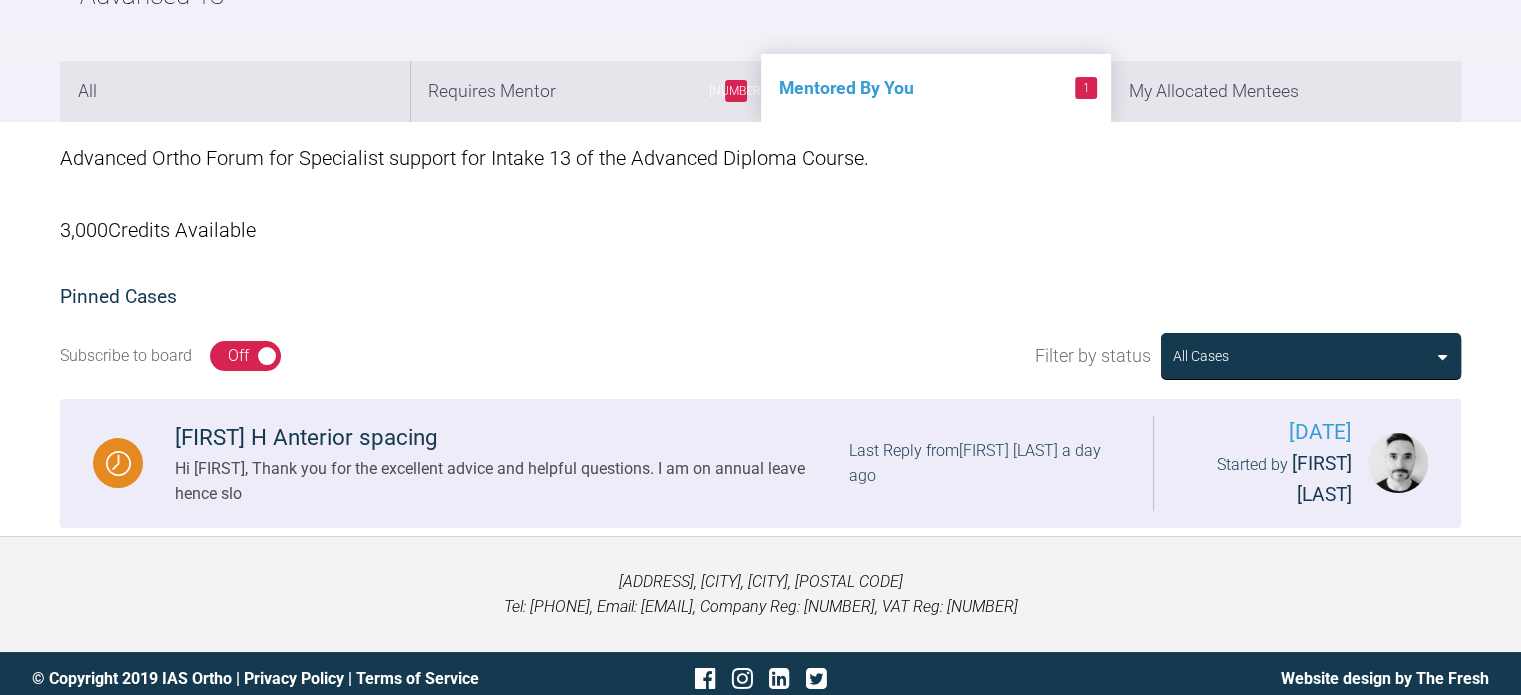 click on "[FIRST] H Anterior spacing" at bounding box center [512, 438] 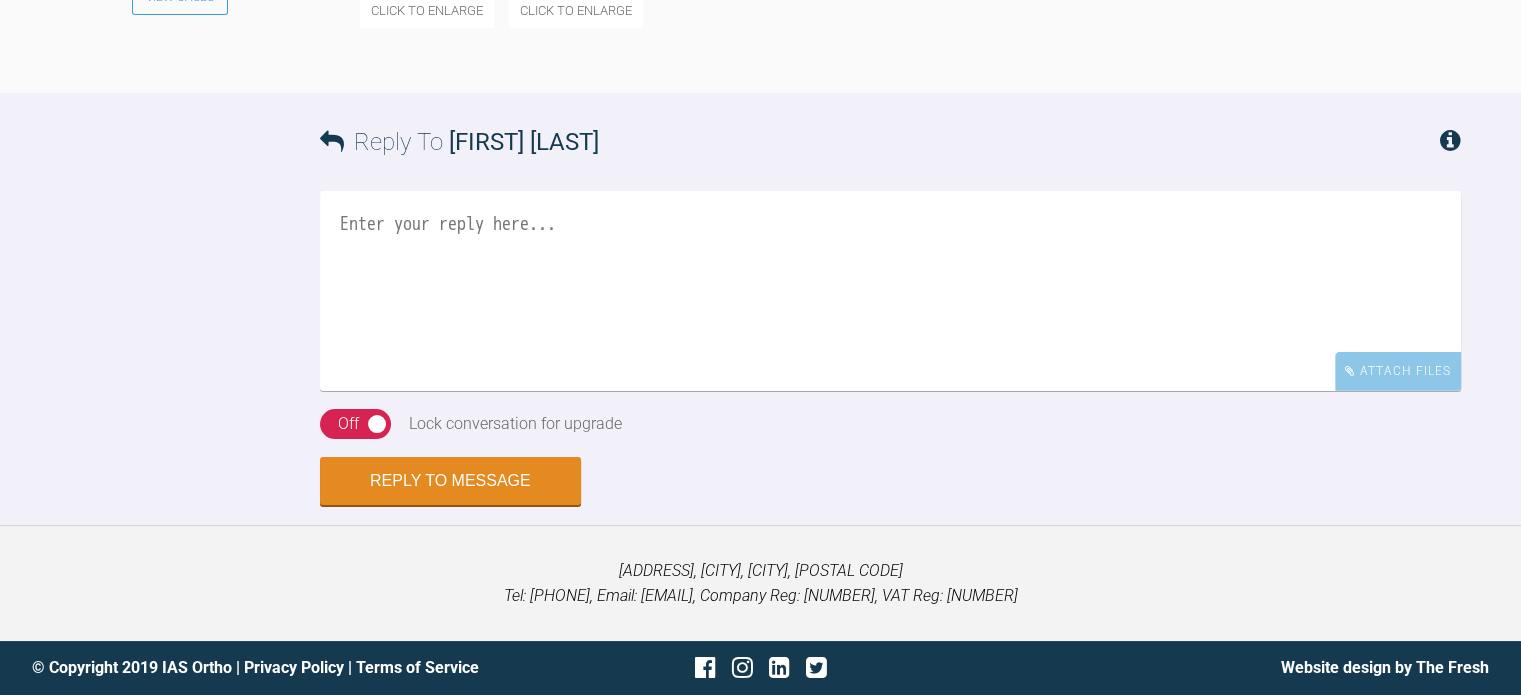 scroll, scrollTop: 6167, scrollLeft: 0, axis: vertical 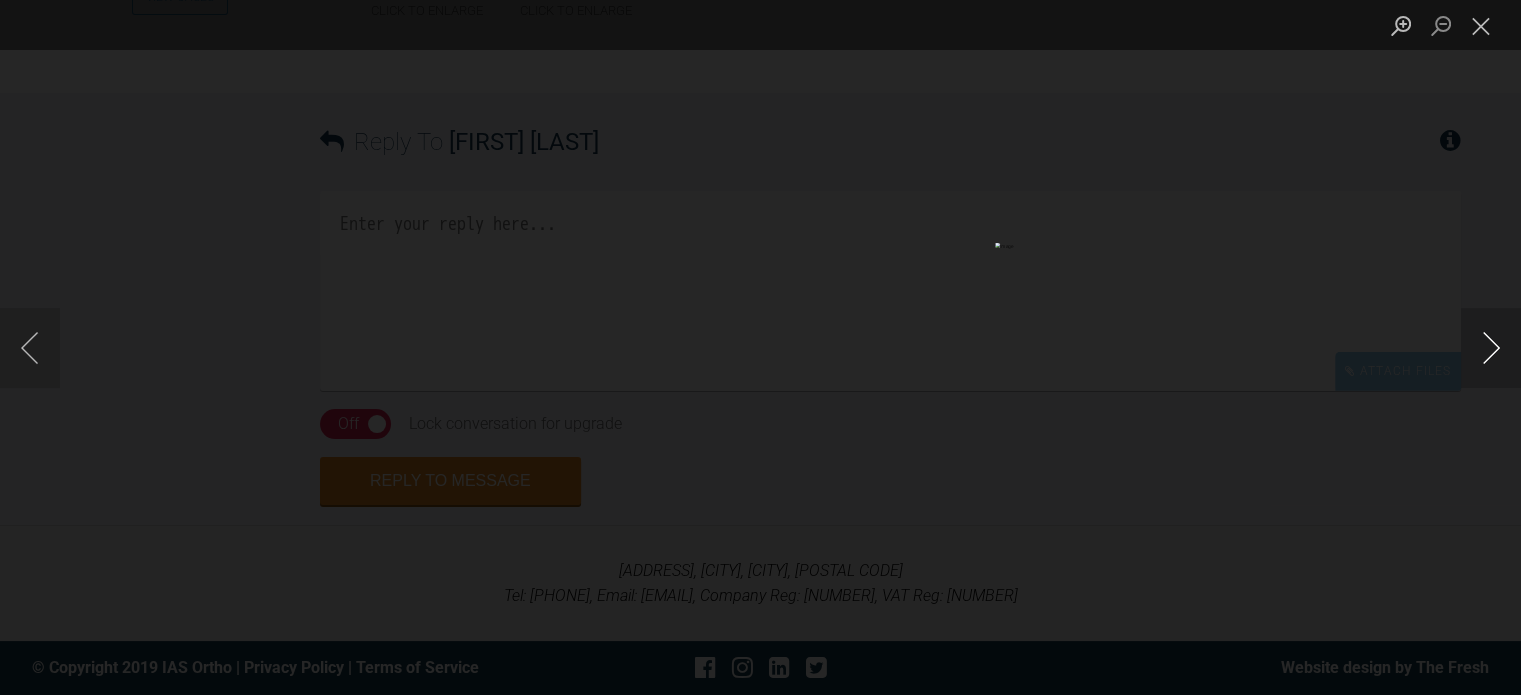 click at bounding box center [1491, 348] 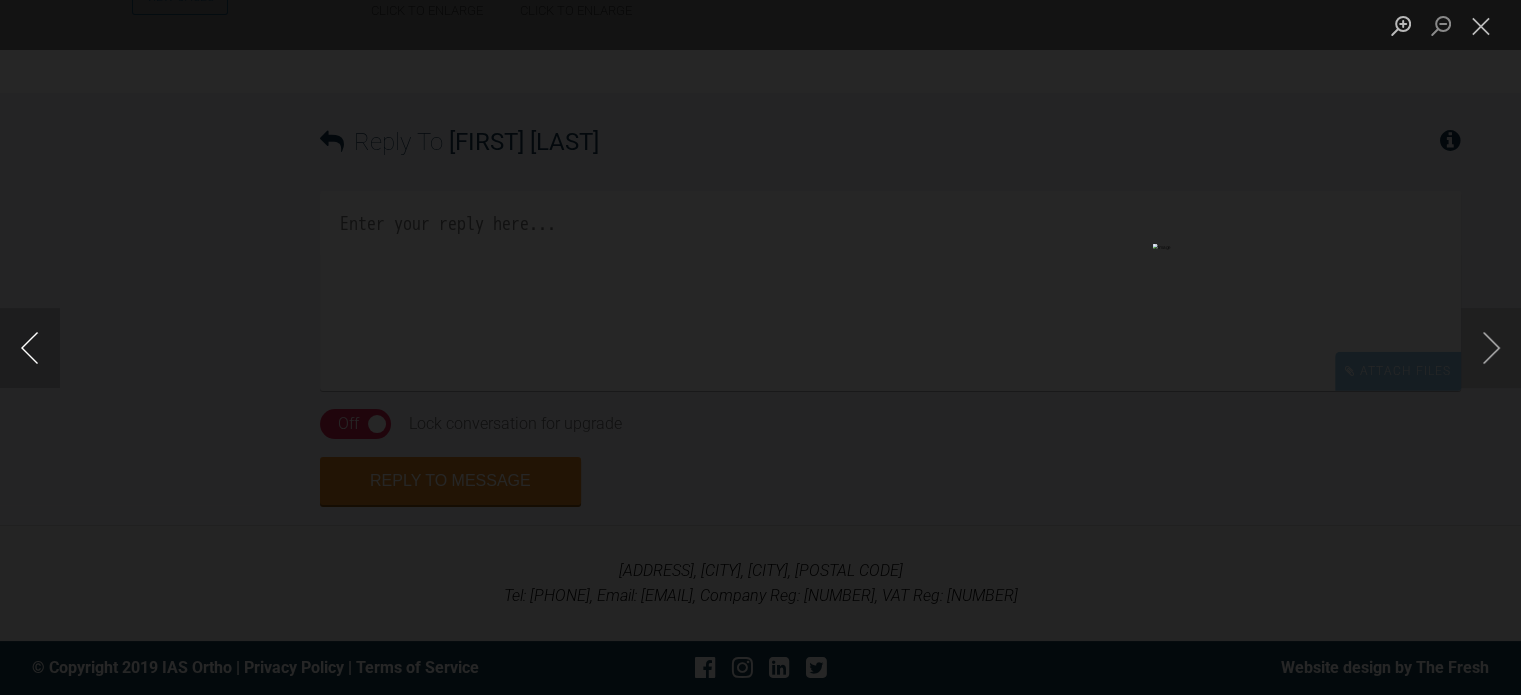 click at bounding box center (30, 348) 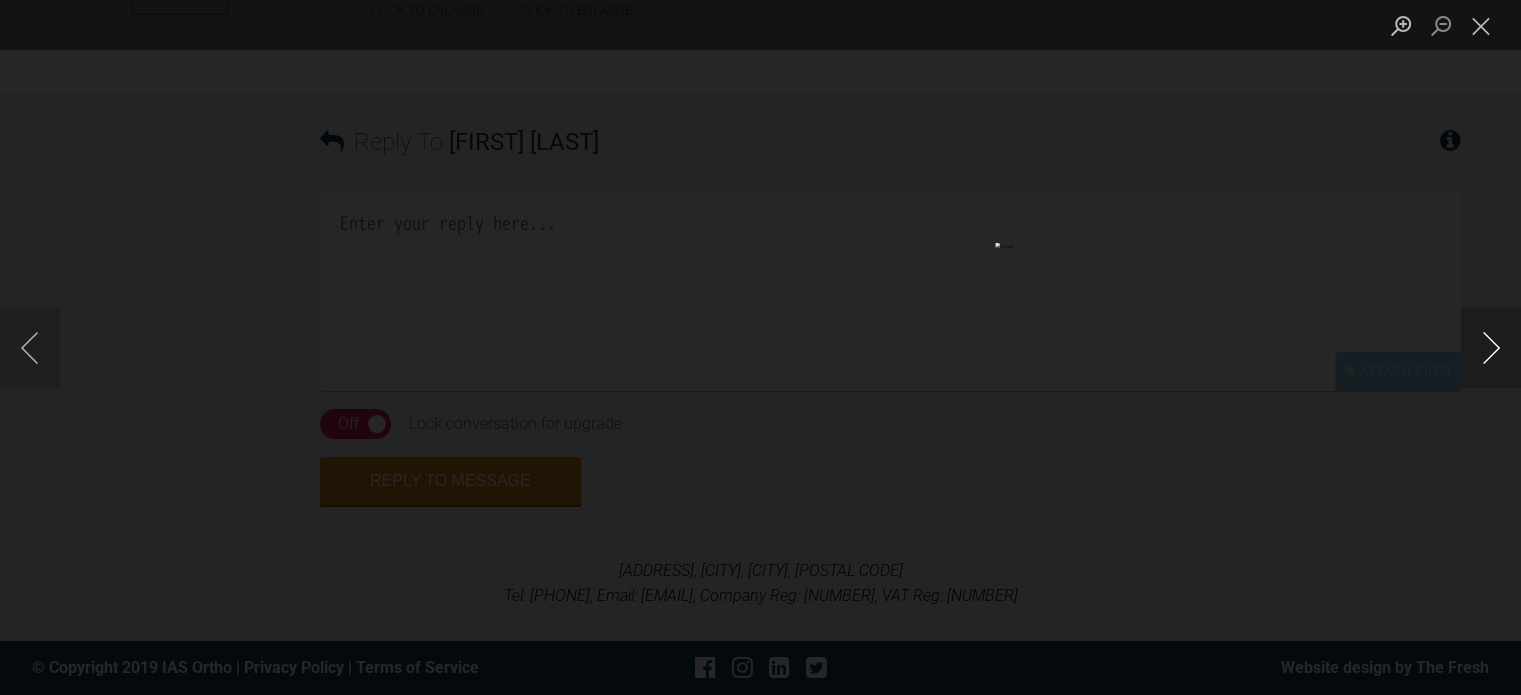 click at bounding box center [1491, 348] 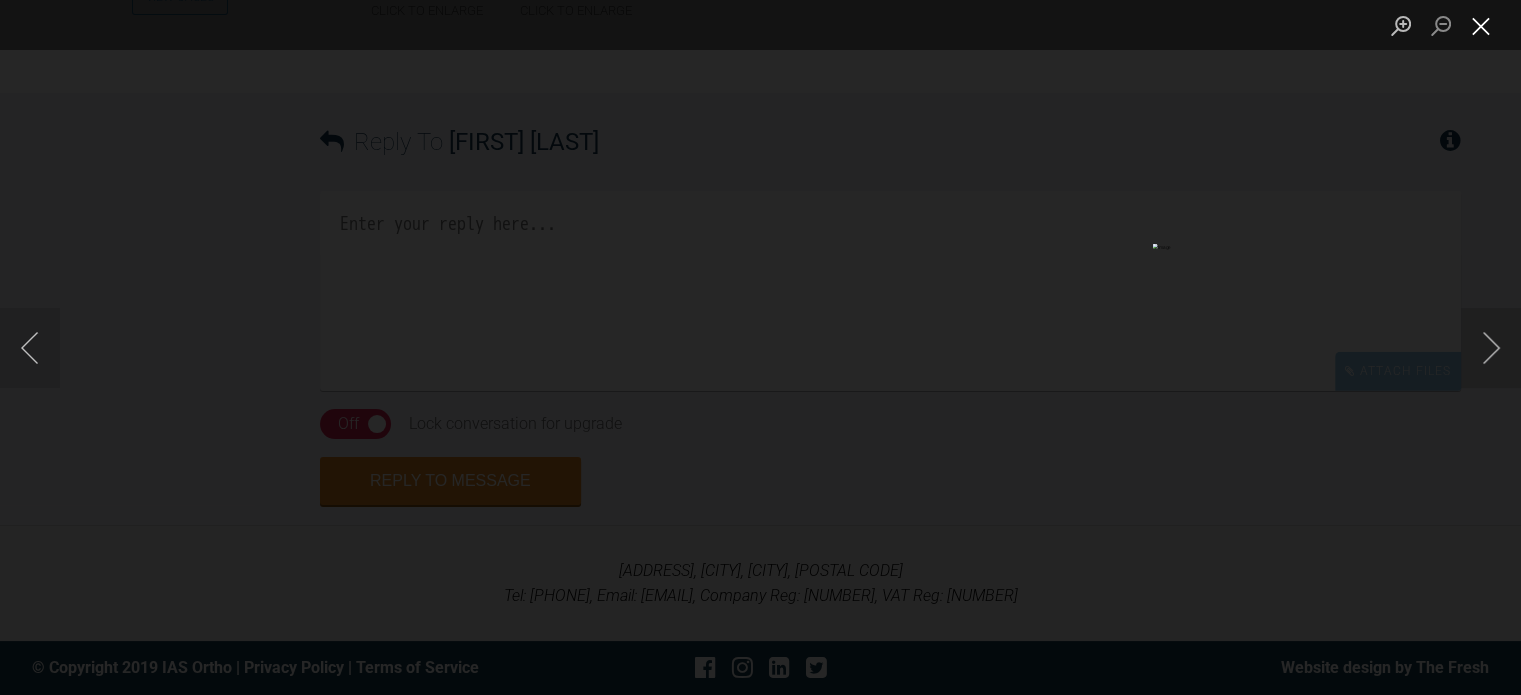 click at bounding box center (1481, 25) 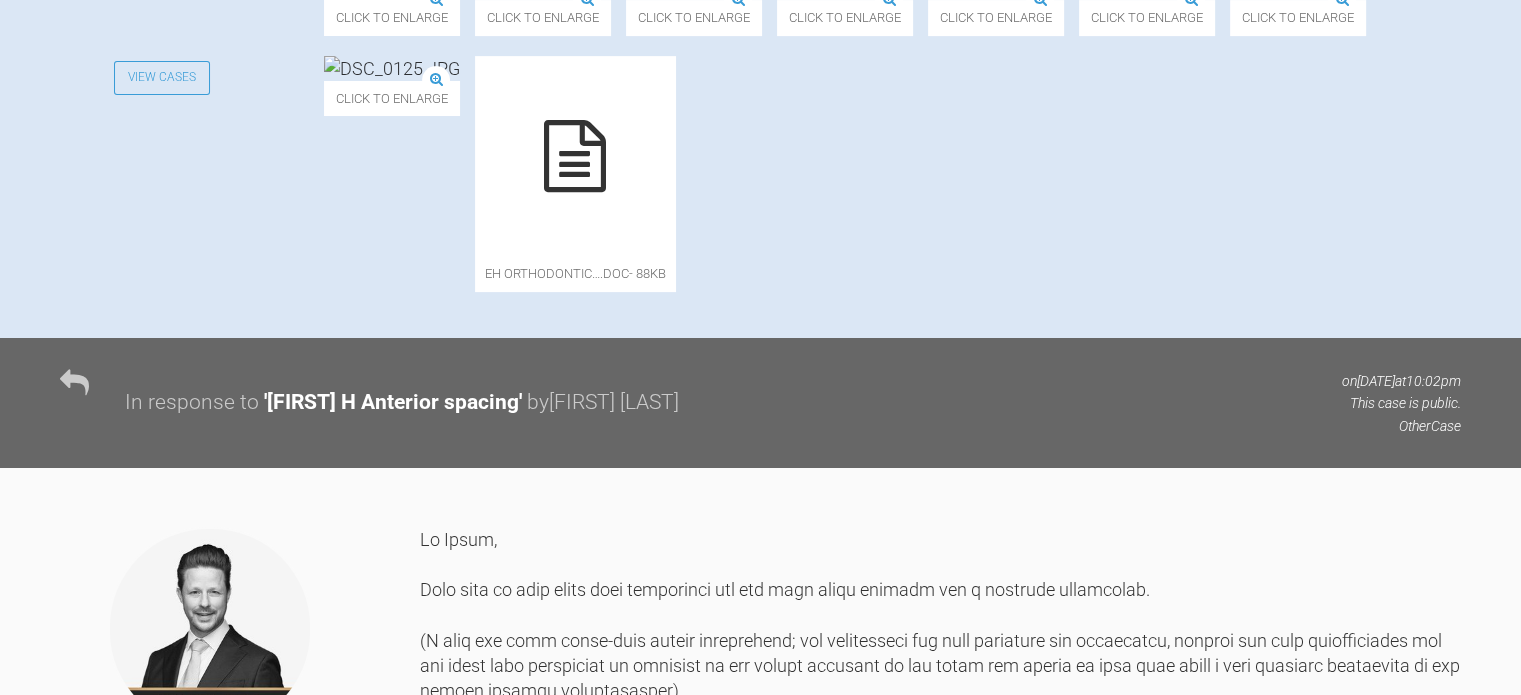 scroll, scrollTop: 786, scrollLeft: 0, axis: vertical 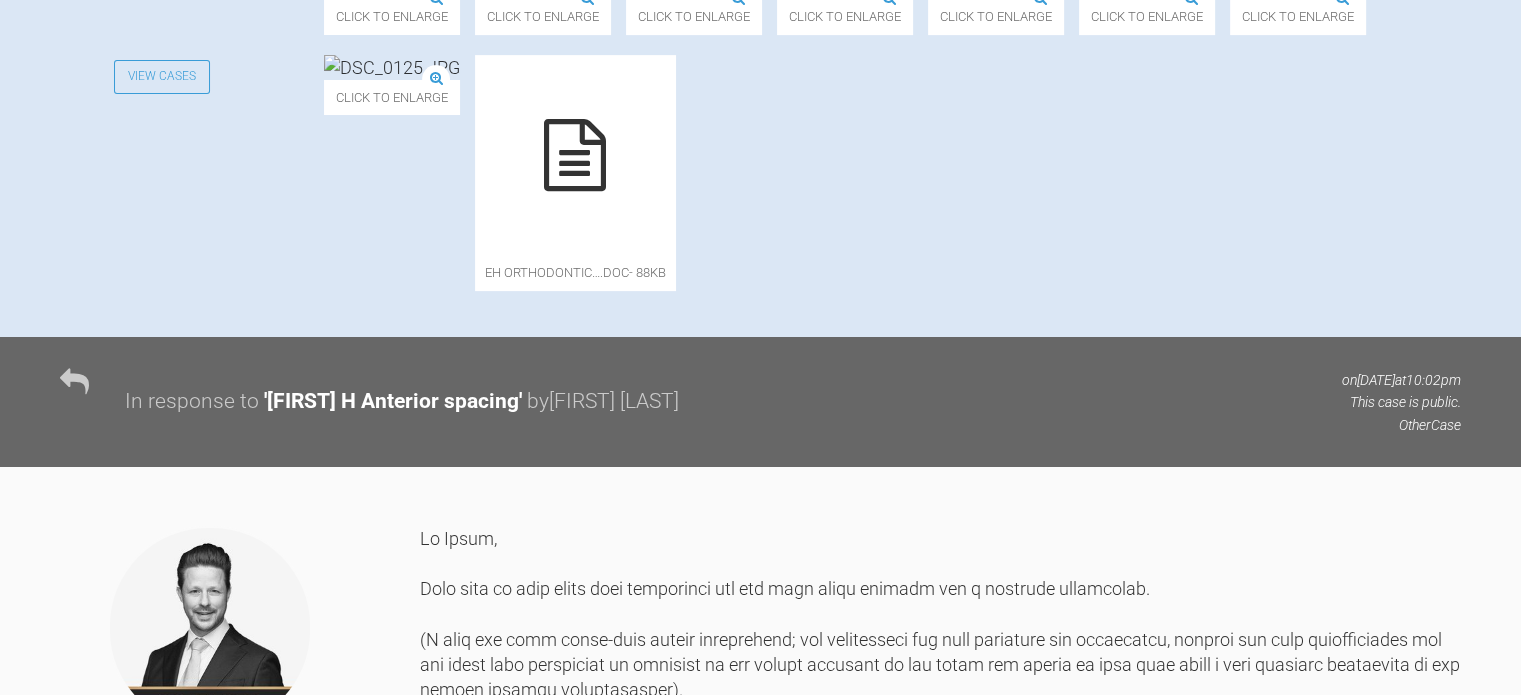 click at bounding box center (575, 155) 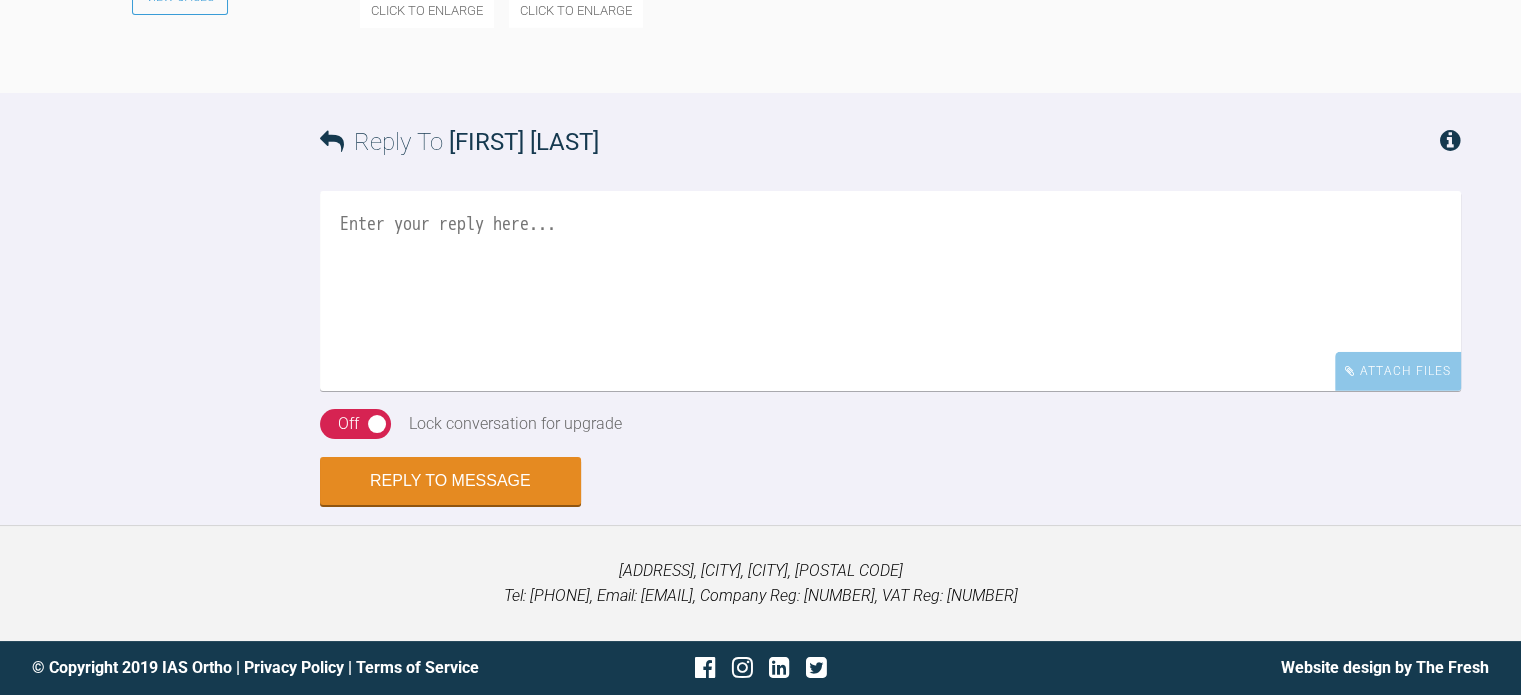 scroll, scrollTop: 5934, scrollLeft: 0, axis: vertical 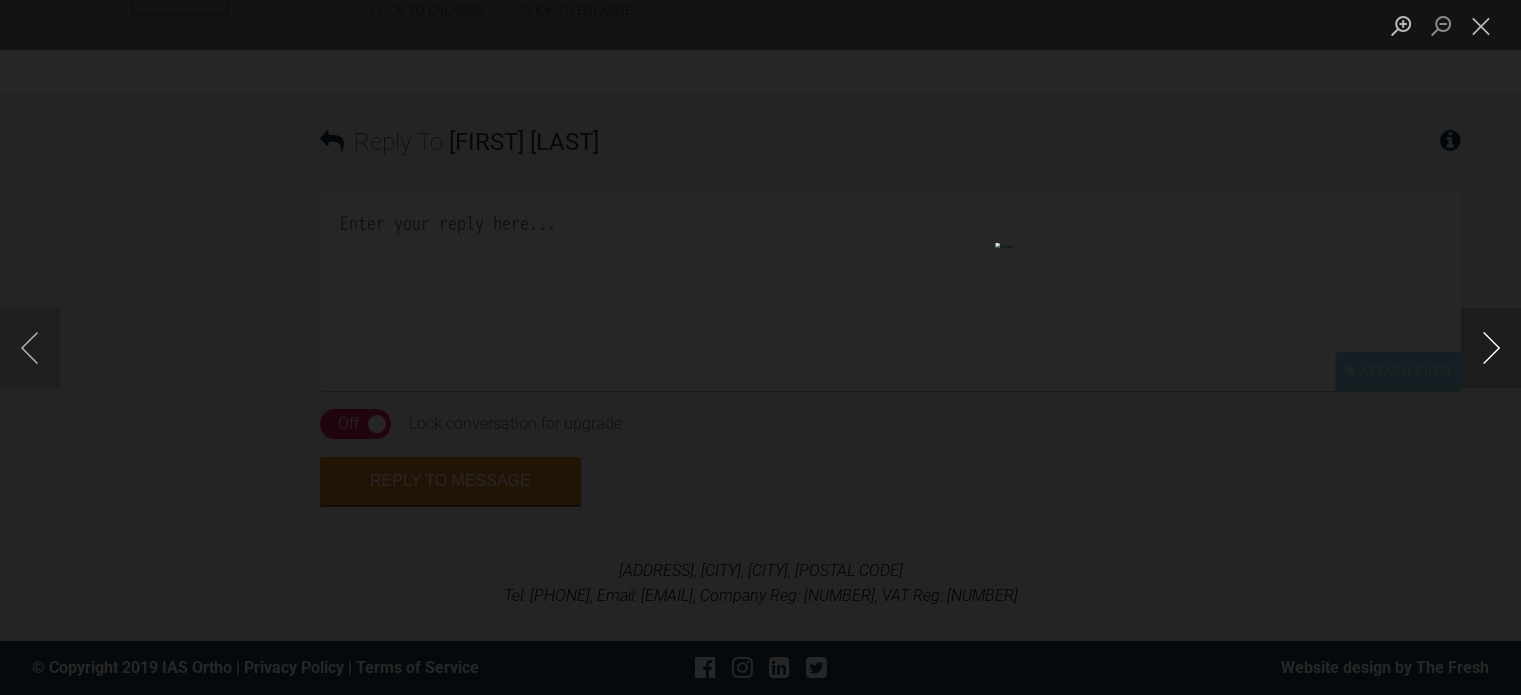 click at bounding box center (1491, 348) 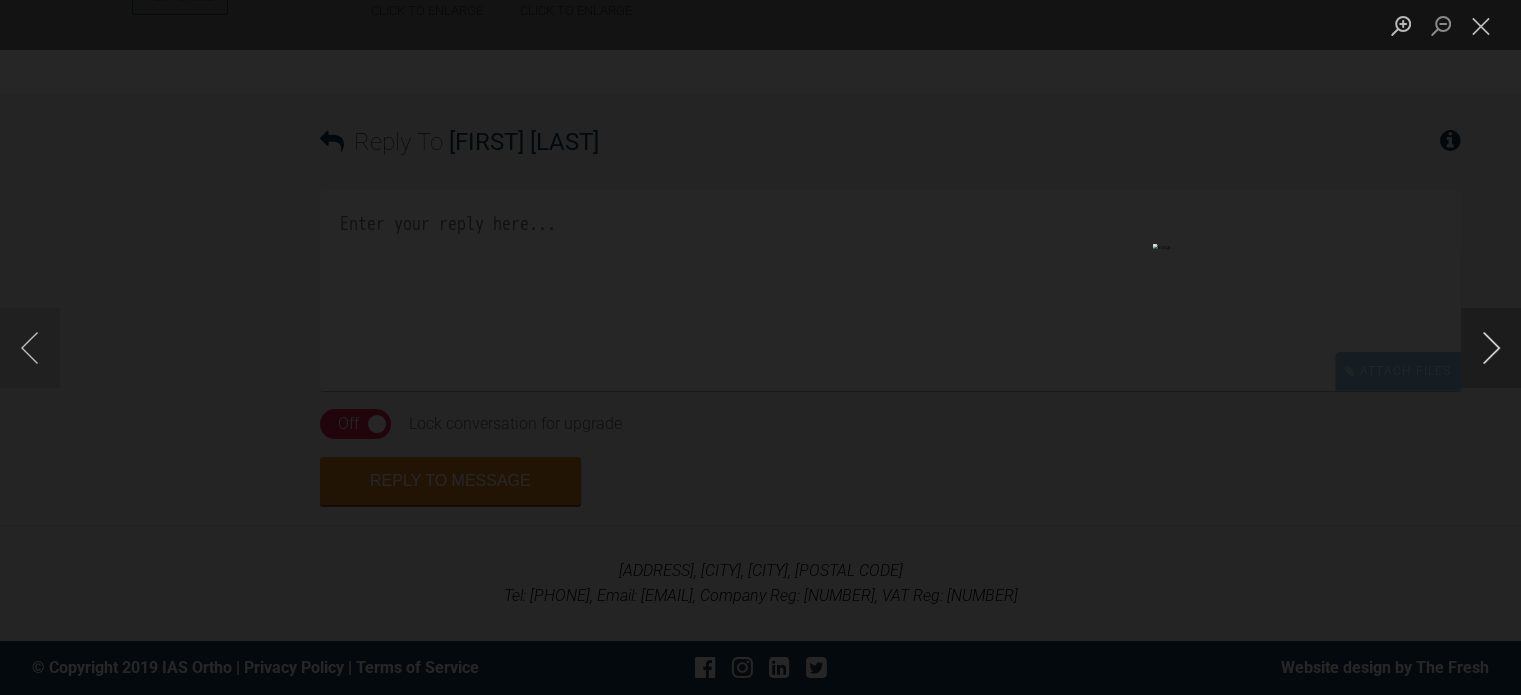 click at bounding box center [1491, 348] 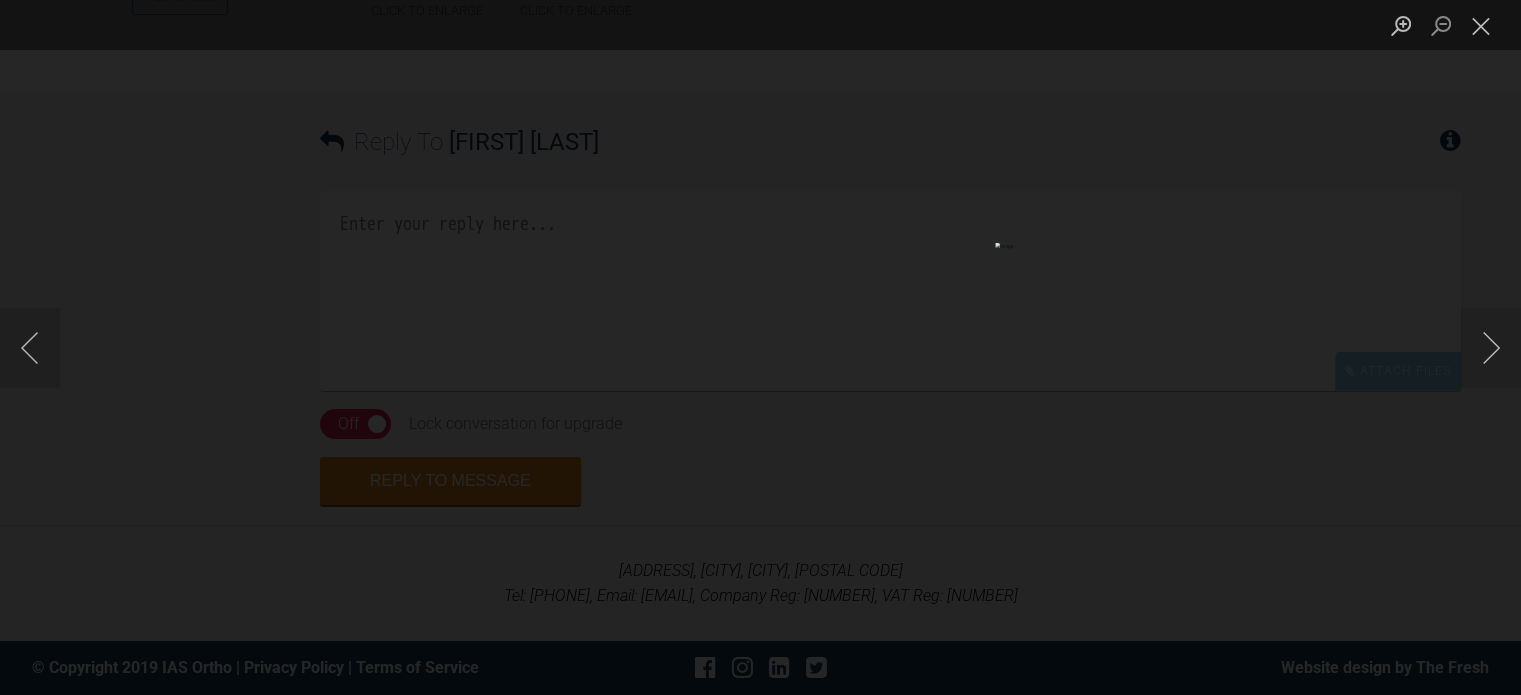 type 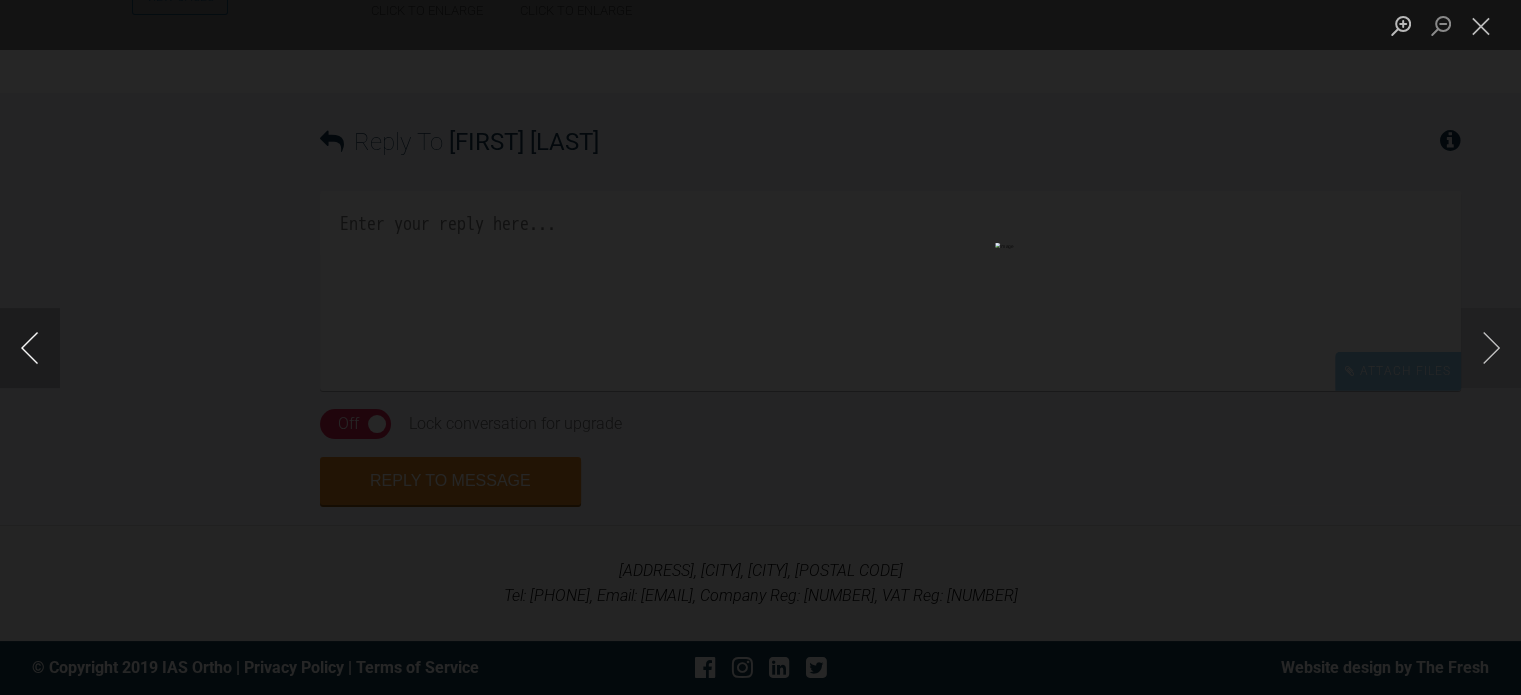 click at bounding box center [30, 348] 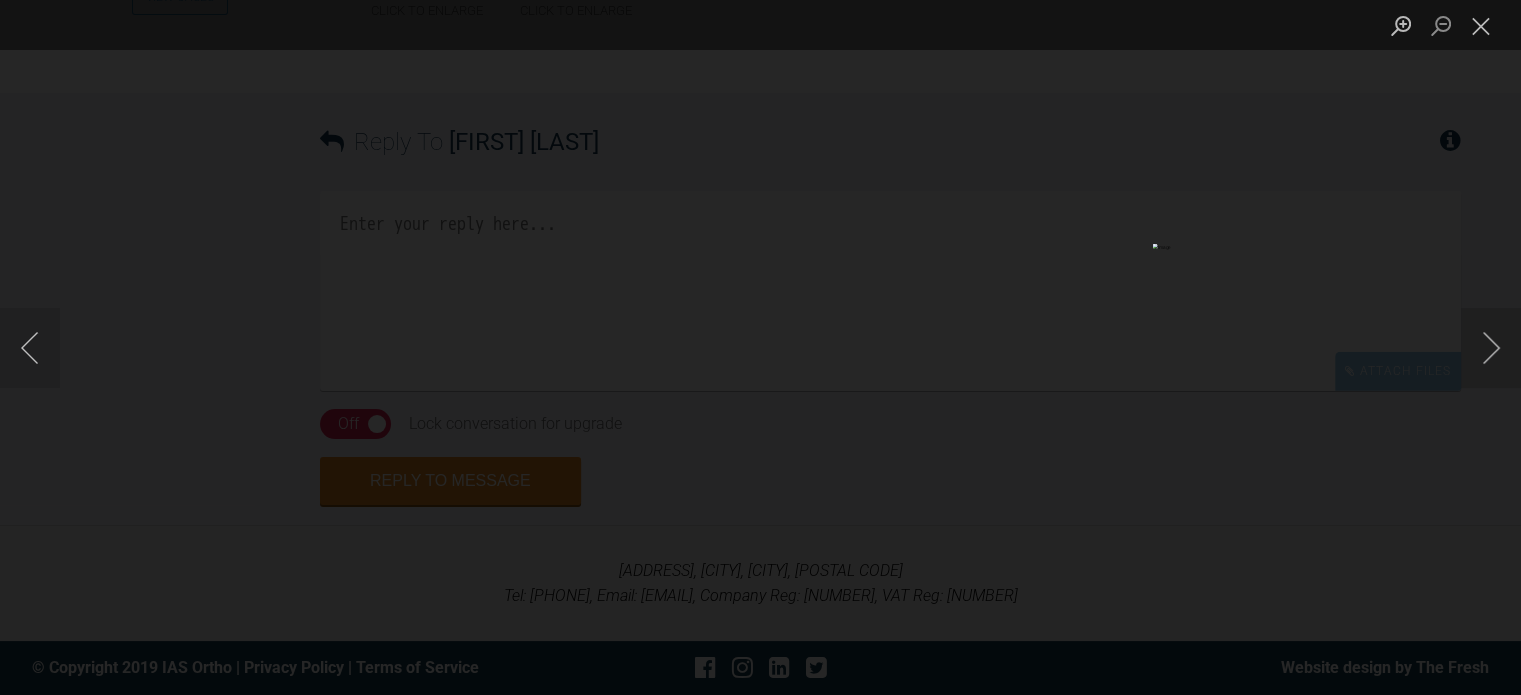 type 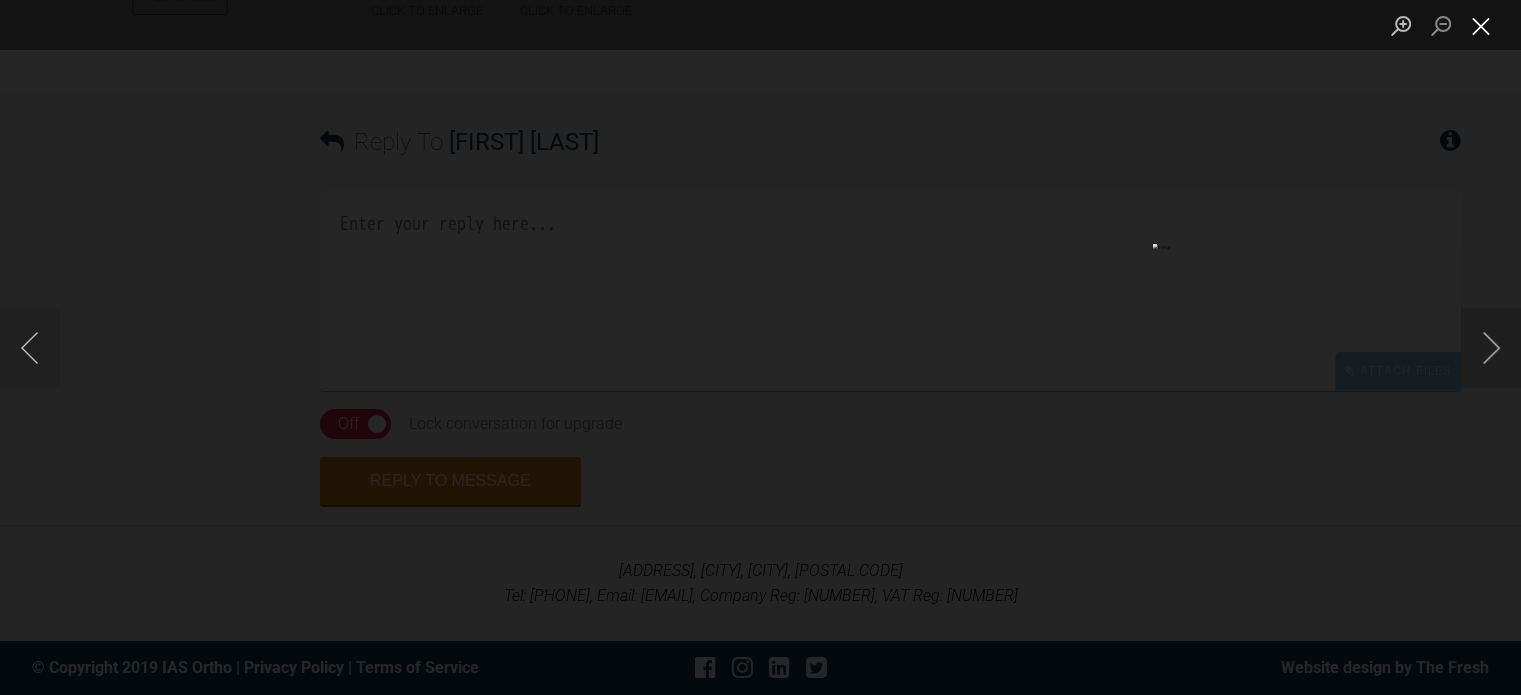 click at bounding box center [1481, 25] 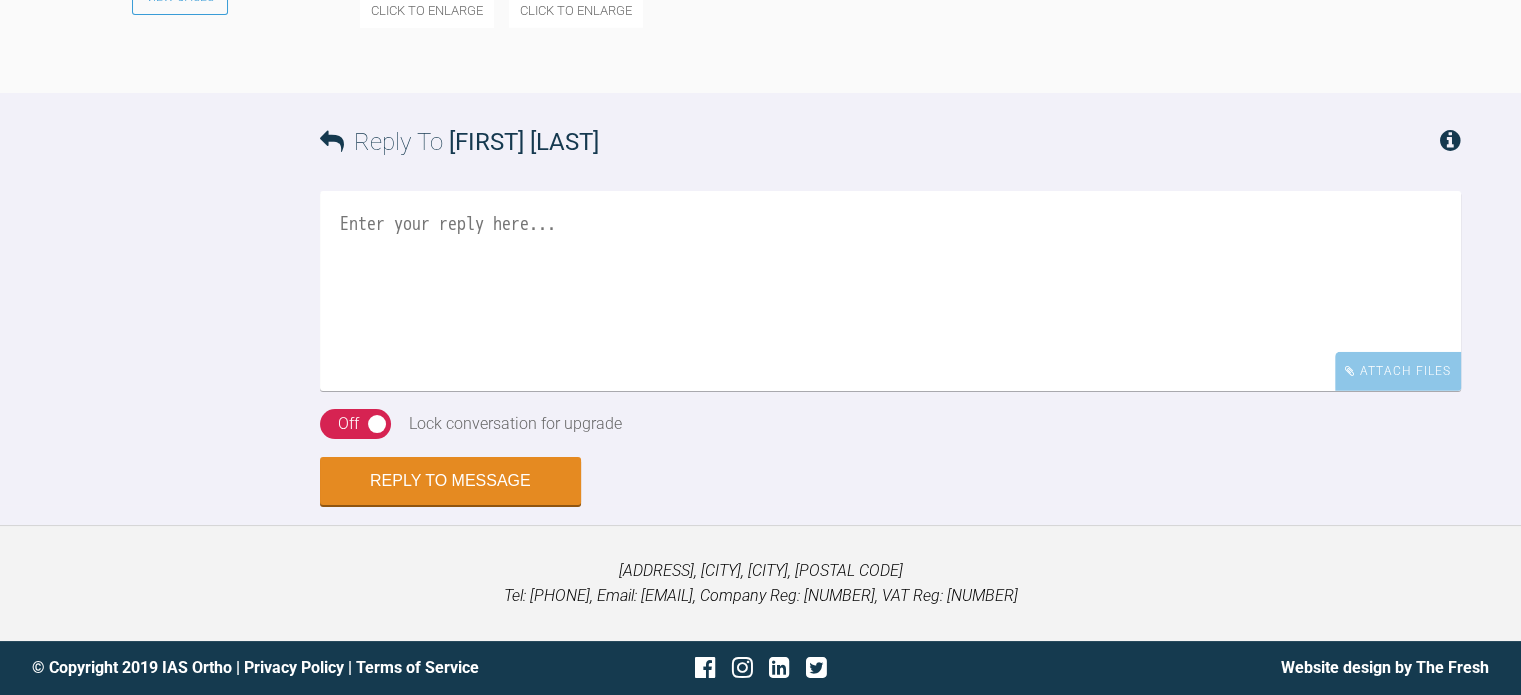 scroll, scrollTop: 6076, scrollLeft: 0, axis: vertical 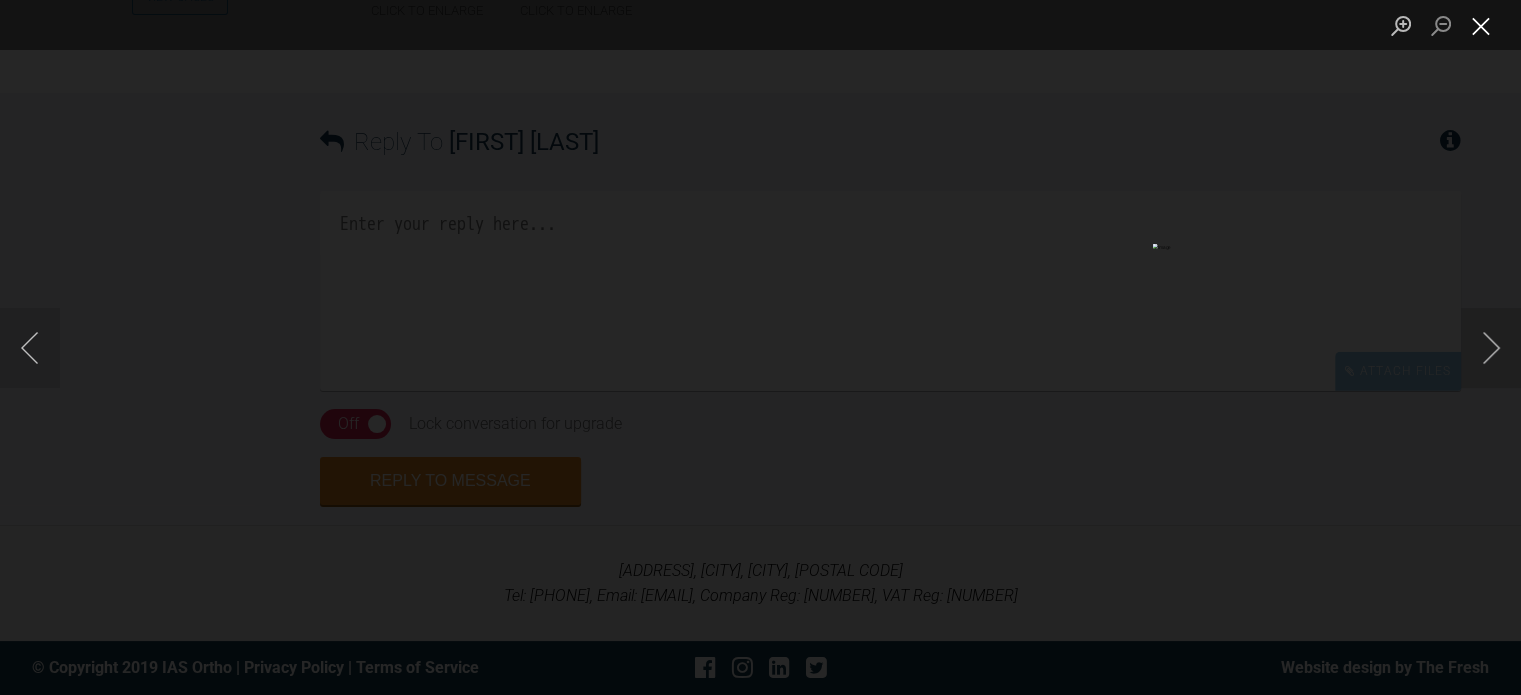 click at bounding box center [1481, 25] 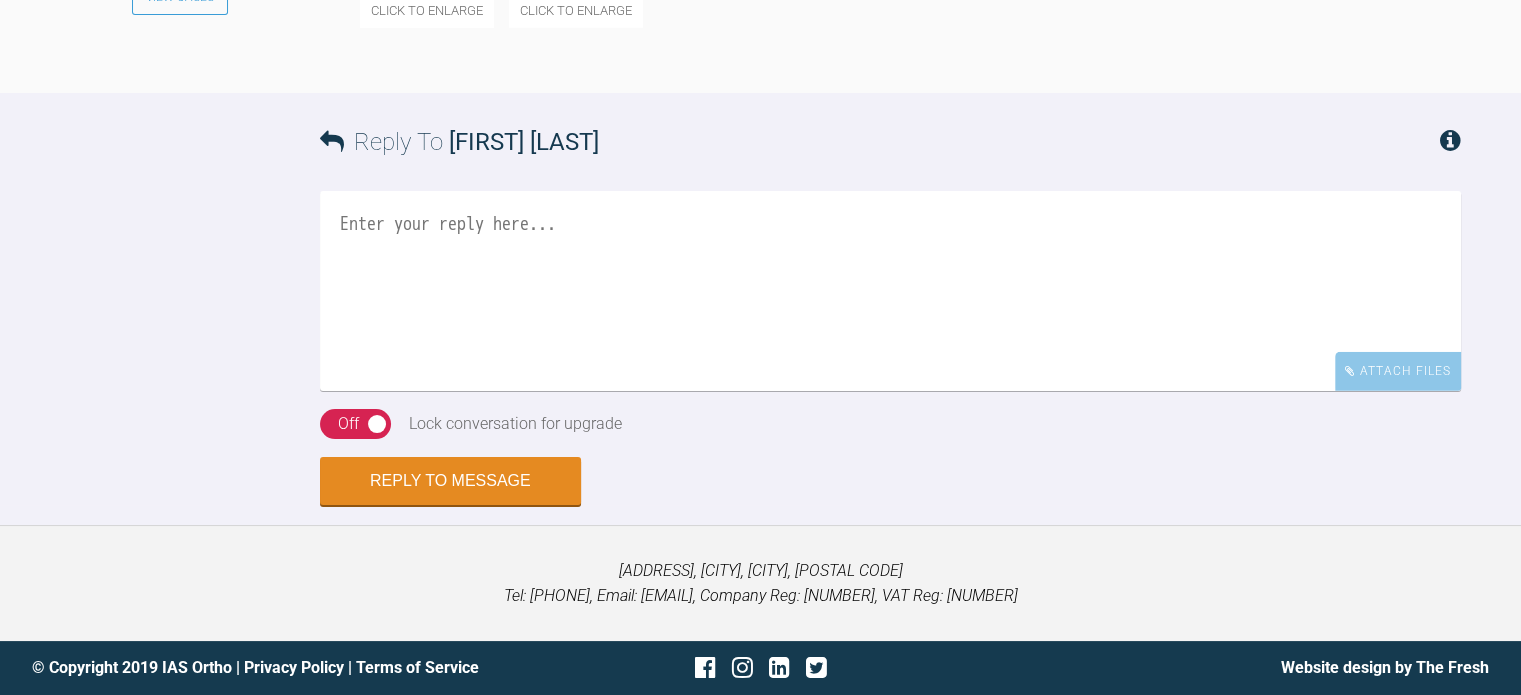 scroll, scrollTop: 6247, scrollLeft: 0, axis: vertical 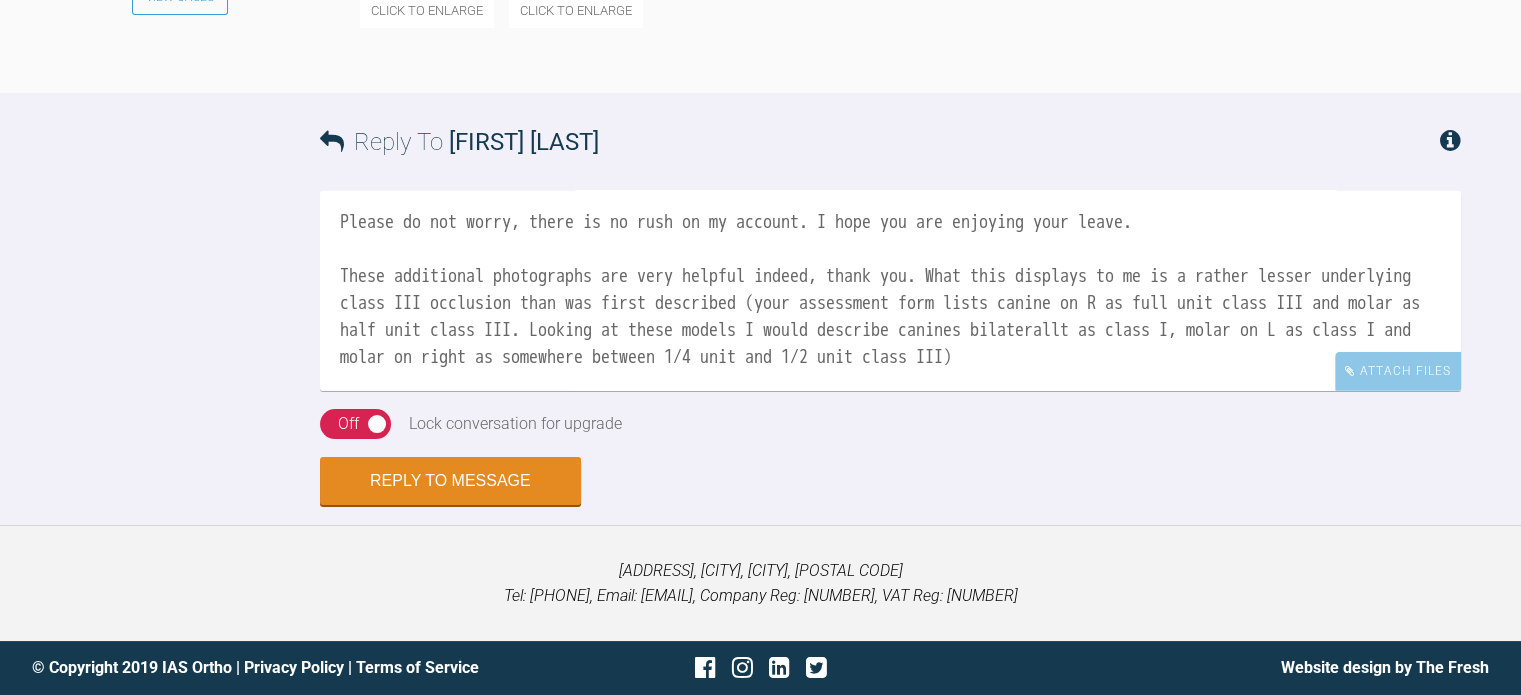 click on "Hi [FIRST],
Please do not worry, there is no rush on my account. I hope you are enjoying your leave.
These additional photographs are very helpful indeed, thank you. What this displays to me is a rather lesser underlying class III occlusion than was first described (your assessment form lists canine on R as full unit class III and molar as half unit class III. Looking at these models I would describe canines bilaterallt as class I, molar on L as class I and molar on right as somewhere between 1/4 unit and 1/2 unit class III)" at bounding box center [890, 291] 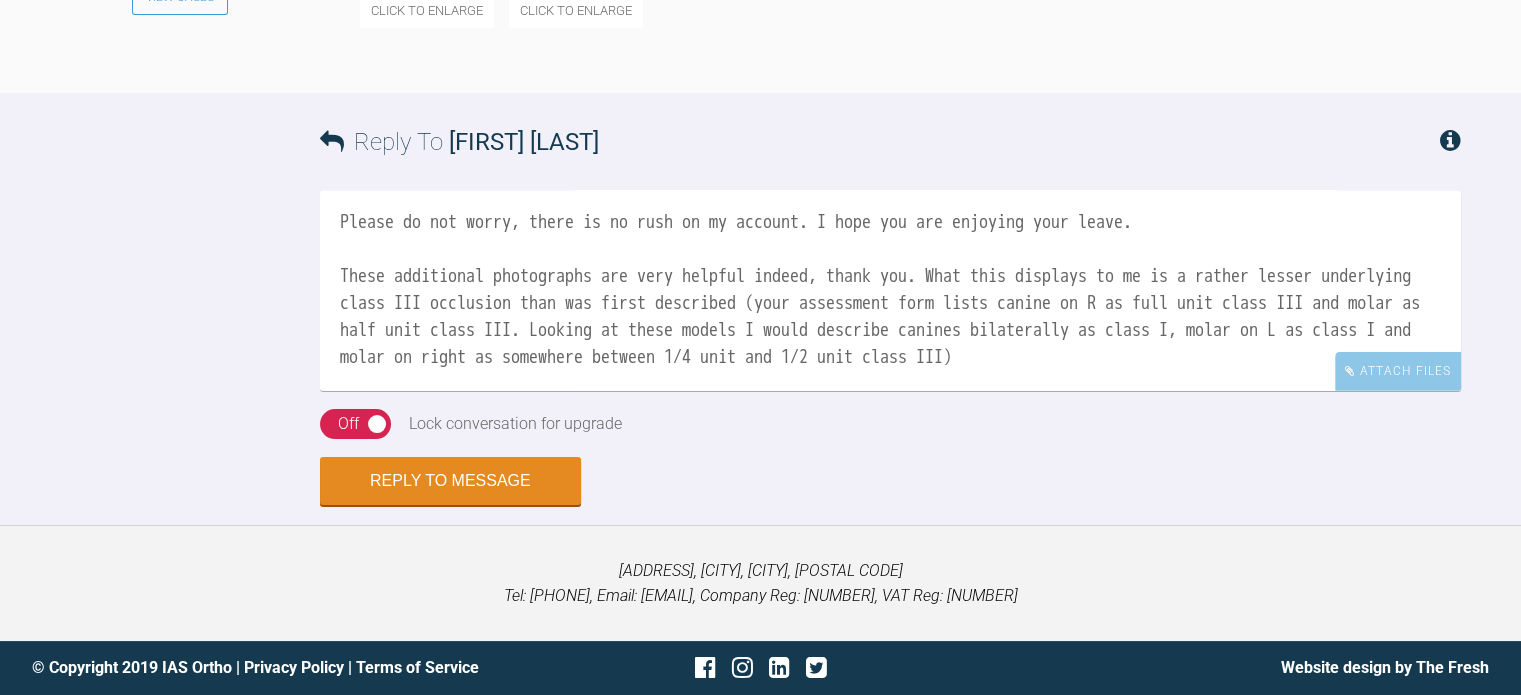 scroll, scrollTop: 87, scrollLeft: 0, axis: vertical 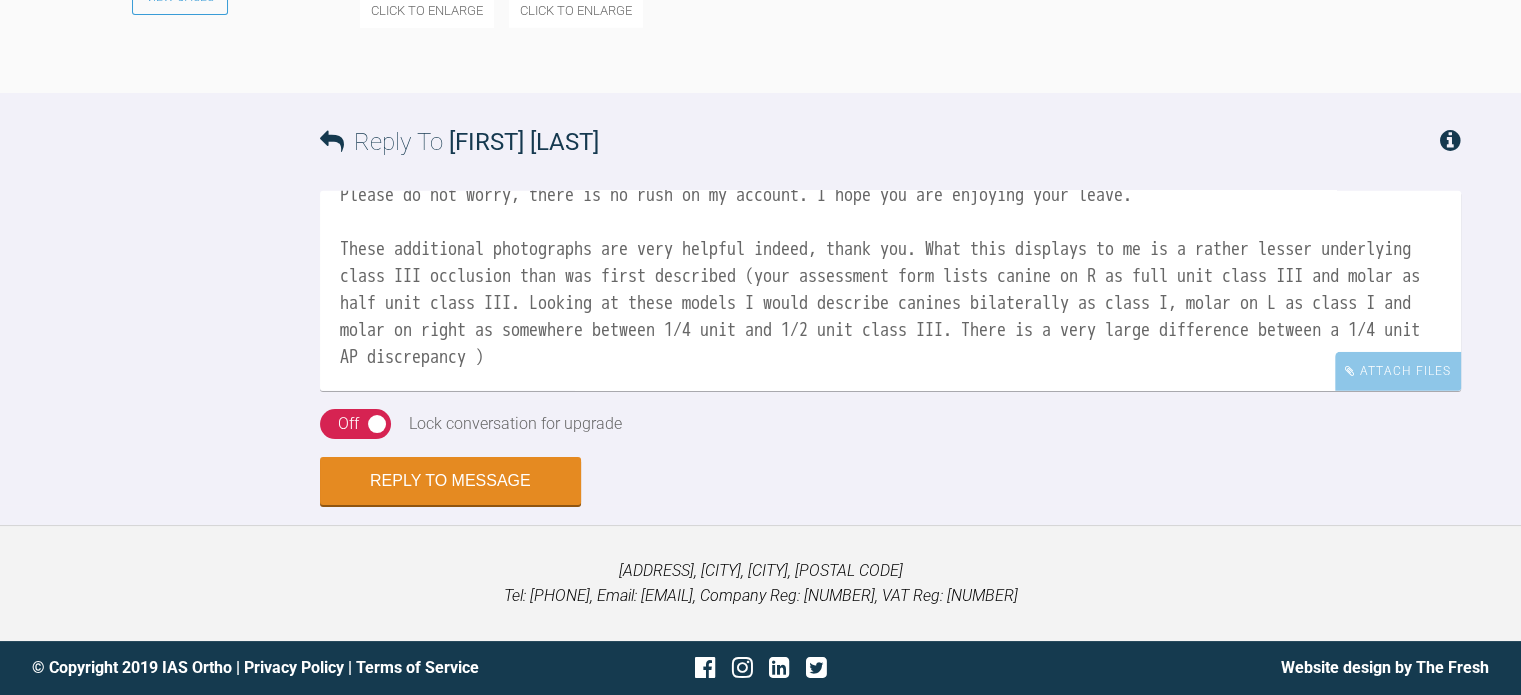 click on "Hi [NAME],
Please do not worry, there is no rush on my account. I hope you are enjoying your leave.
These additional photographs are very helpful indeed, thank you. What this displays to me is a rather lesser underlying class III occlusion than was first described (your assessment form lists canine on R as full unit class III and molar as half unit class III. Looking at these models I would describe canines bilaterally as class I, molar on L as class I and molar on right as somewhere between 1/4 unit and 1/2 unit class III. There is a very large difference between a 1/4 unit AP discrepancy )" at bounding box center (890, 291) 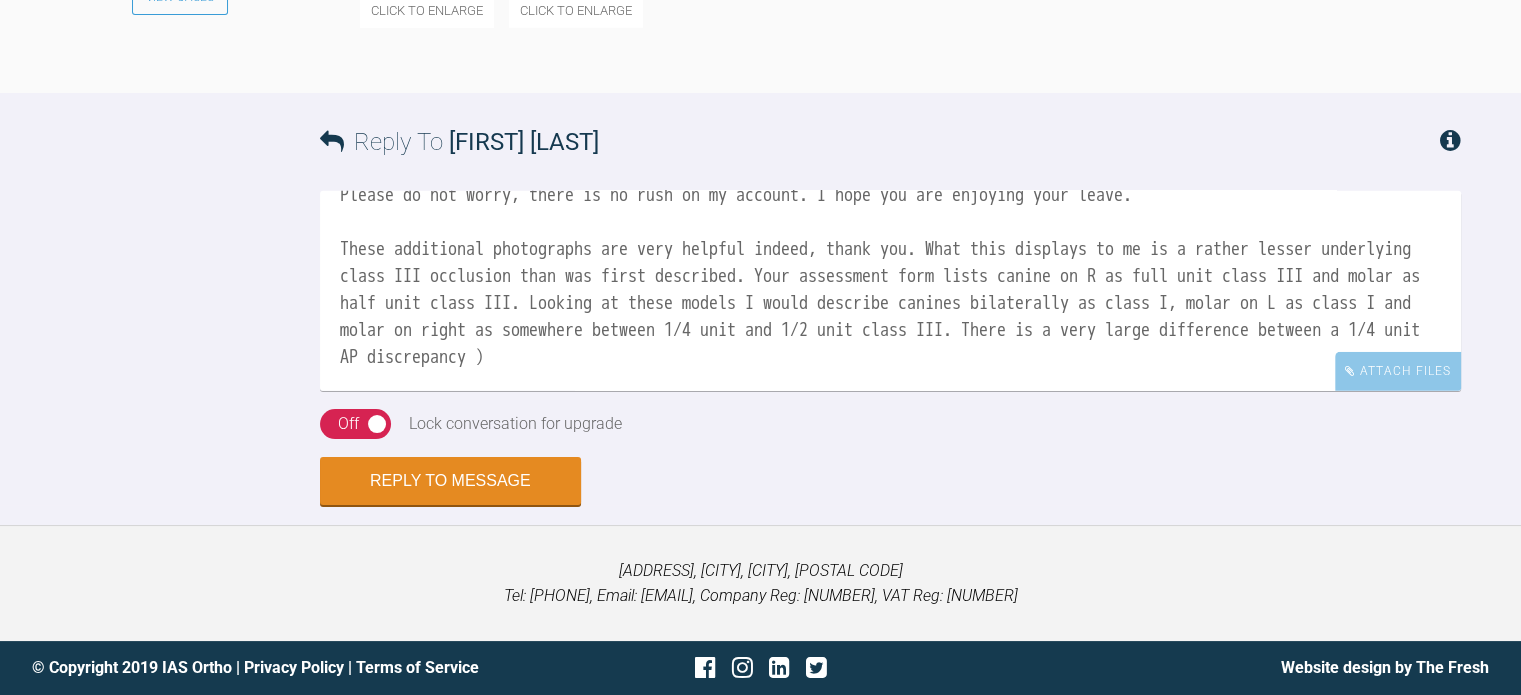 click on "Hi [FIRST],
Please do not worry, there is no rush on my account. I hope you are enjoying your leave.
These additional photographs are very helpful indeed, thank you. What this displays to me is a rather lesser underlying class III occlusion than was first described. Your assessment form lists canine on R as full unit class III and molar as half unit class III. Looking at these models I would describe canines bilaterally as class I, molar on L as class I and molar on right as somewhere between 1/4 unit and 1/2 unit class III. There is a very large difference between a 1/4 unit AP discrepancy )" at bounding box center (890, 291) 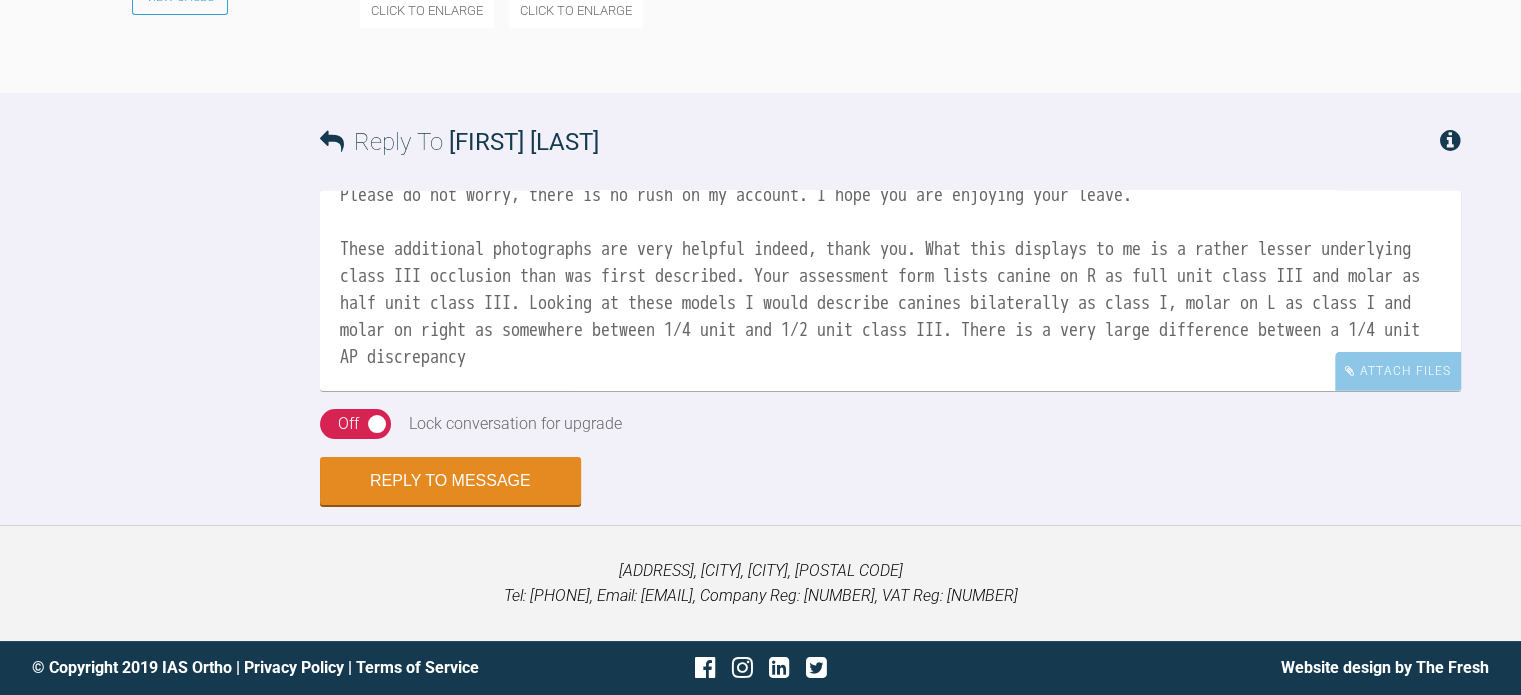 click on "Hi [FIRST],
Please do not worry, there is no rush on my account. I hope you are enjoying your leave.
These additional photographs are very helpful indeed, thank you. What this displays to me is a rather lesser underlying class III occlusion than was first described. Your assessment form lists canine on R as full unit class III and molar as half unit class III. Looking at these models I would describe canines bilaterally as class I, molar on L as class I and molar on right as somewhere between 1/4 unit and 1/2 unit class III. There is a very large difference between a 1/4 unit AP discrepancy" at bounding box center [890, 291] 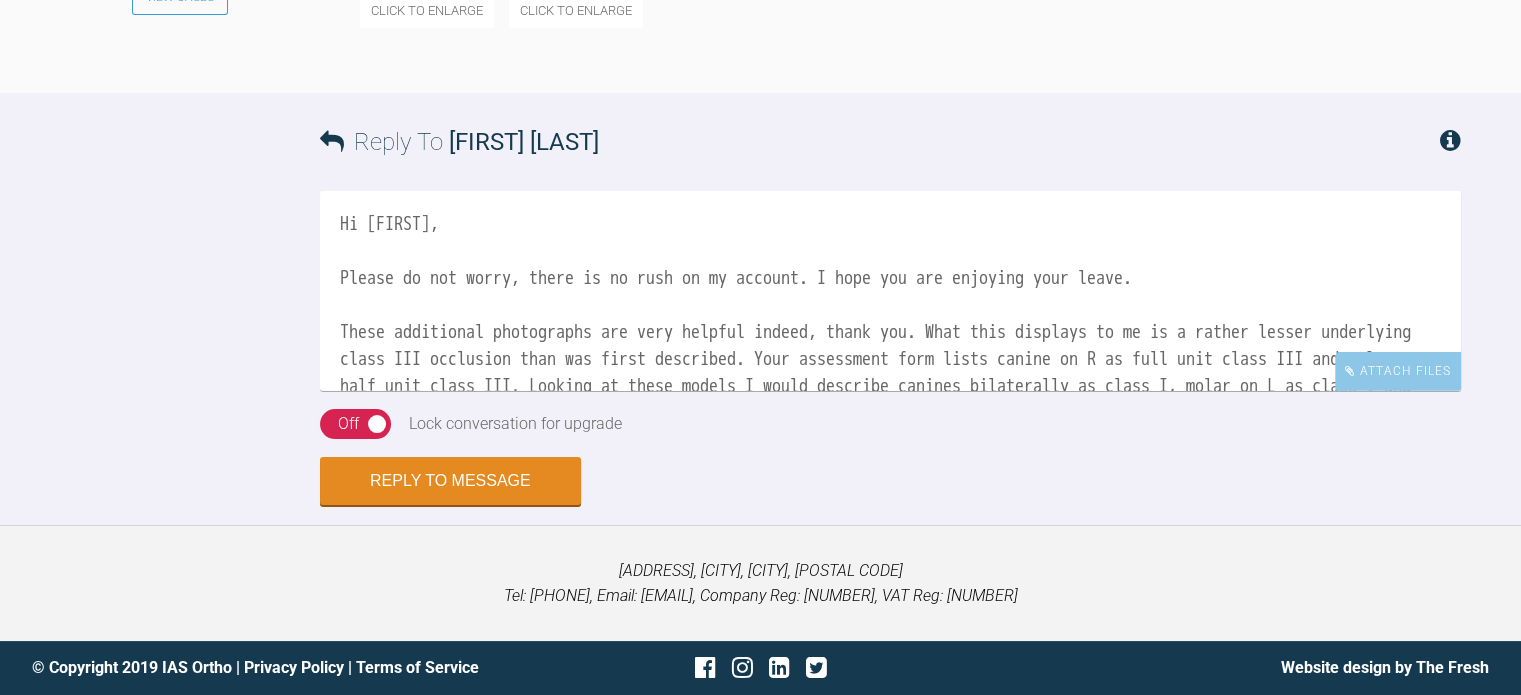 scroll, scrollTop: 272, scrollLeft: 0, axis: vertical 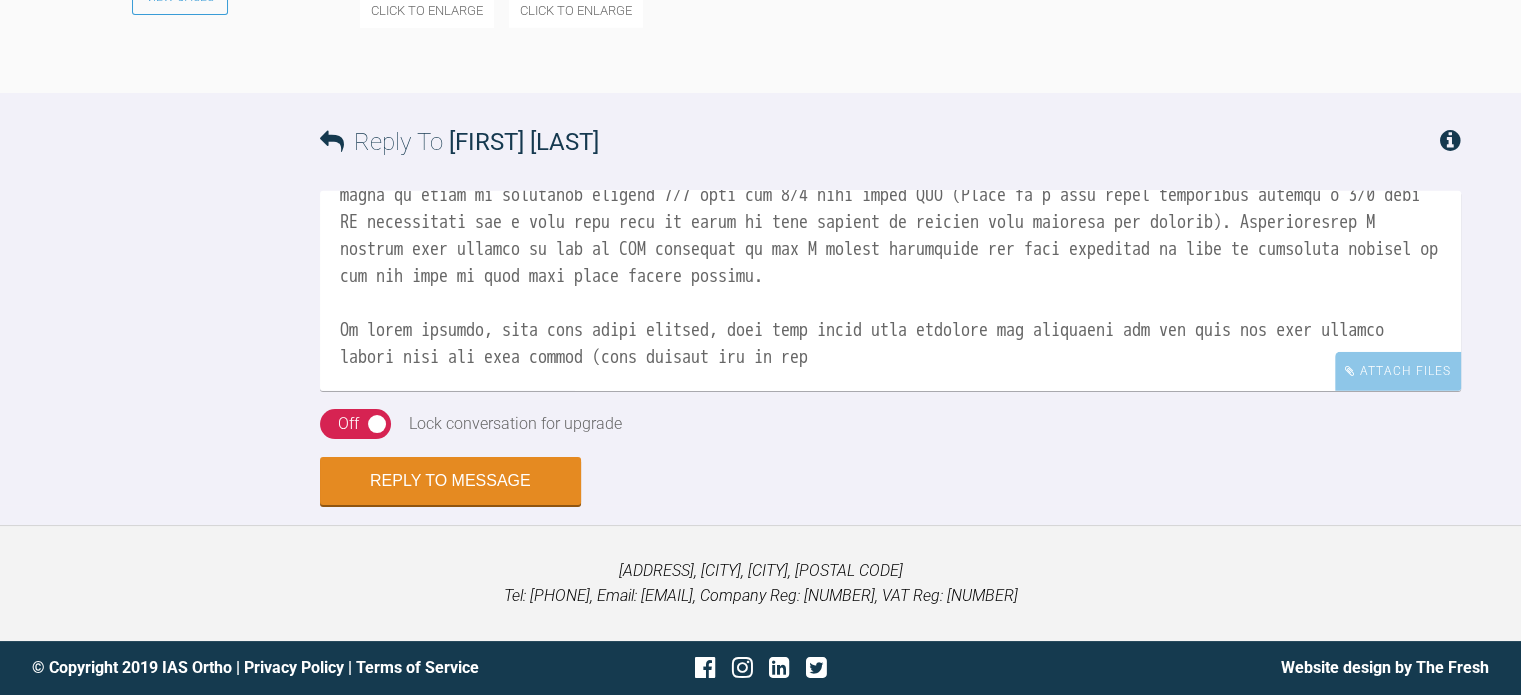 click at bounding box center (890, 291) 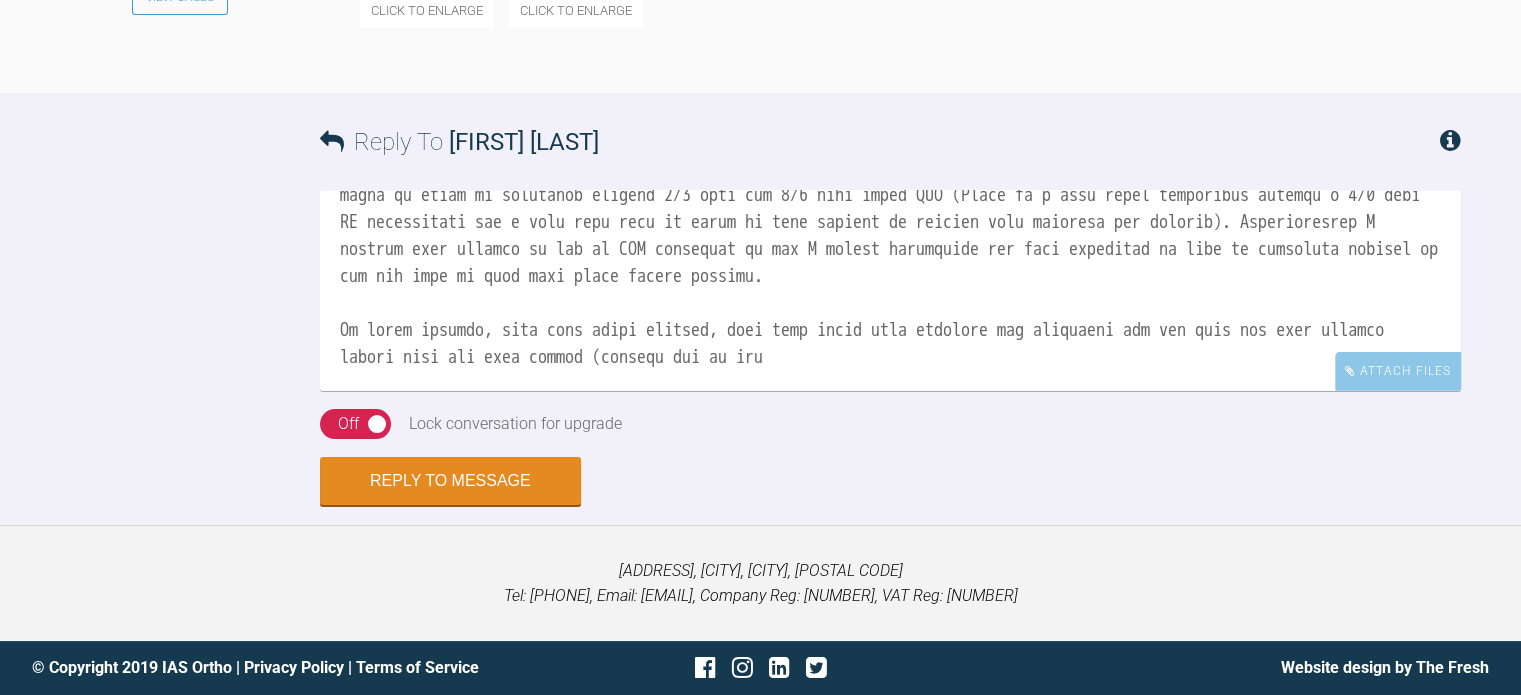 click at bounding box center (890, 291) 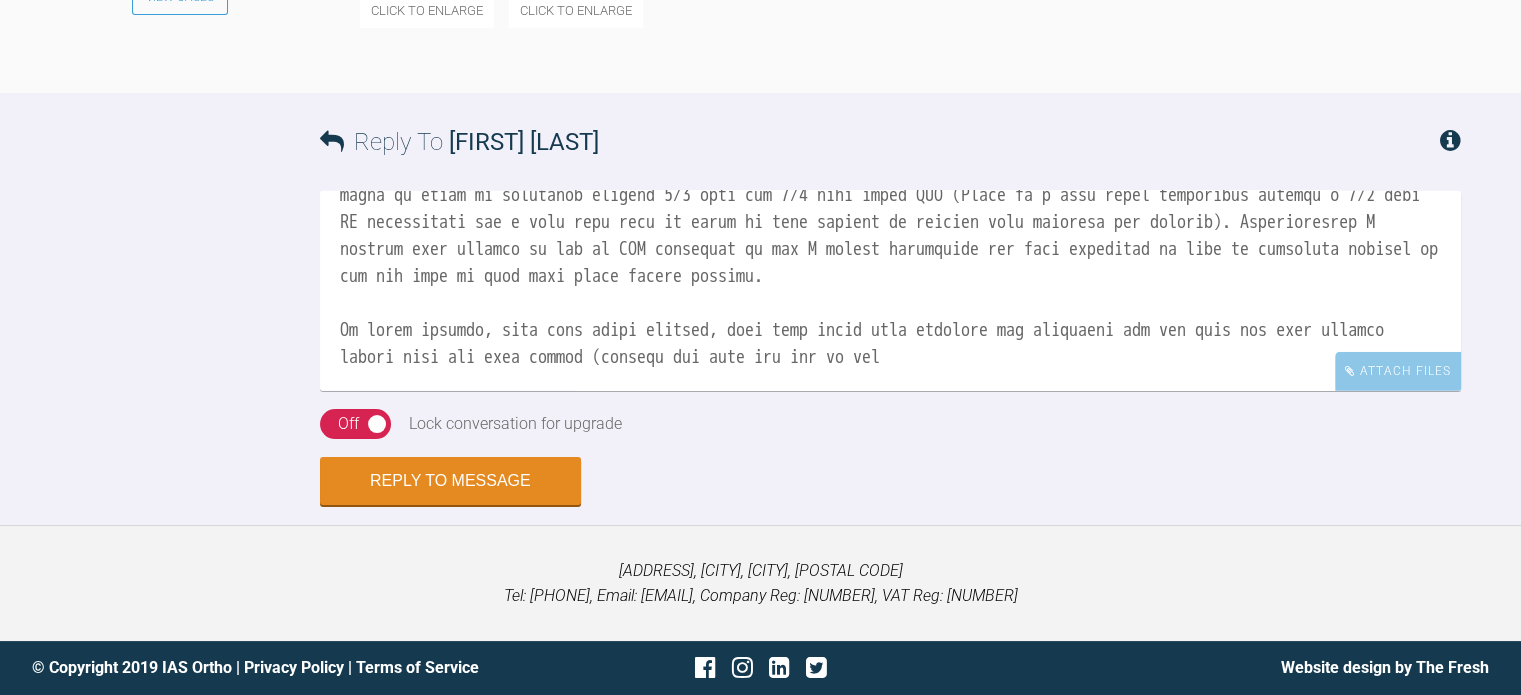 click at bounding box center (890, 291) 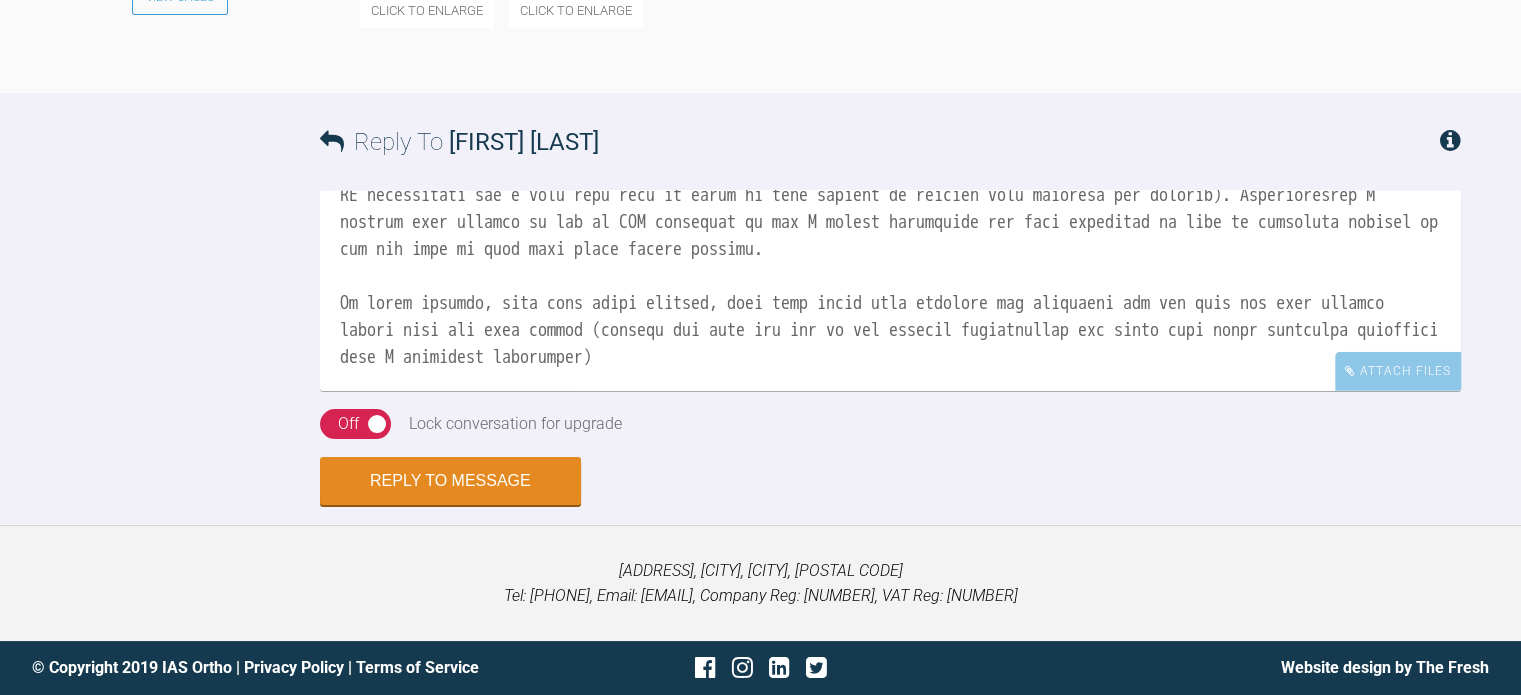 click at bounding box center [890, 291] 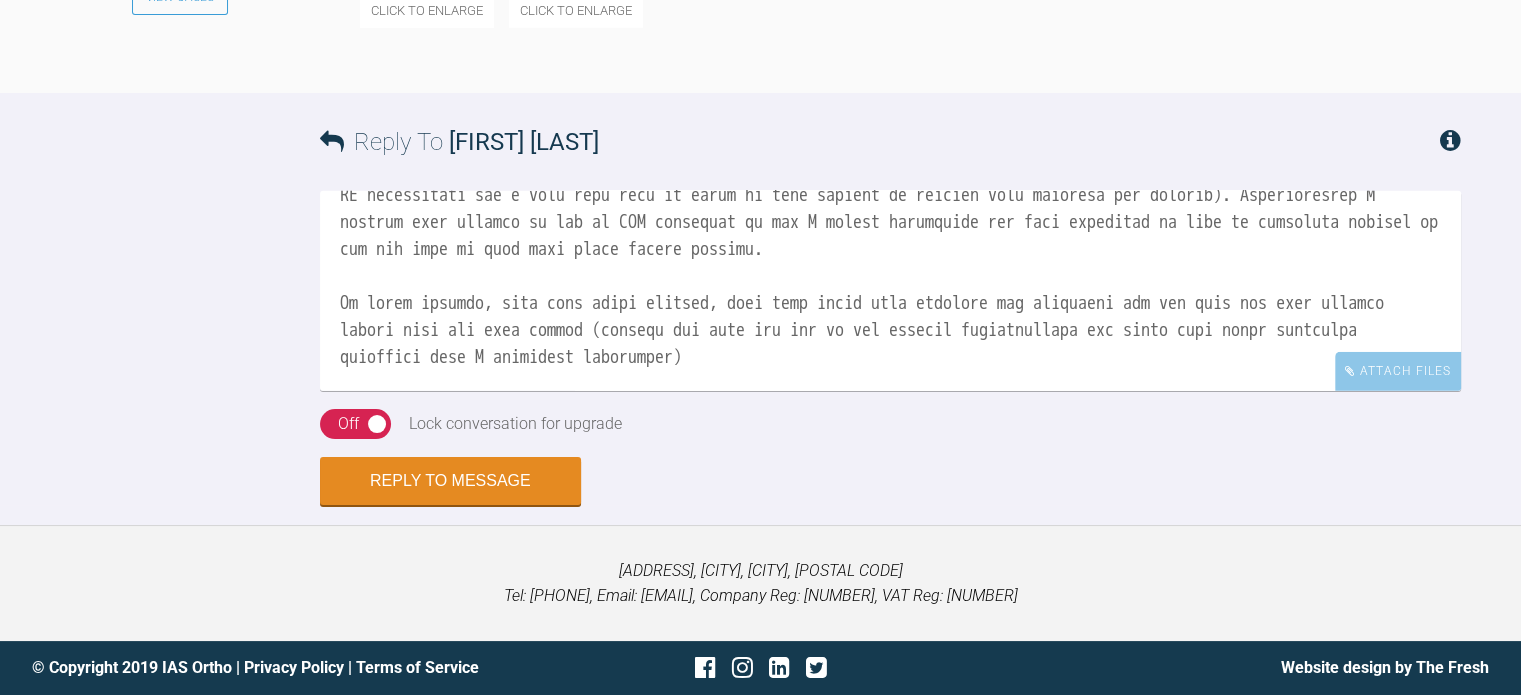 click at bounding box center (890, 291) 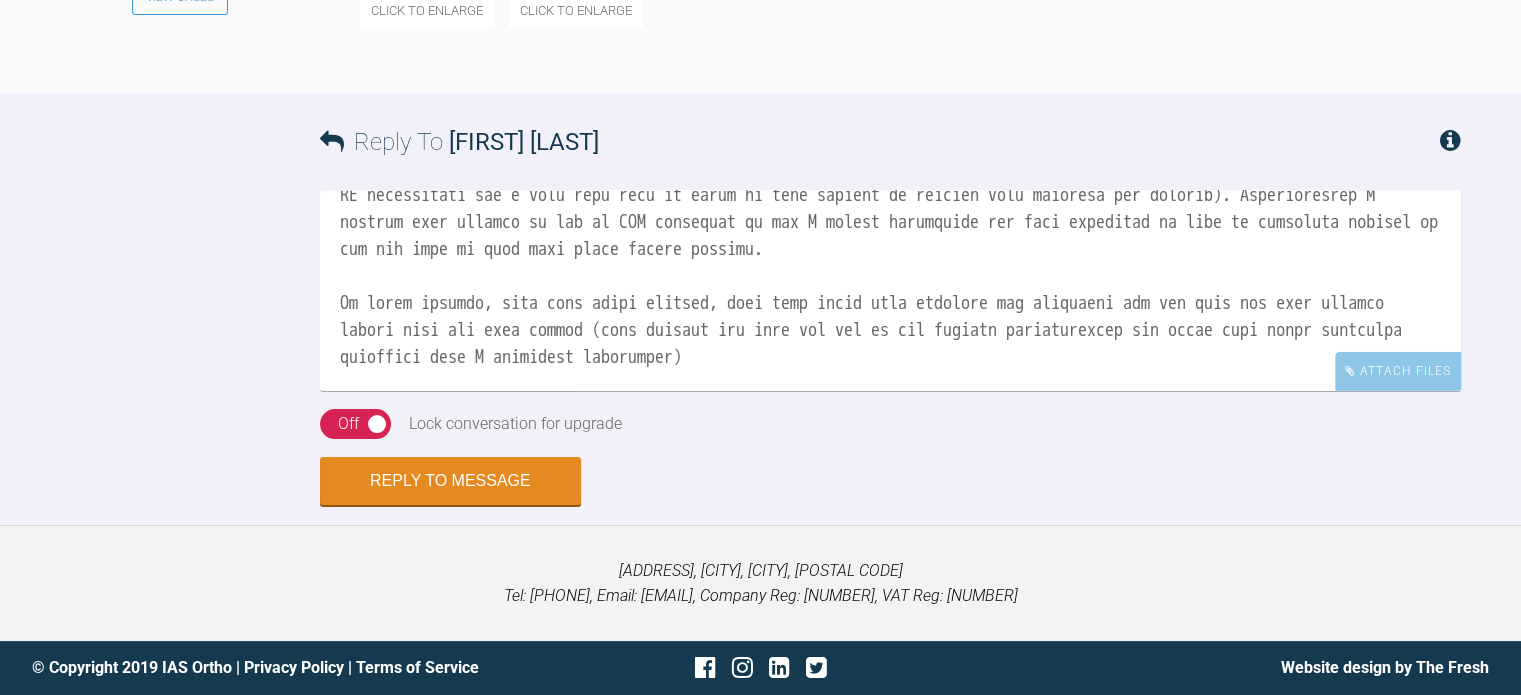 click at bounding box center (890, 291) 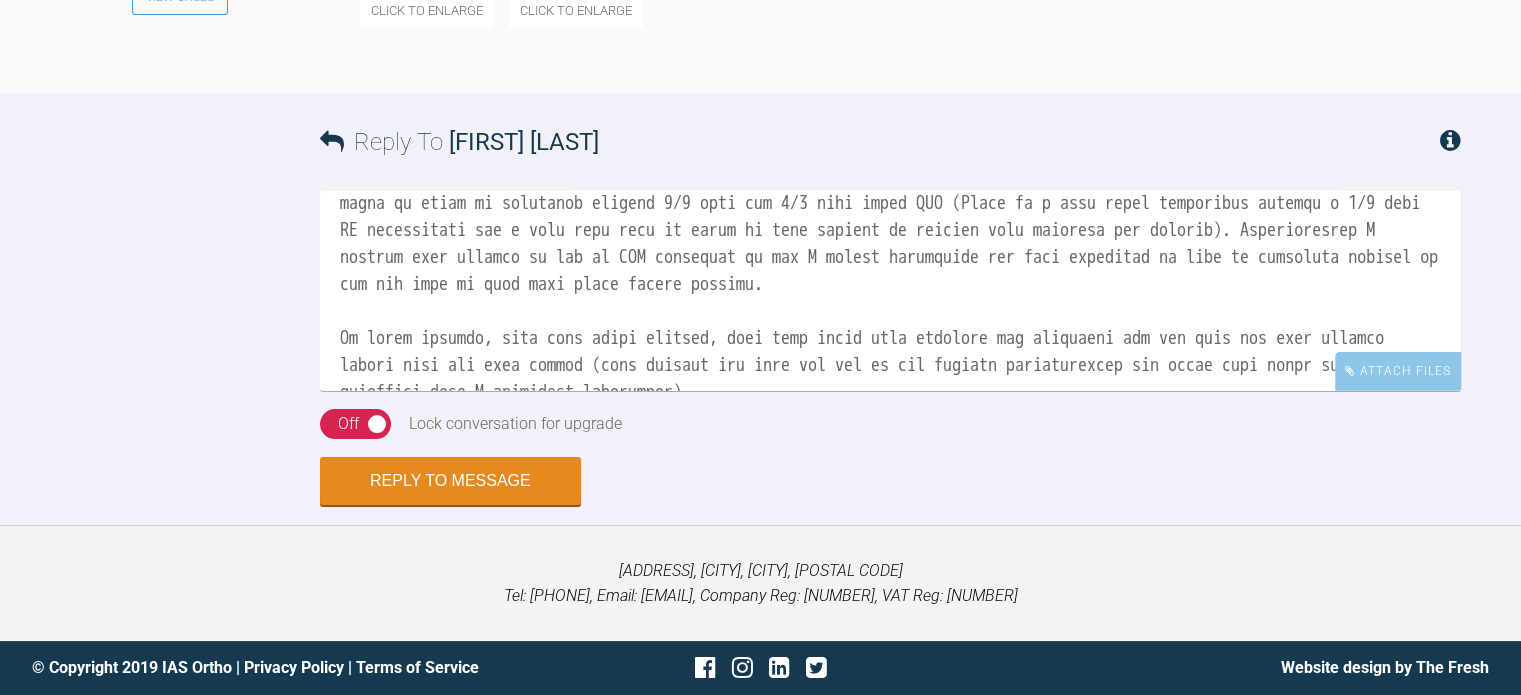 scroll, scrollTop: 211, scrollLeft: 0, axis: vertical 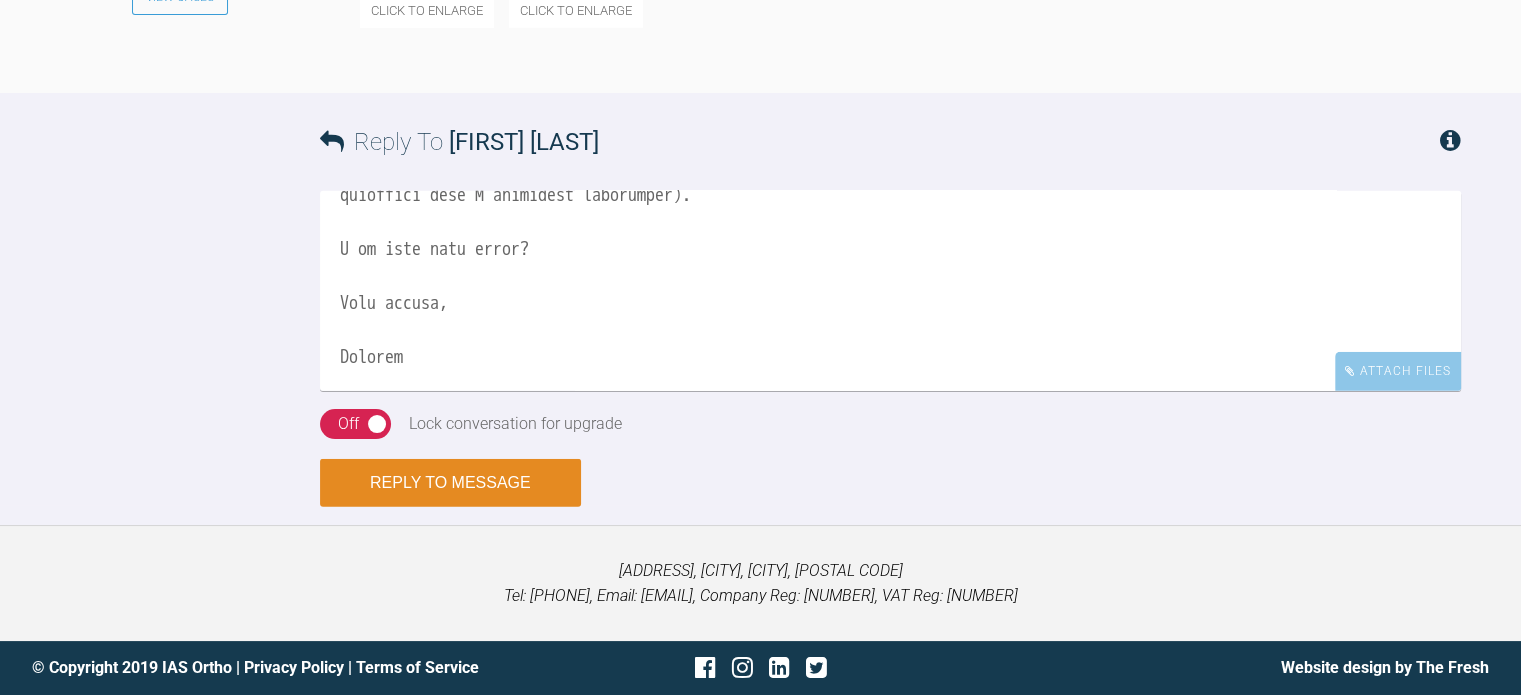type on "Hi [FIRST],
Please do not worry, there is no rush on my account. I hope you are enjoying your leave.
These additional photographs are very helpful indeed, thank you. What this displays to me is a rather lesser underlying class III occlusion than was first described. Your assessment form lists canine on R as full unit class III and molar as half unit class III. Looking at these models I would describe canines bilaterally as class I, molar on L as class I and molar on right as somewhere between 1/4 unit and 1/2 unit class III (There is a very large difference between a 1/4 unit AP discrepancy and a full unit when it comes to your ability to correct with elastics for example). Interestingly I suspect your patient is not in ICP occlusion in the R buccal photograph you have submitted as what is displayed therein is not the same as what your study models display.
In short however, with this added clarity, this case looks very suitable for treatment and the plan you have suggest should work out very nicely (even..." 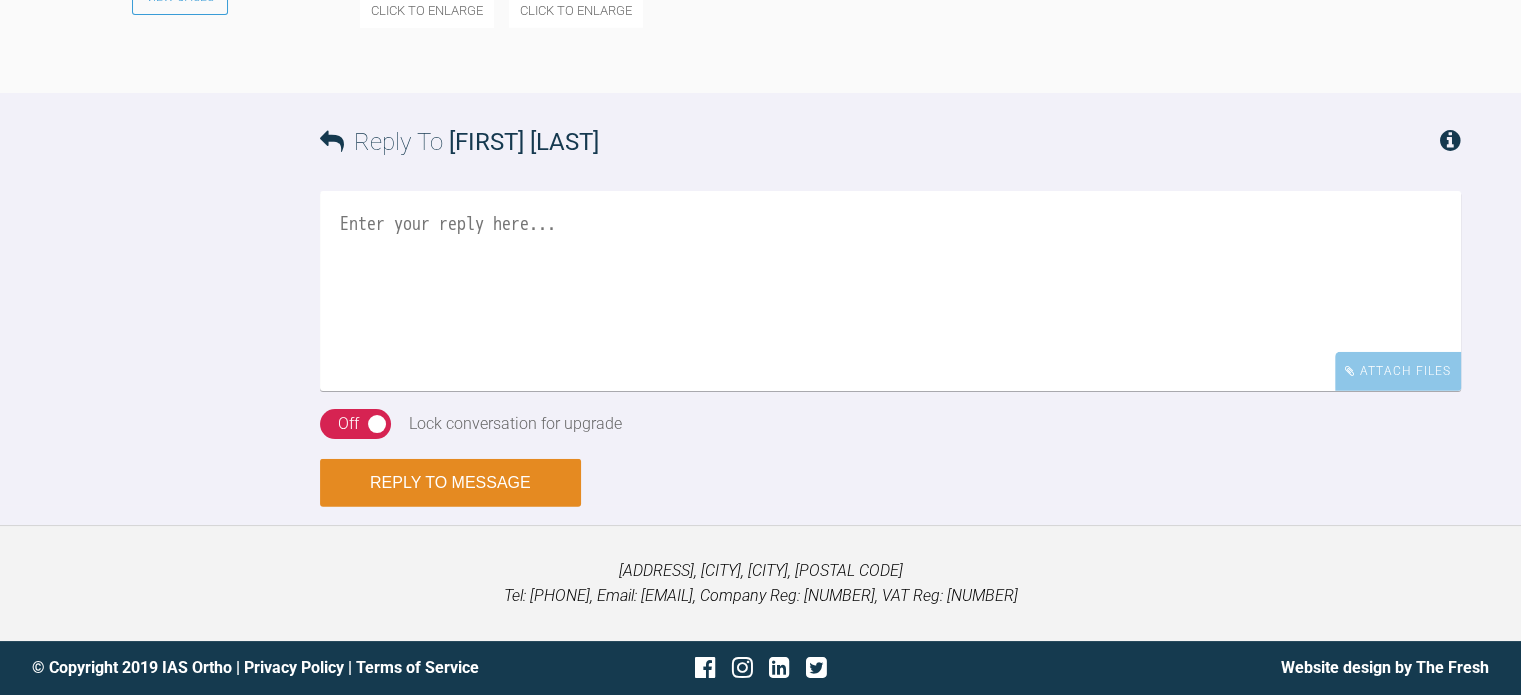 scroll, scrollTop: 0, scrollLeft: 0, axis: both 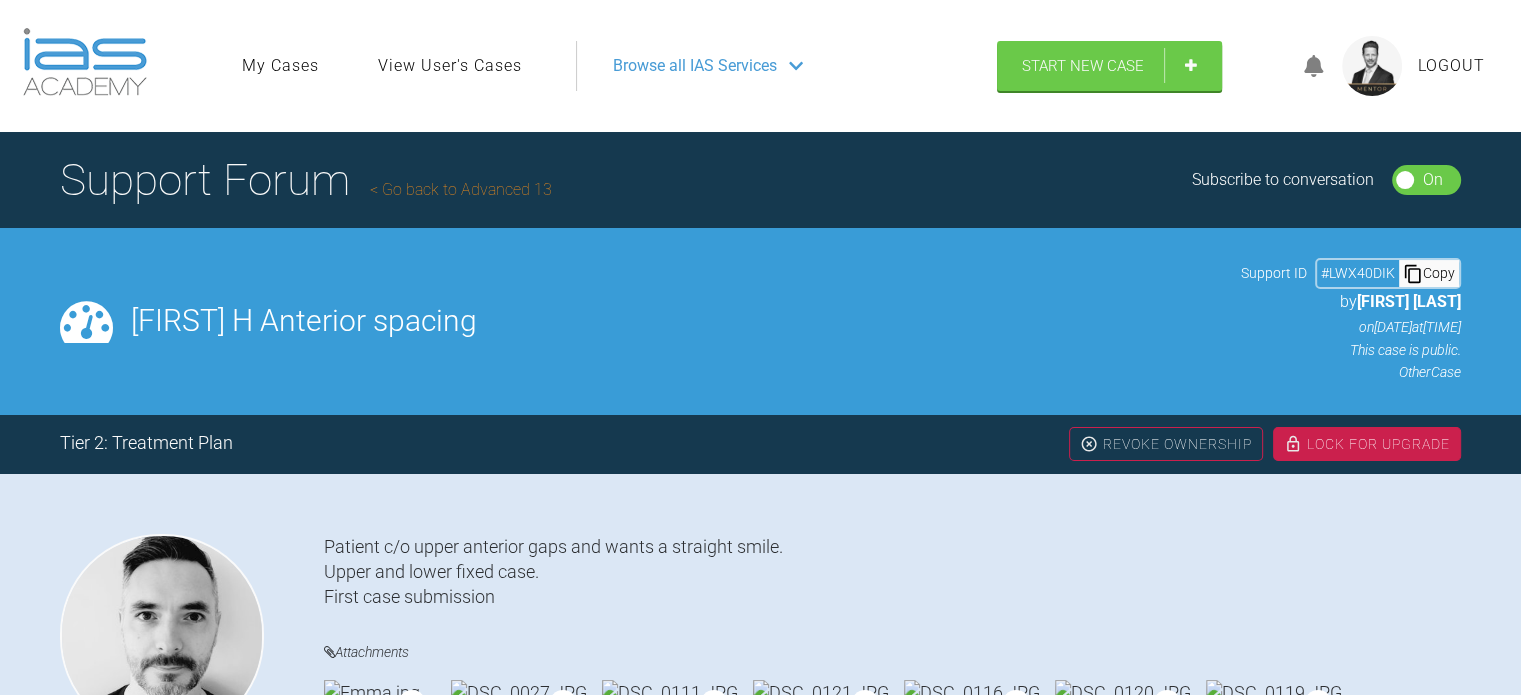 click on "Lock For Upgrade" at bounding box center (1367, 444) 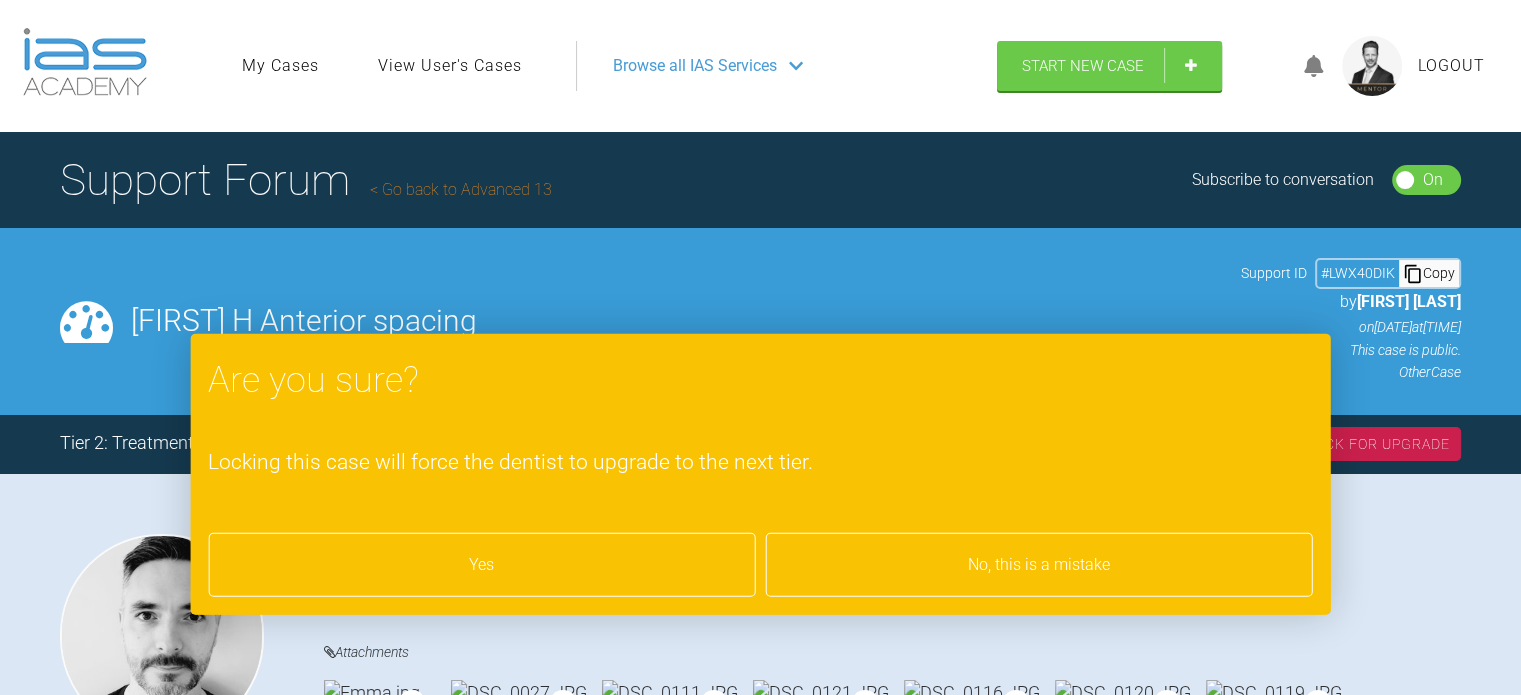 click on "Yes" at bounding box center (481, 565) 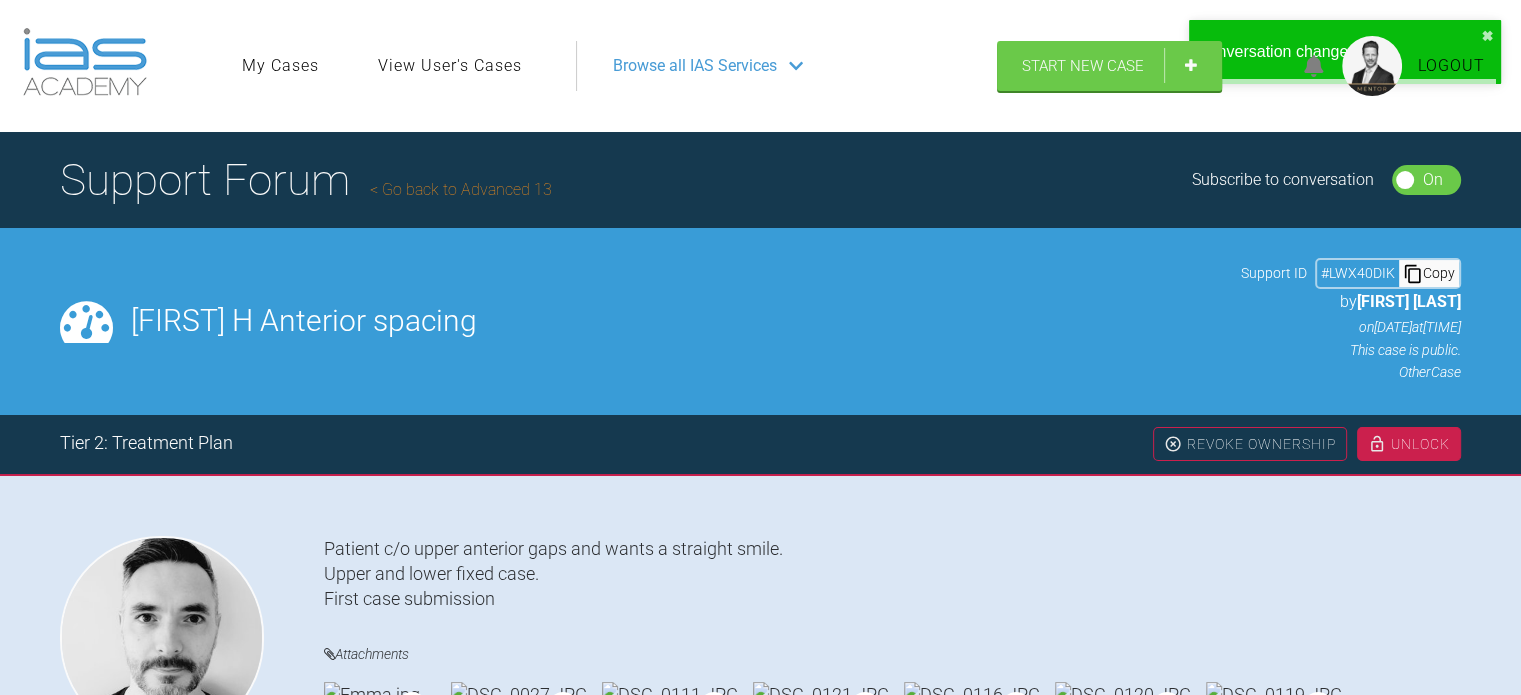 click on "Go back to Advanced 13" at bounding box center (461, 189) 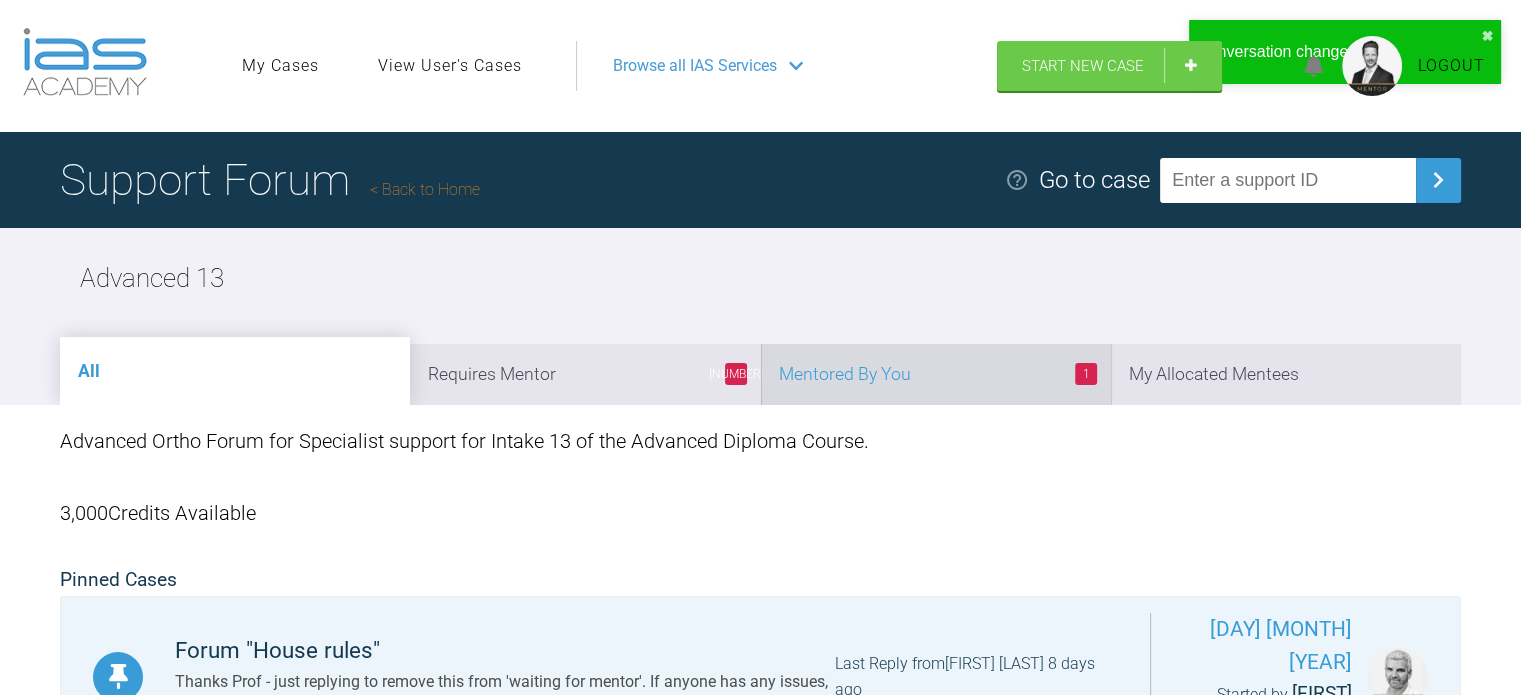 click on "1 Mentored By You" at bounding box center [936, 374] 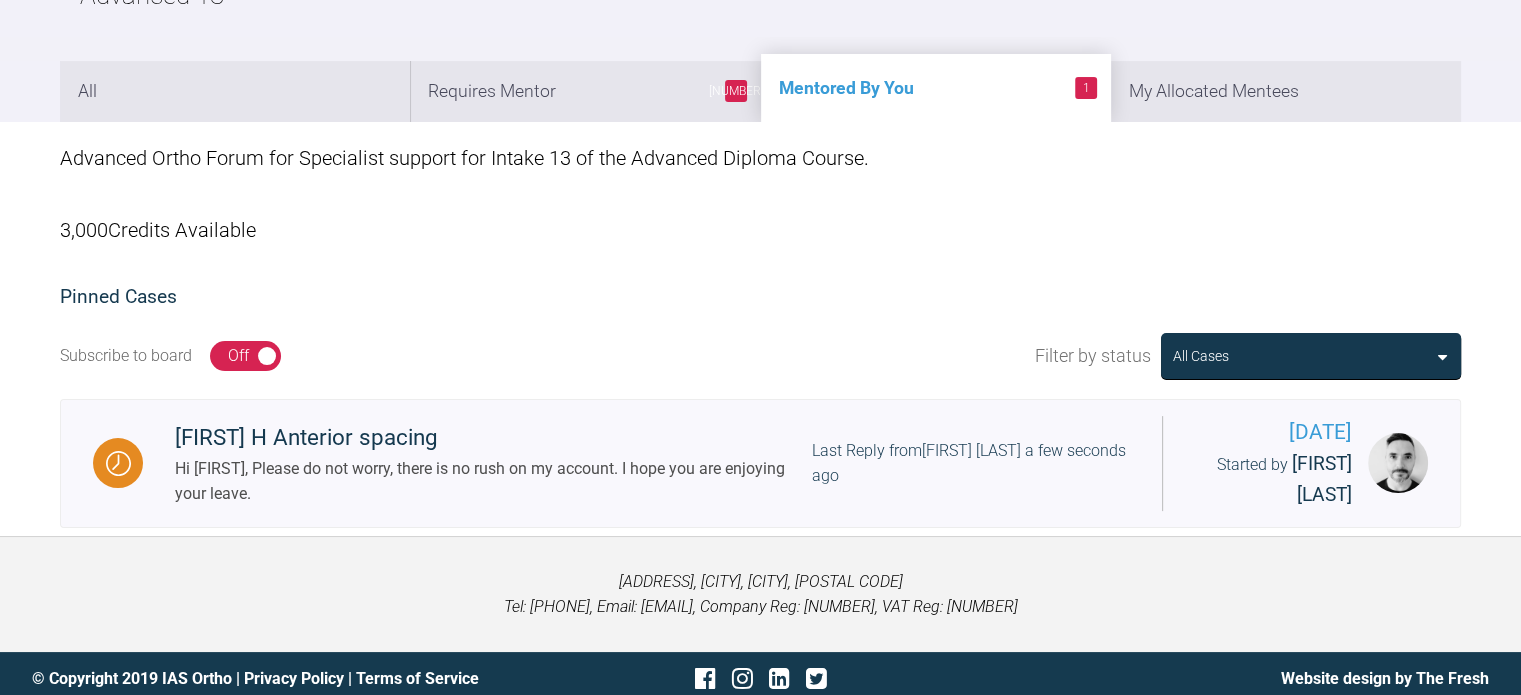 scroll, scrollTop: 0, scrollLeft: 0, axis: both 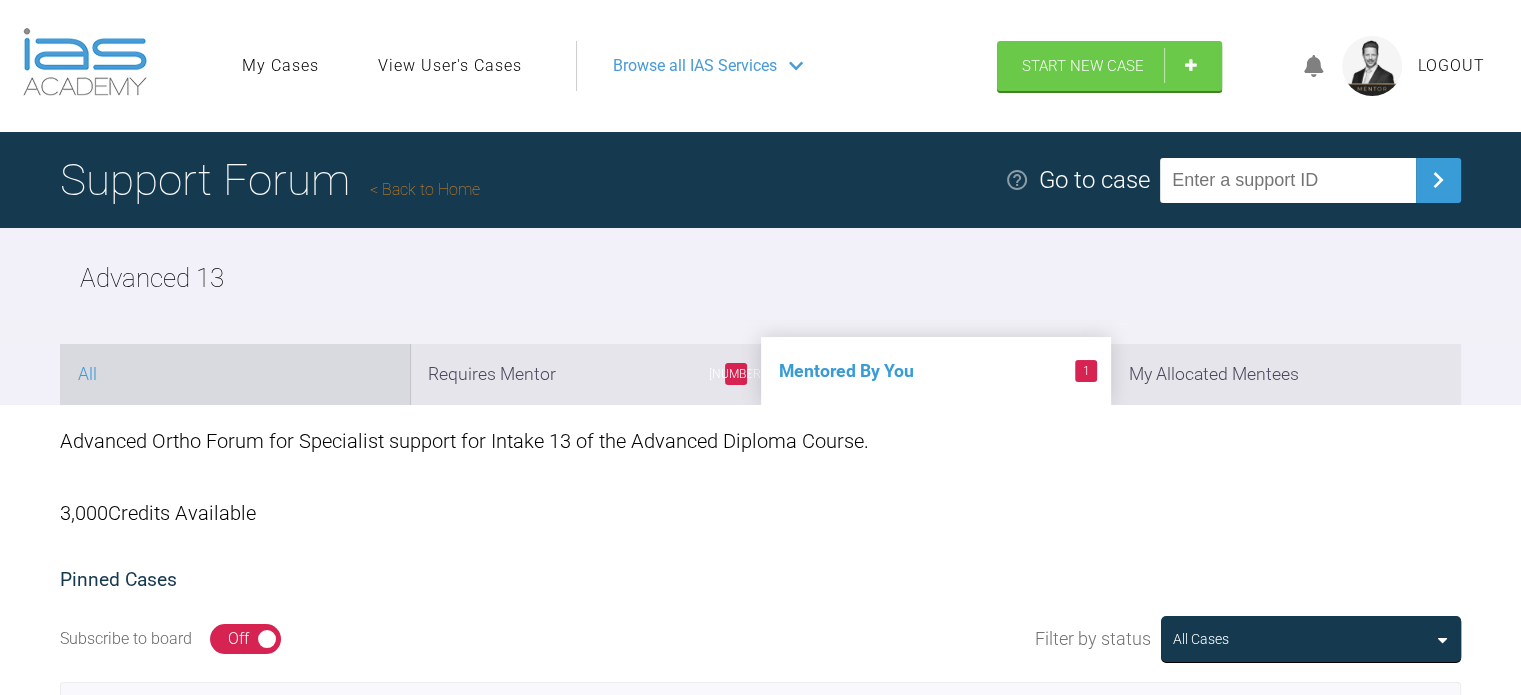 click on "All" at bounding box center (235, 374) 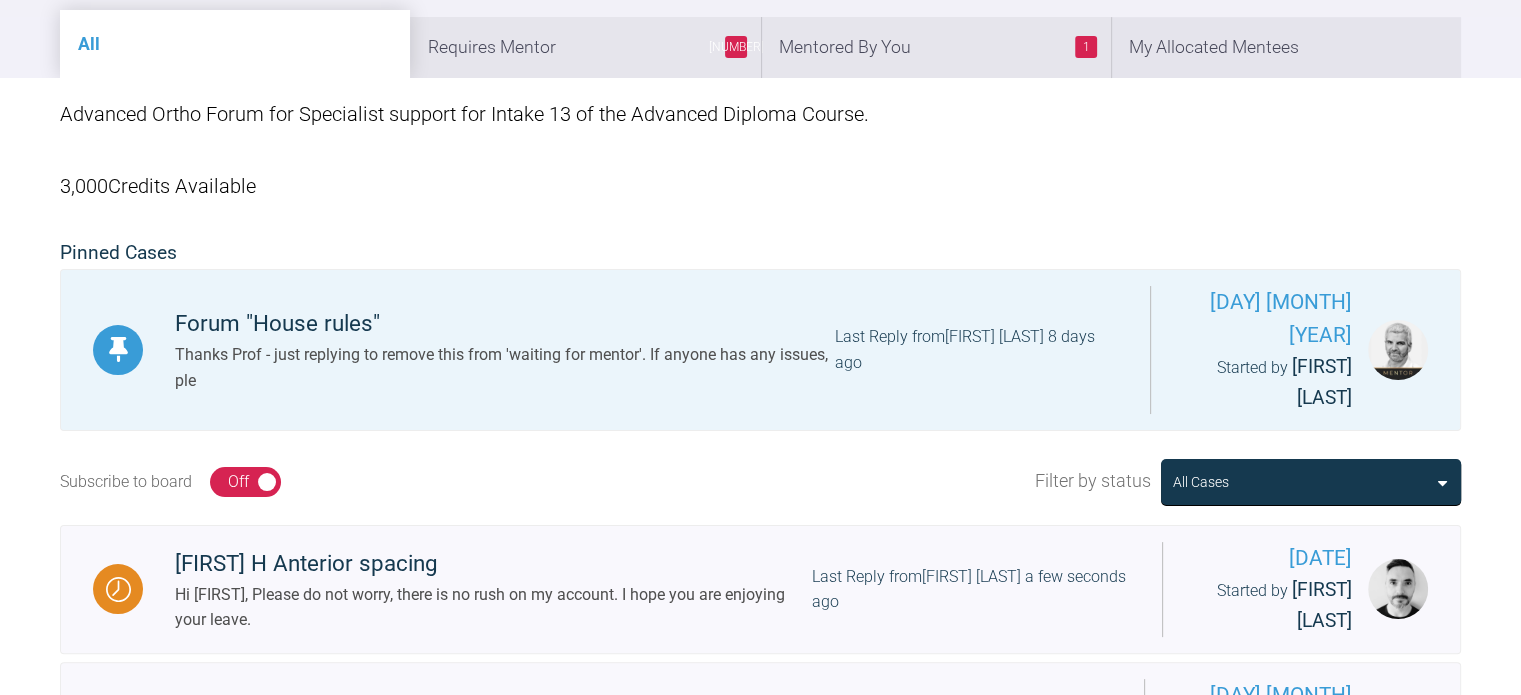scroll, scrollTop: 0, scrollLeft: 0, axis: both 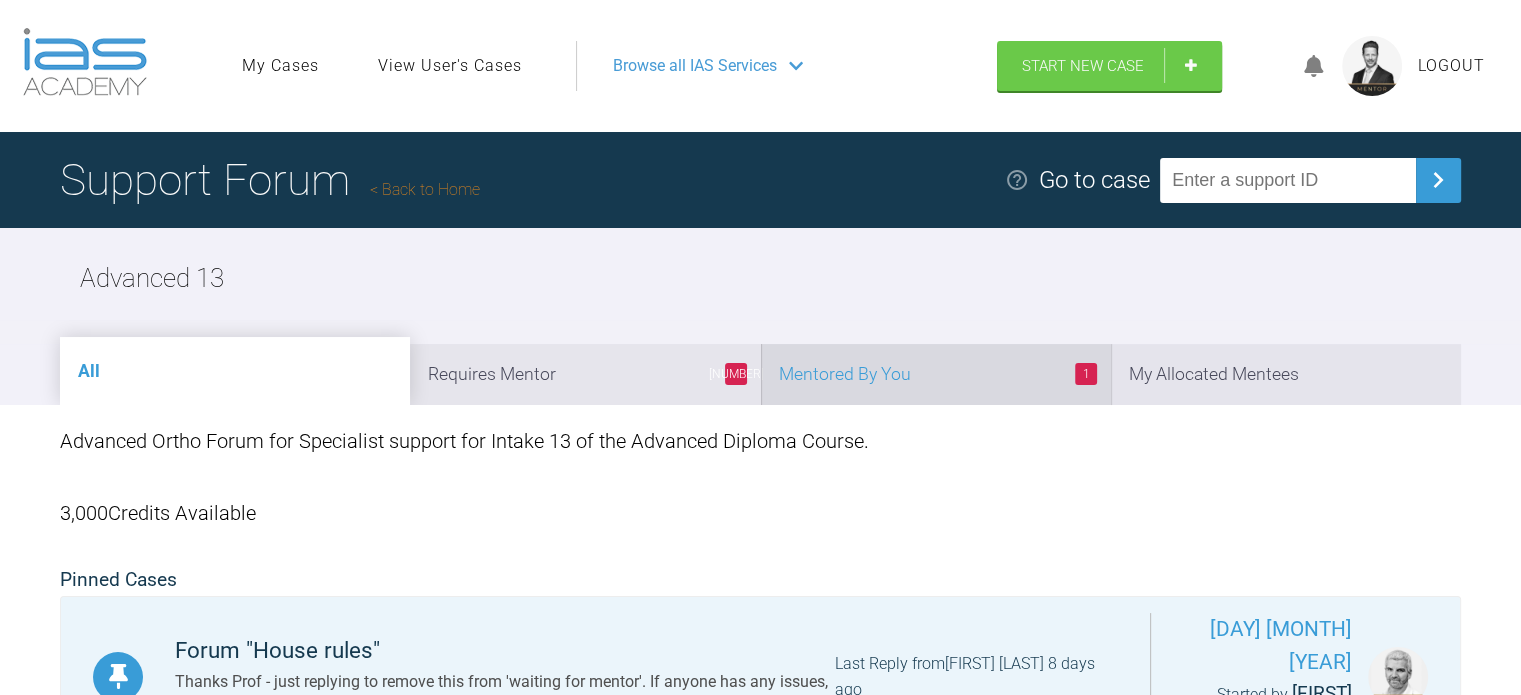 click on "1 Mentored By You" at bounding box center [936, 374] 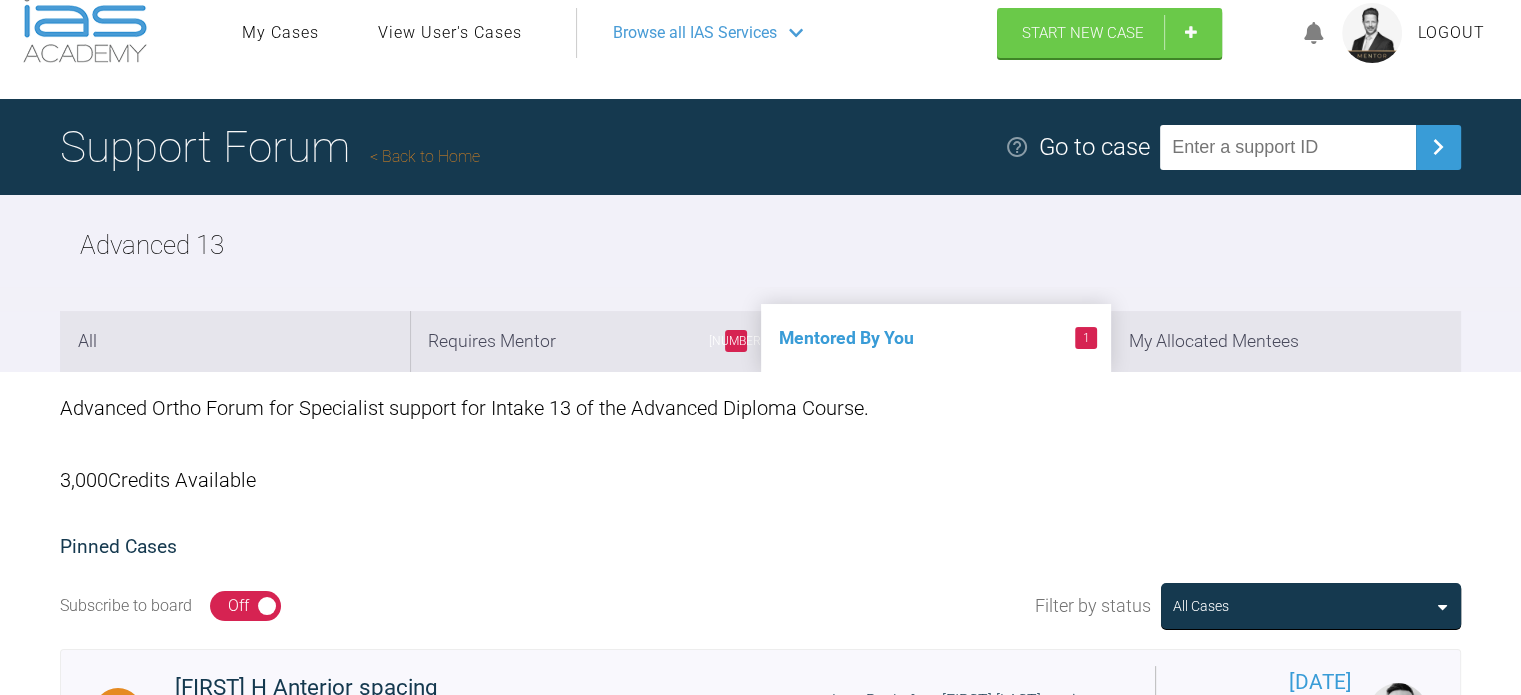 scroll, scrollTop: 23, scrollLeft: 0, axis: vertical 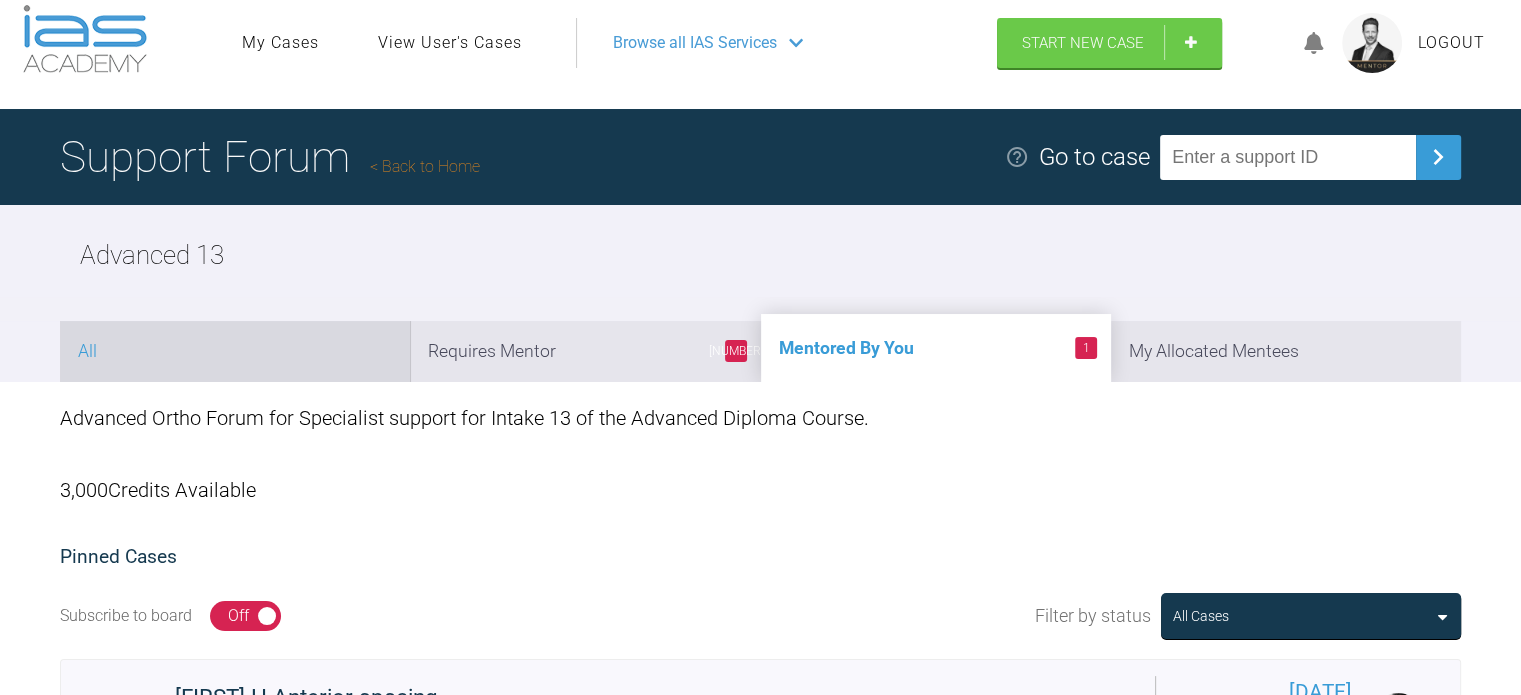 click on "All" at bounding box center [235, 351] 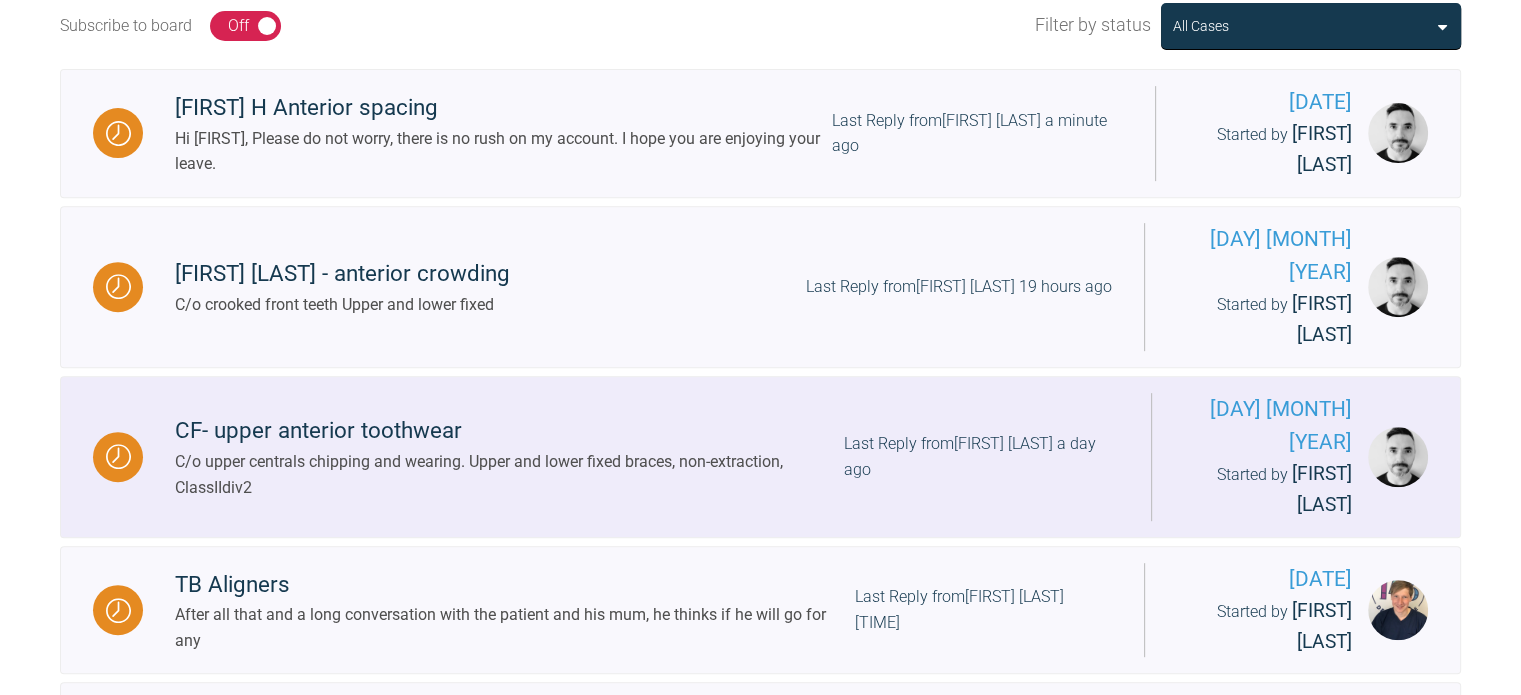 scroll, scrollTop: 788, scrollLeft: 0, axis: vertical 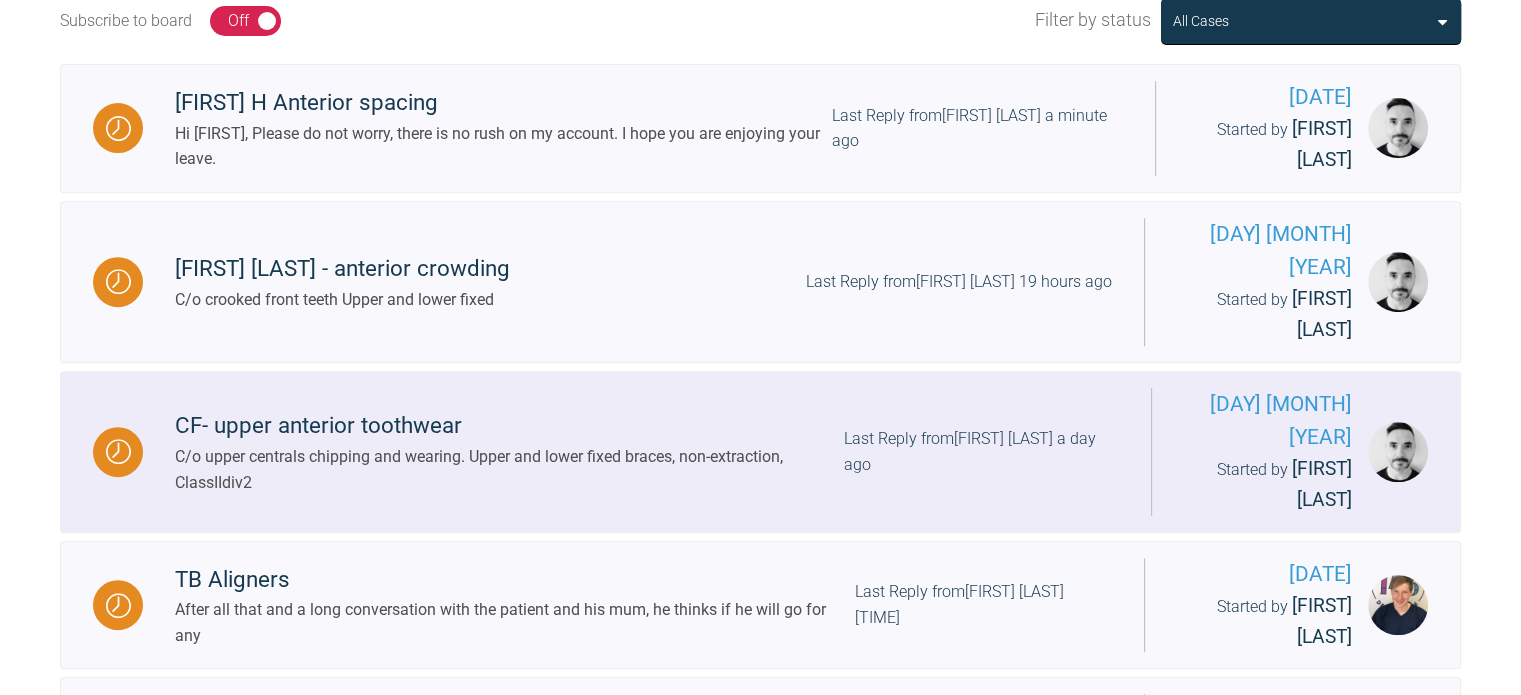 click on "CF- upper anterior toothwear" at bounding box center (509, 426) 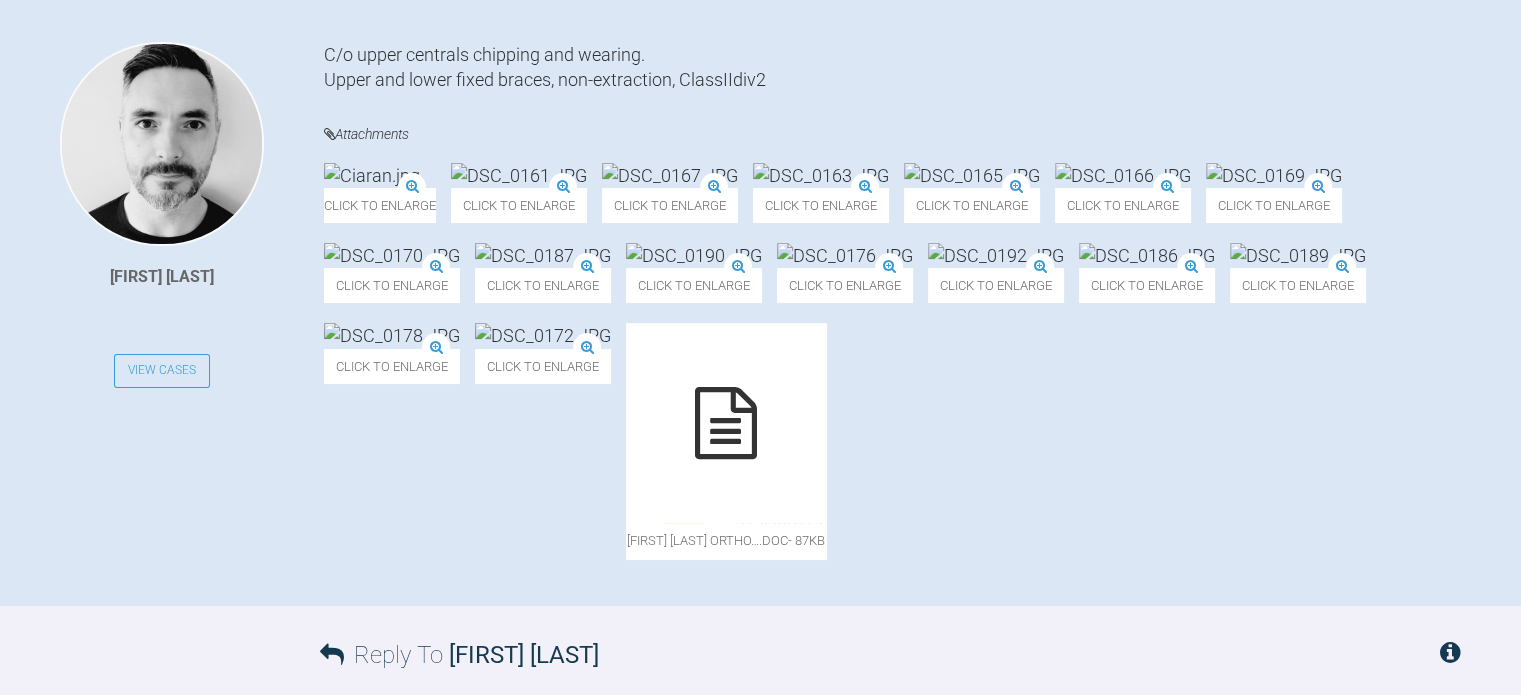 scroll, scrollTop: 492, scrollLeft: 0, axis: vertical 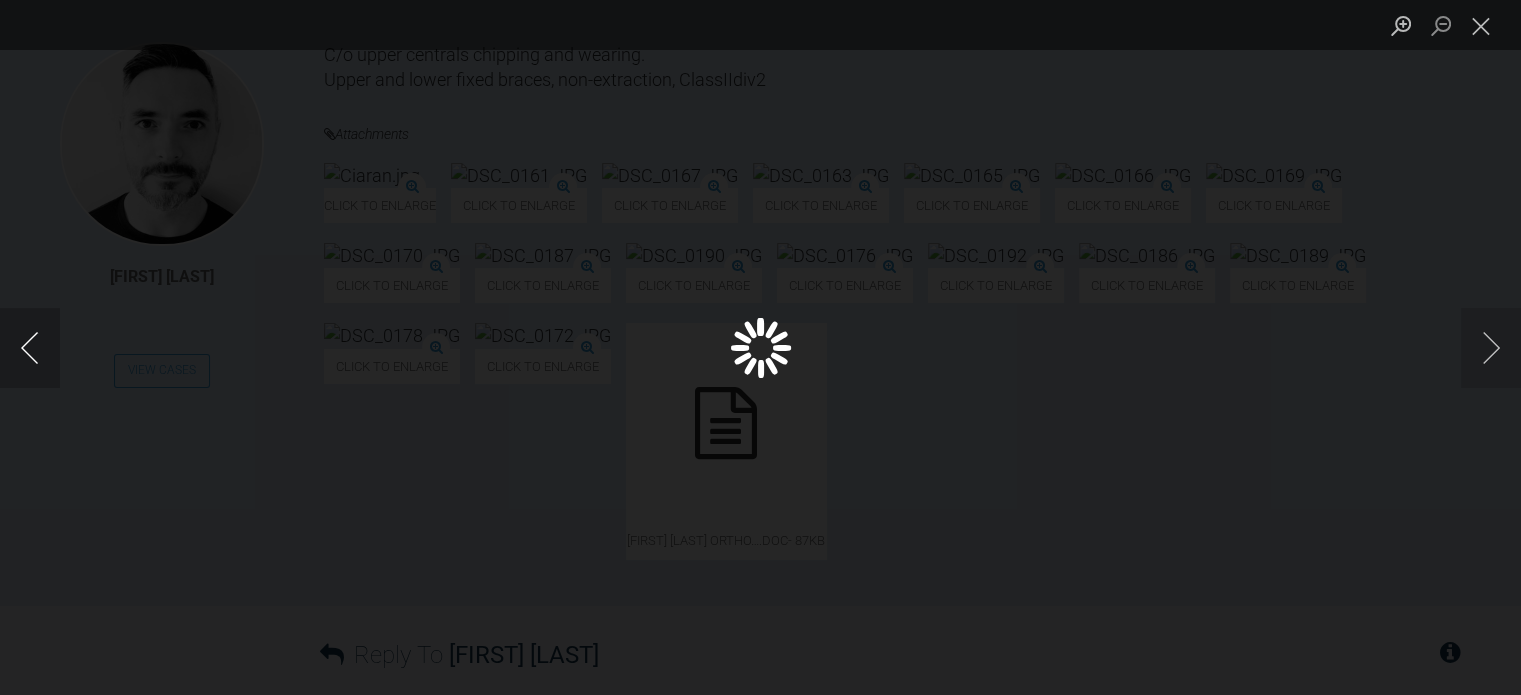 click at bounding box center [30, 348] 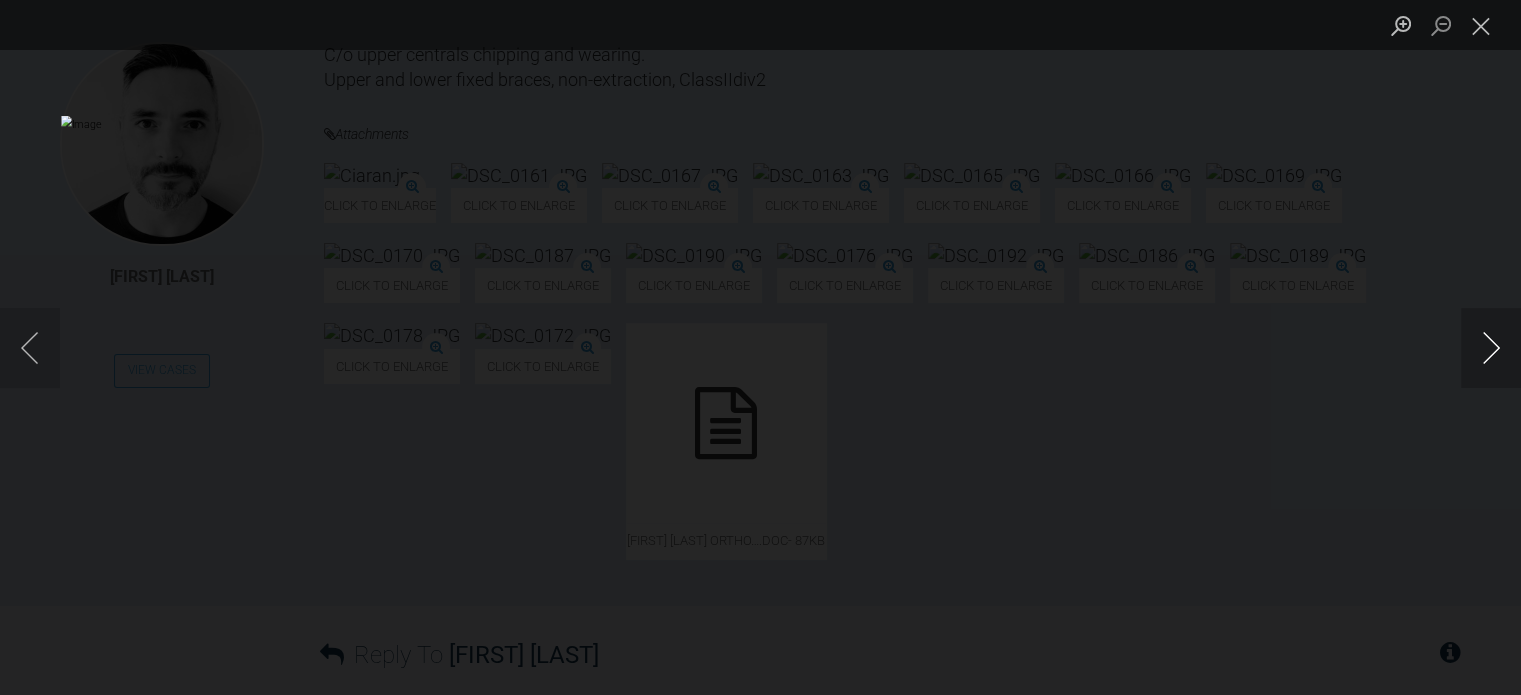 click at bounding box center [1491, 348] 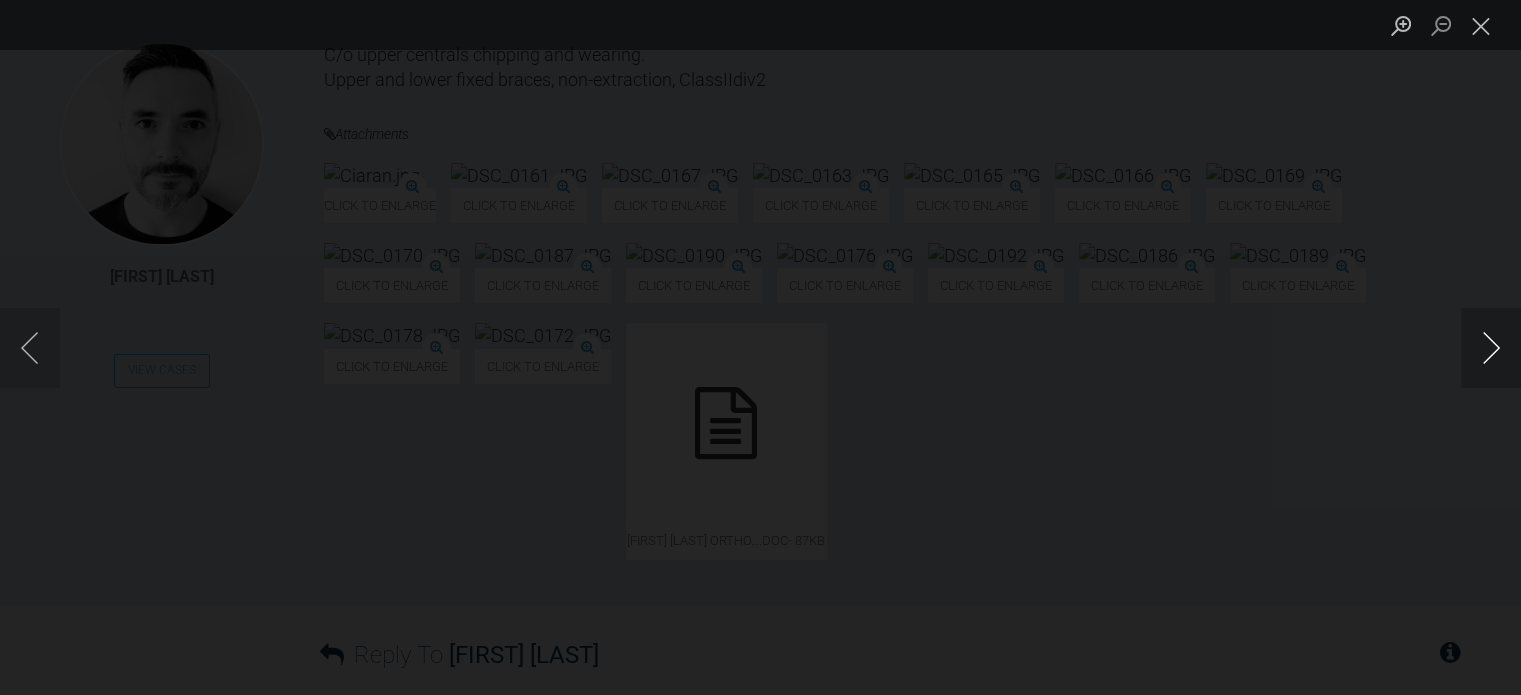 click at bounding box center [1491, 348] 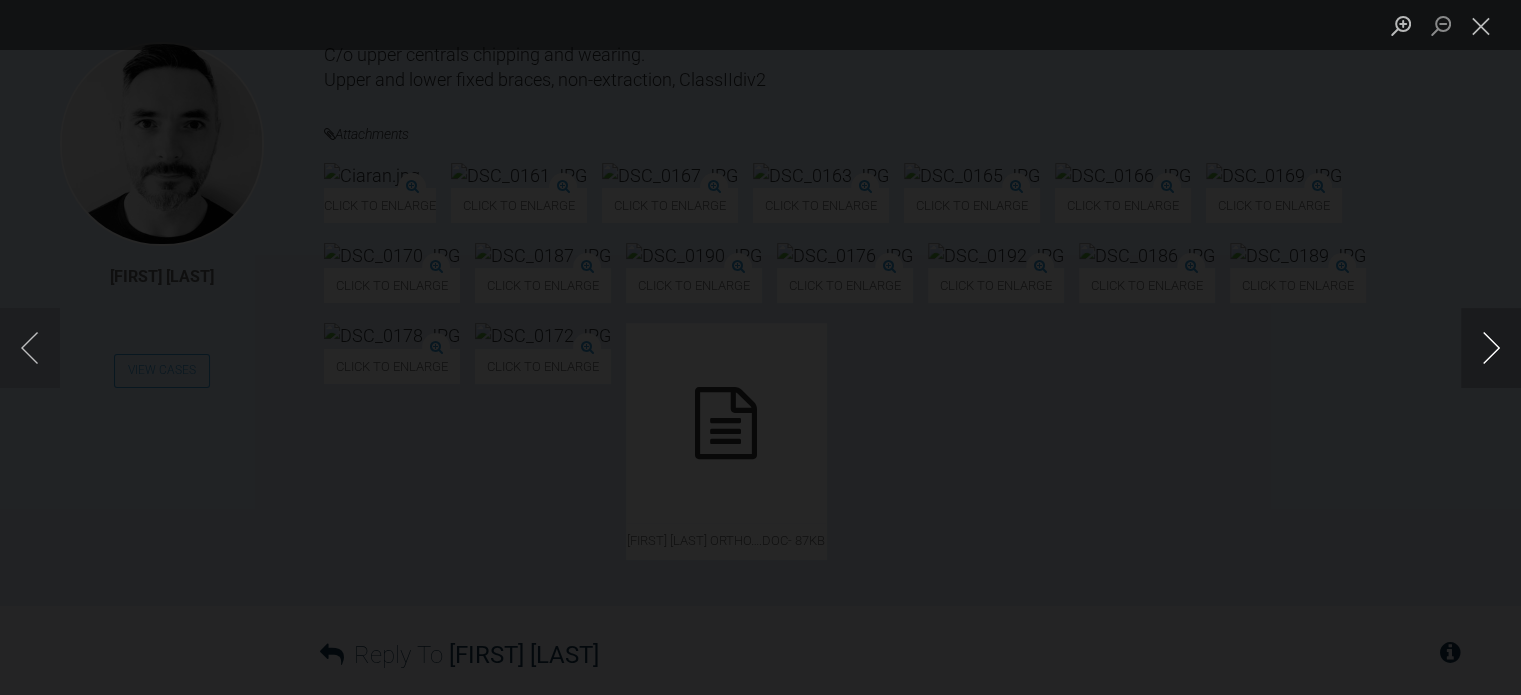 click at bounding box center (1491, 348) 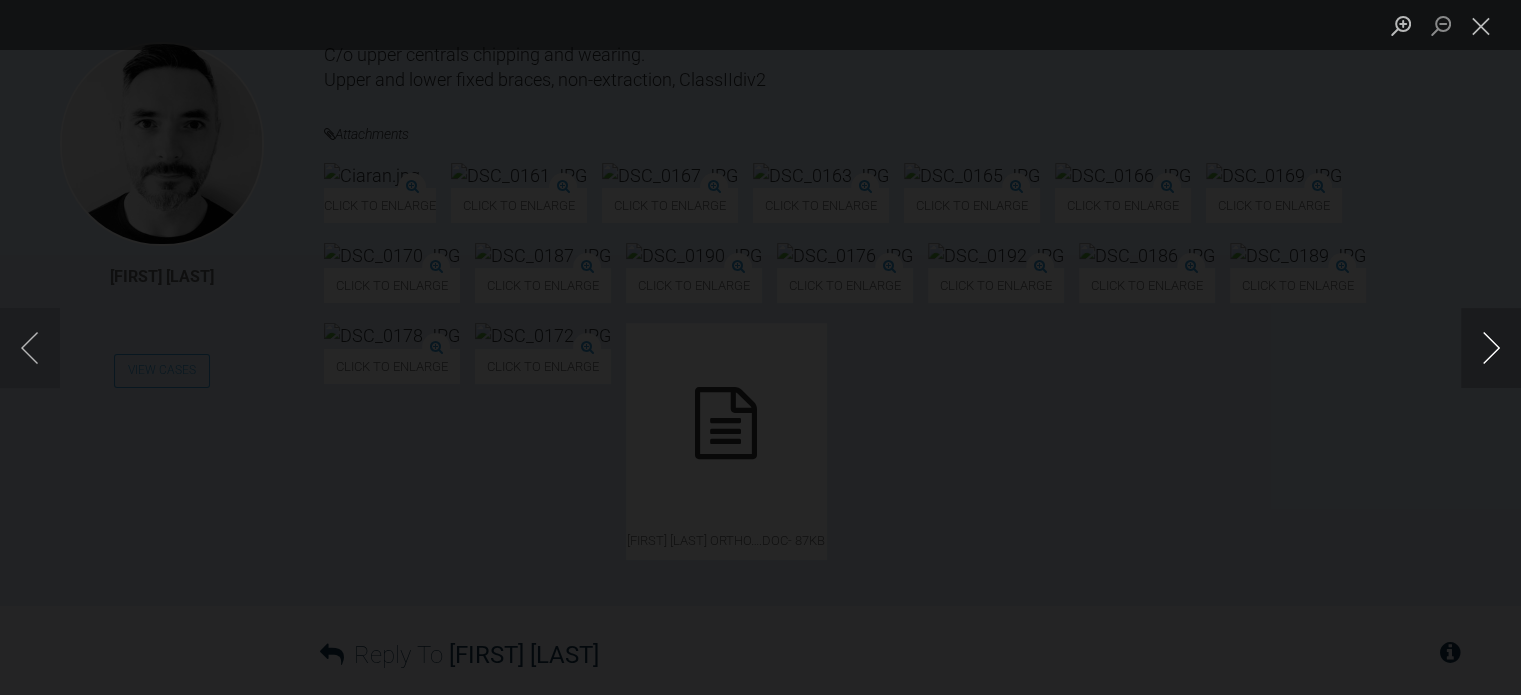 click at bounding box center (1491, 348) 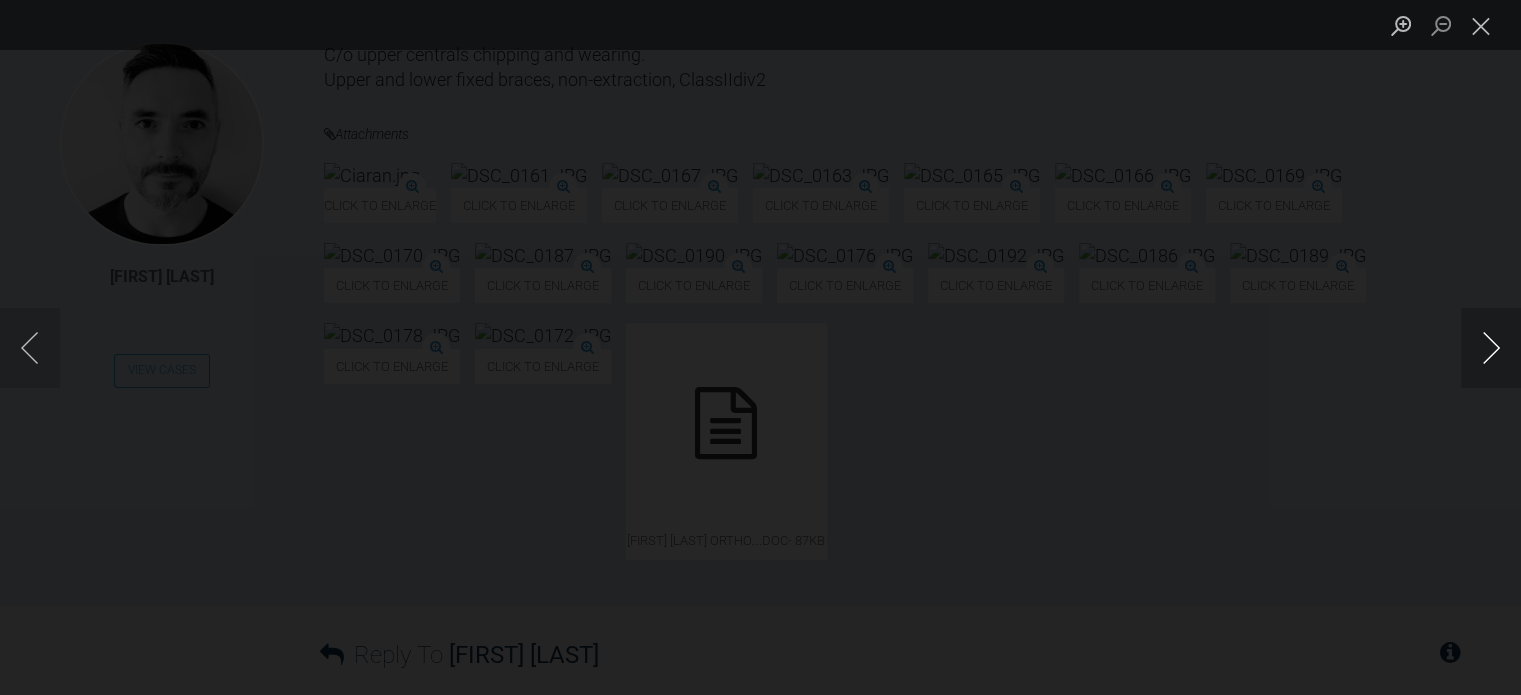 click at bounding box center (1491, 348) 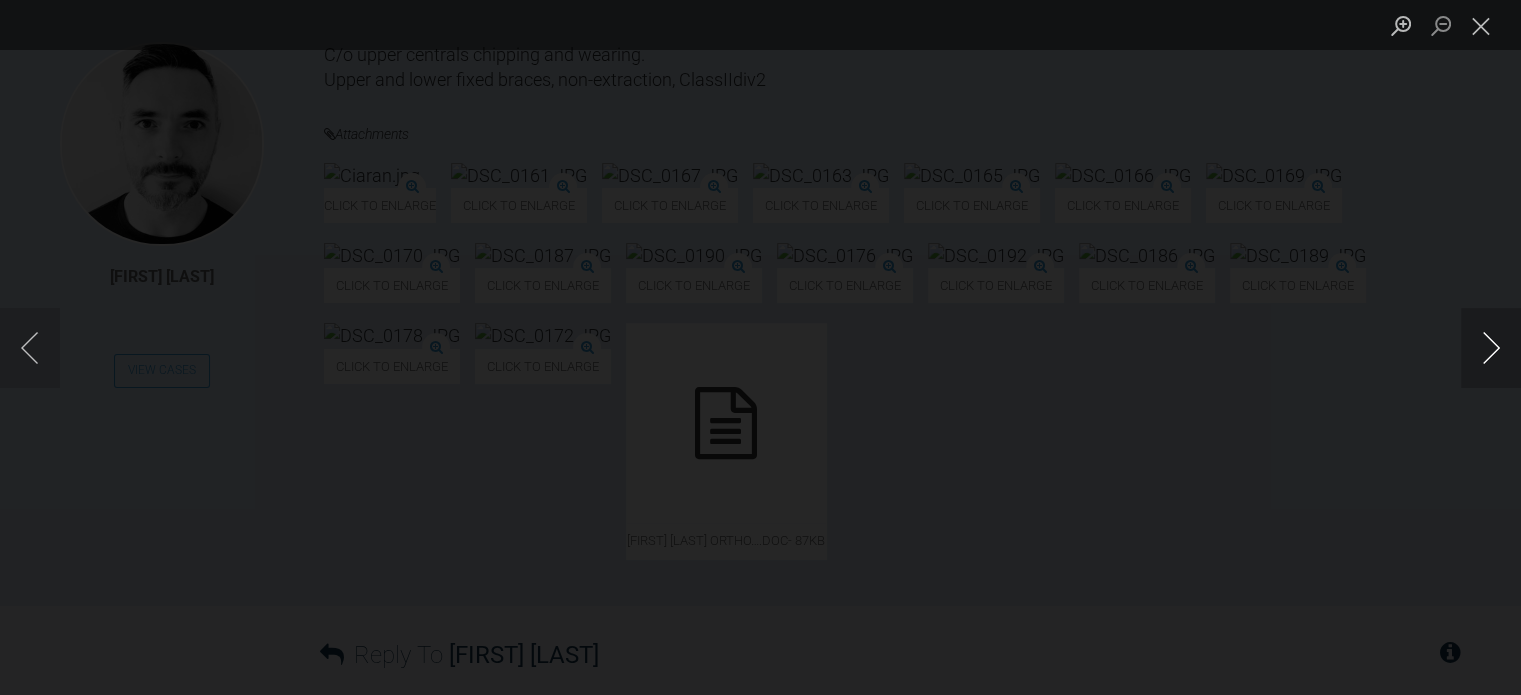 click at bounding box center (1491, 348) 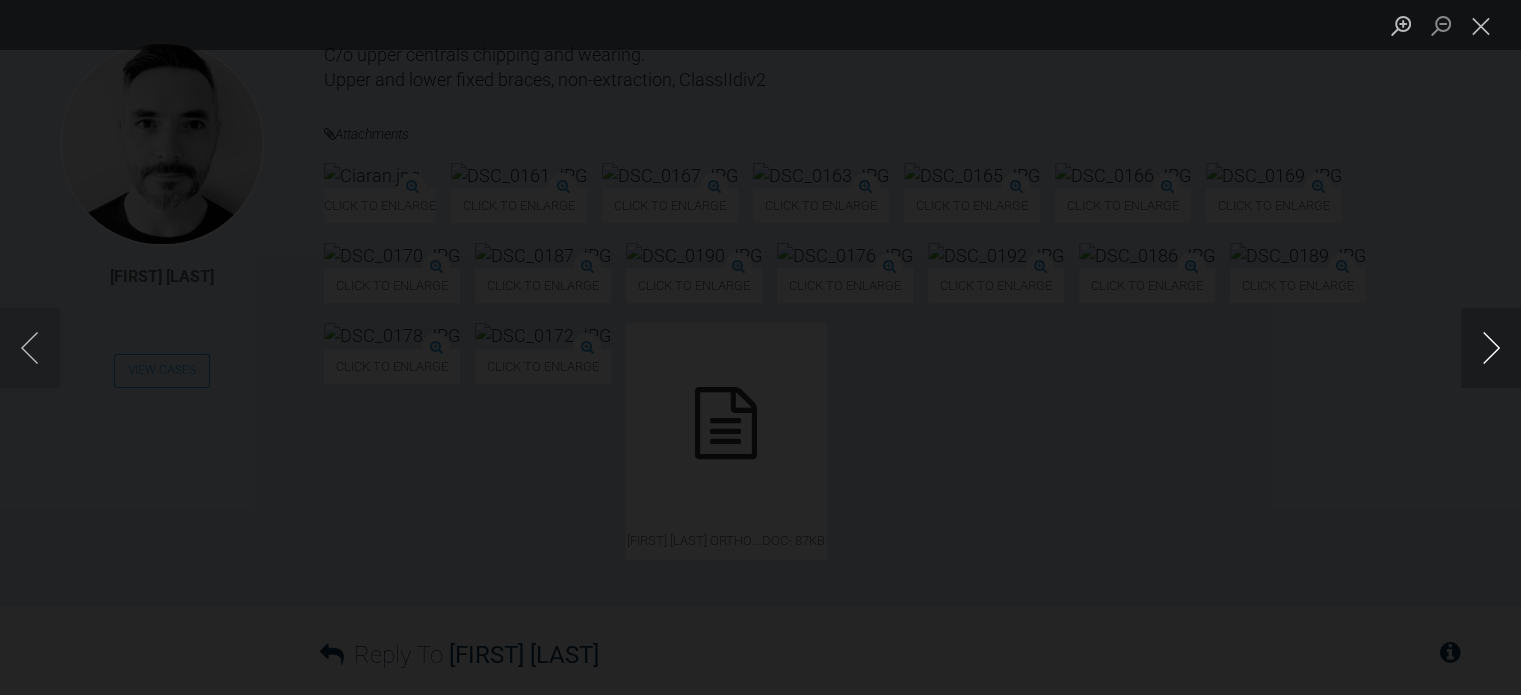 click at bounding box center (1491, 348) 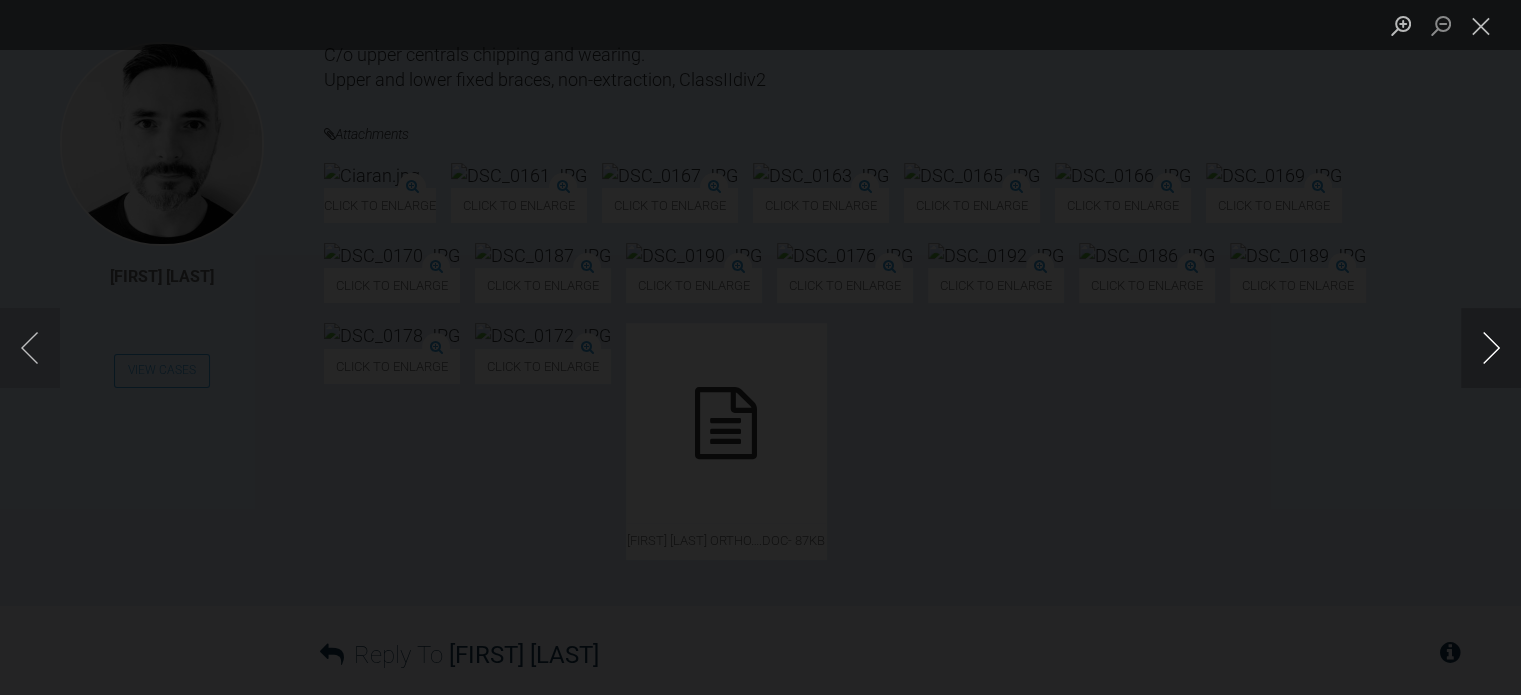 click at bounding box center [1491, 348] 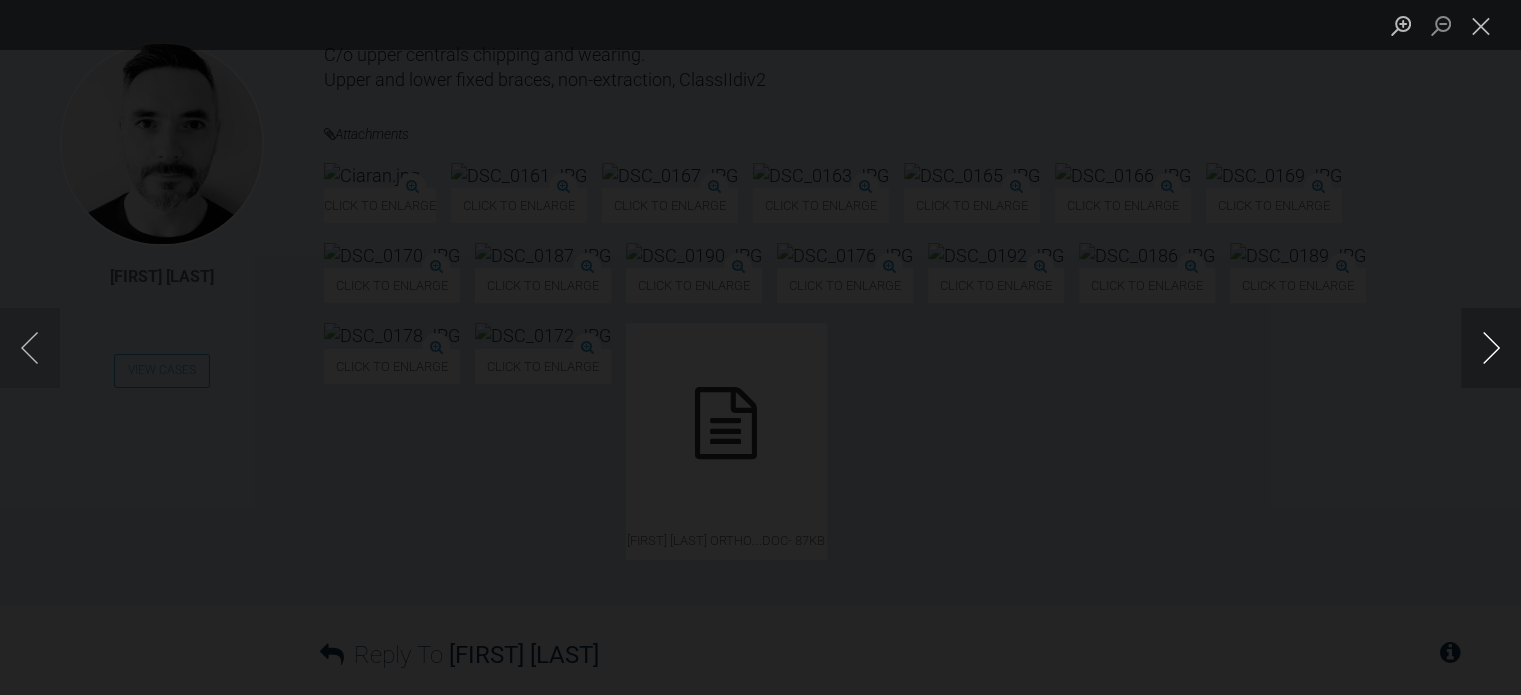 click at bounding box center [1491, 348] 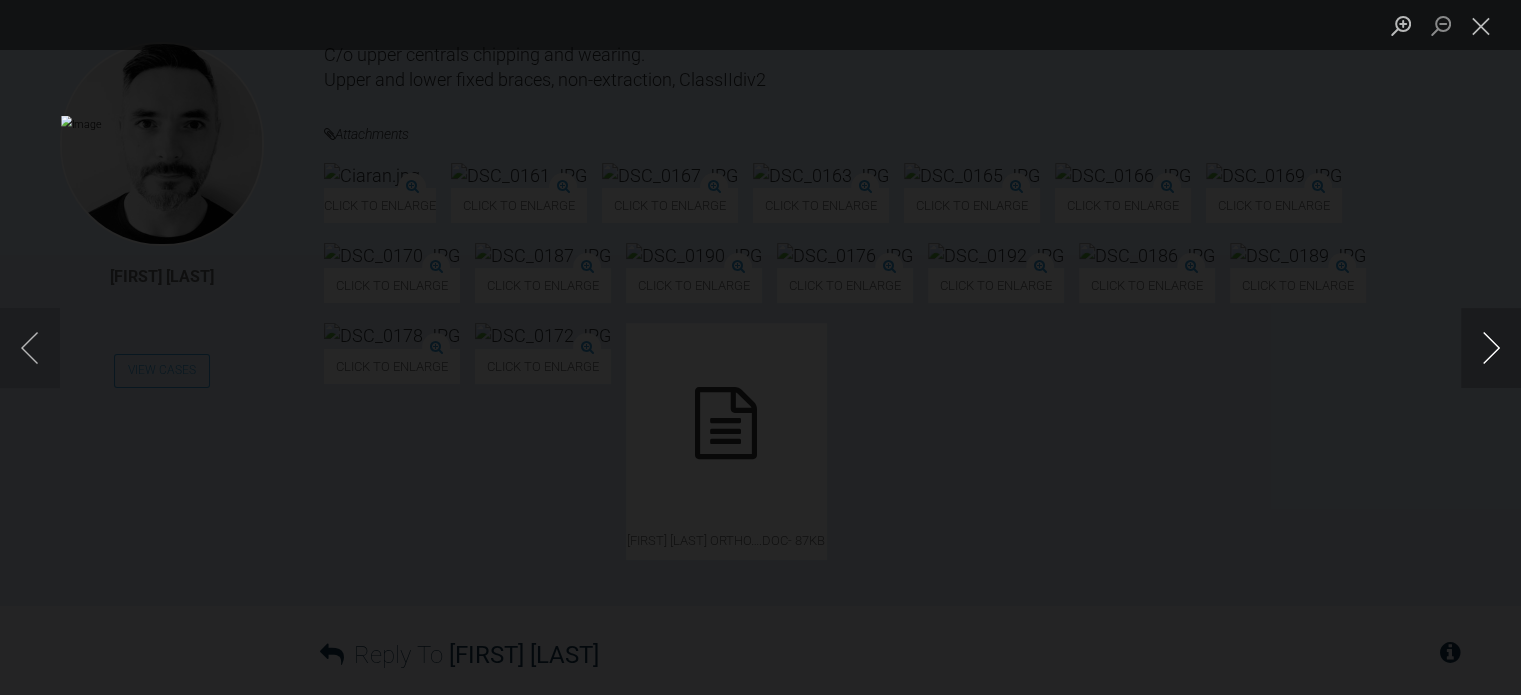 click at bounding box center (1491, 348) 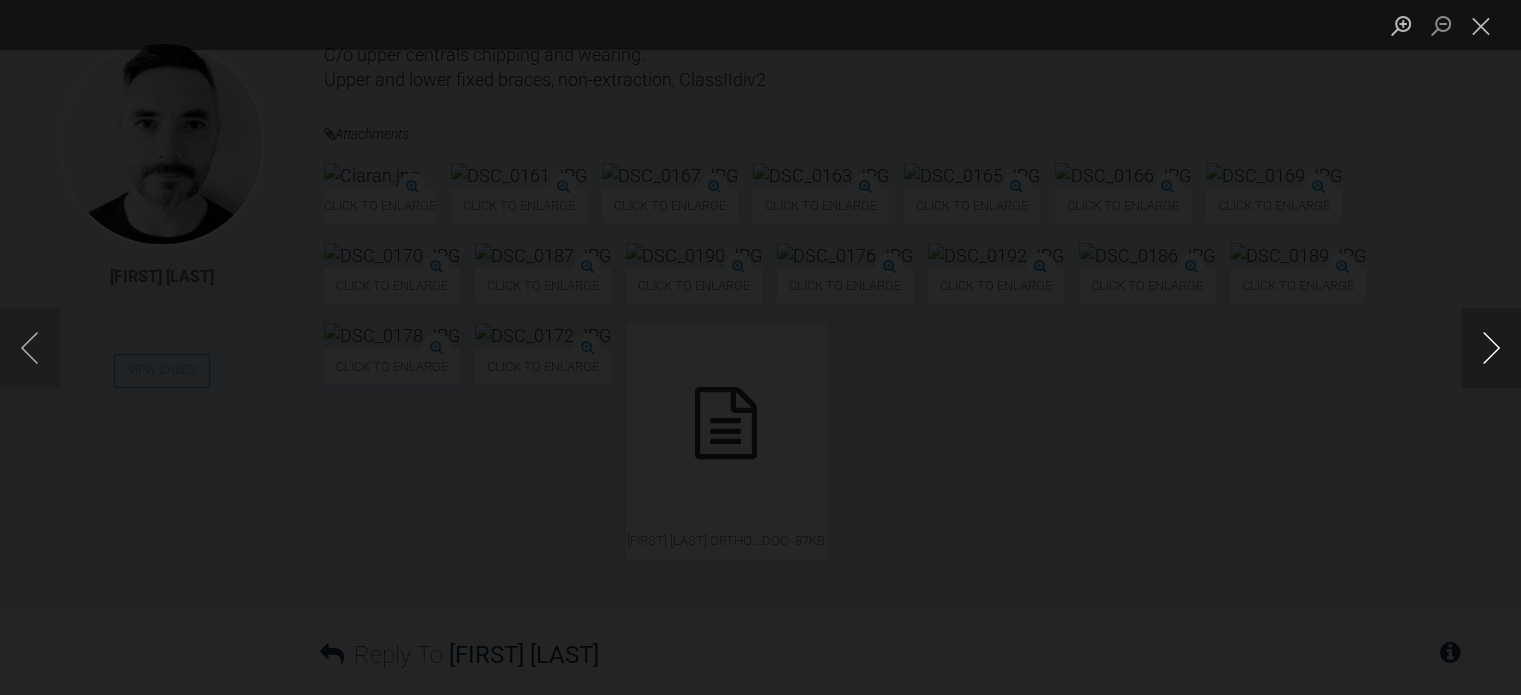 click at bounding box center (1491, 348) 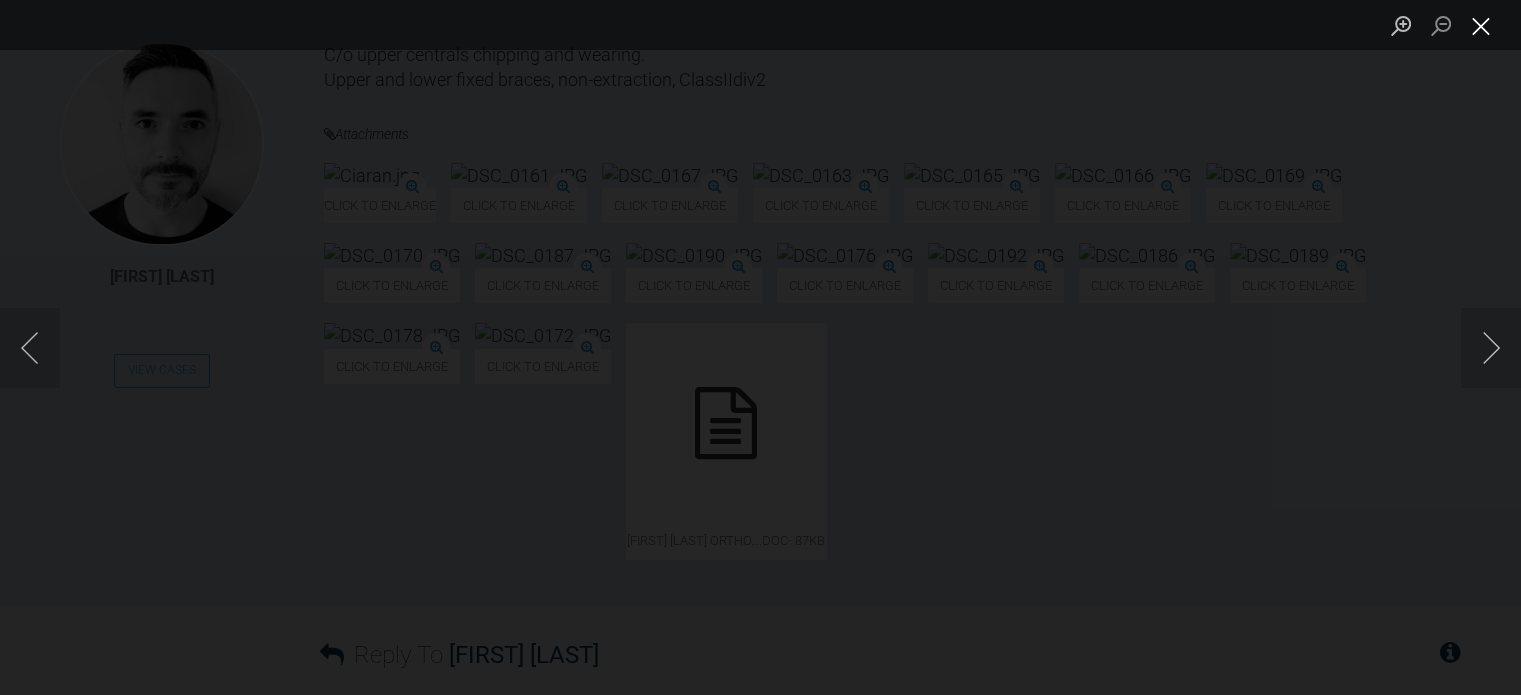 click at bounding box center [1481, 25] 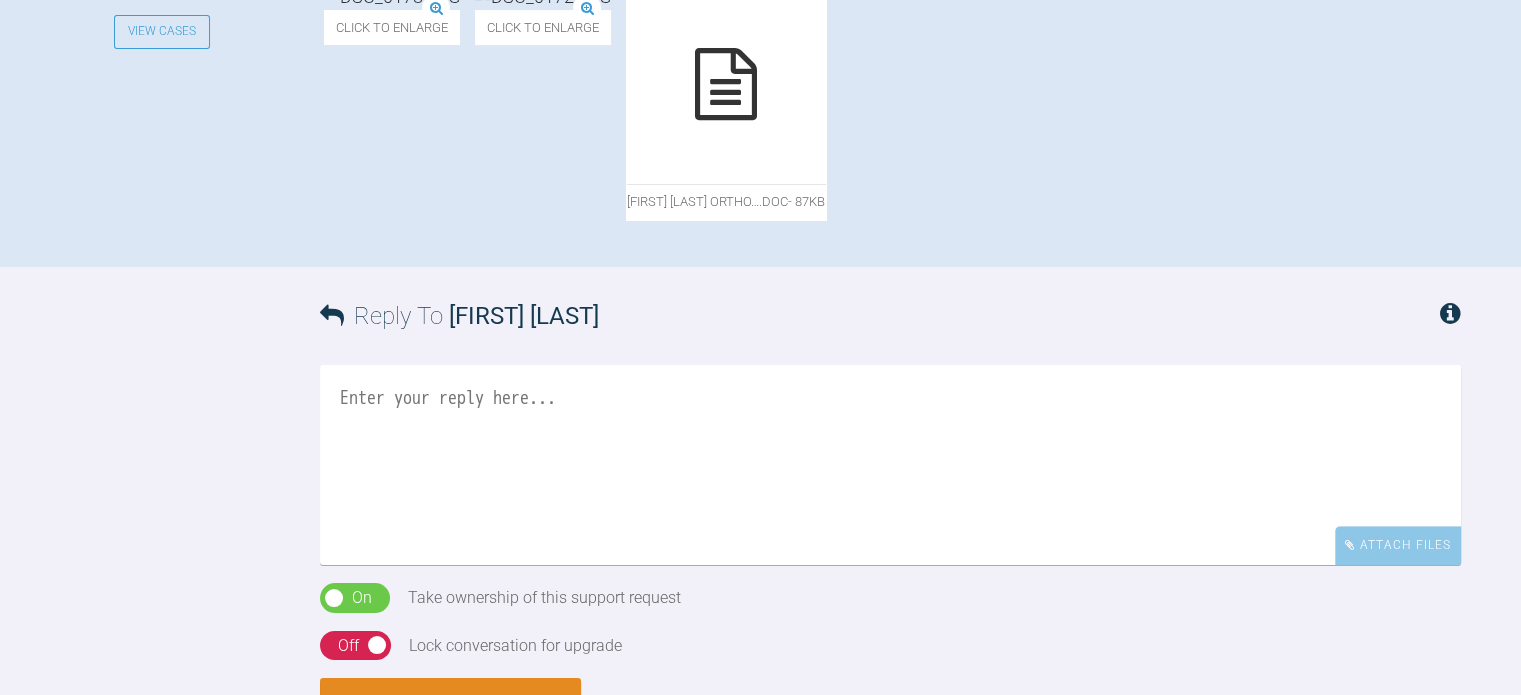 scroll, scrollTop: 824, scrollLeft: 0, axis: vertical 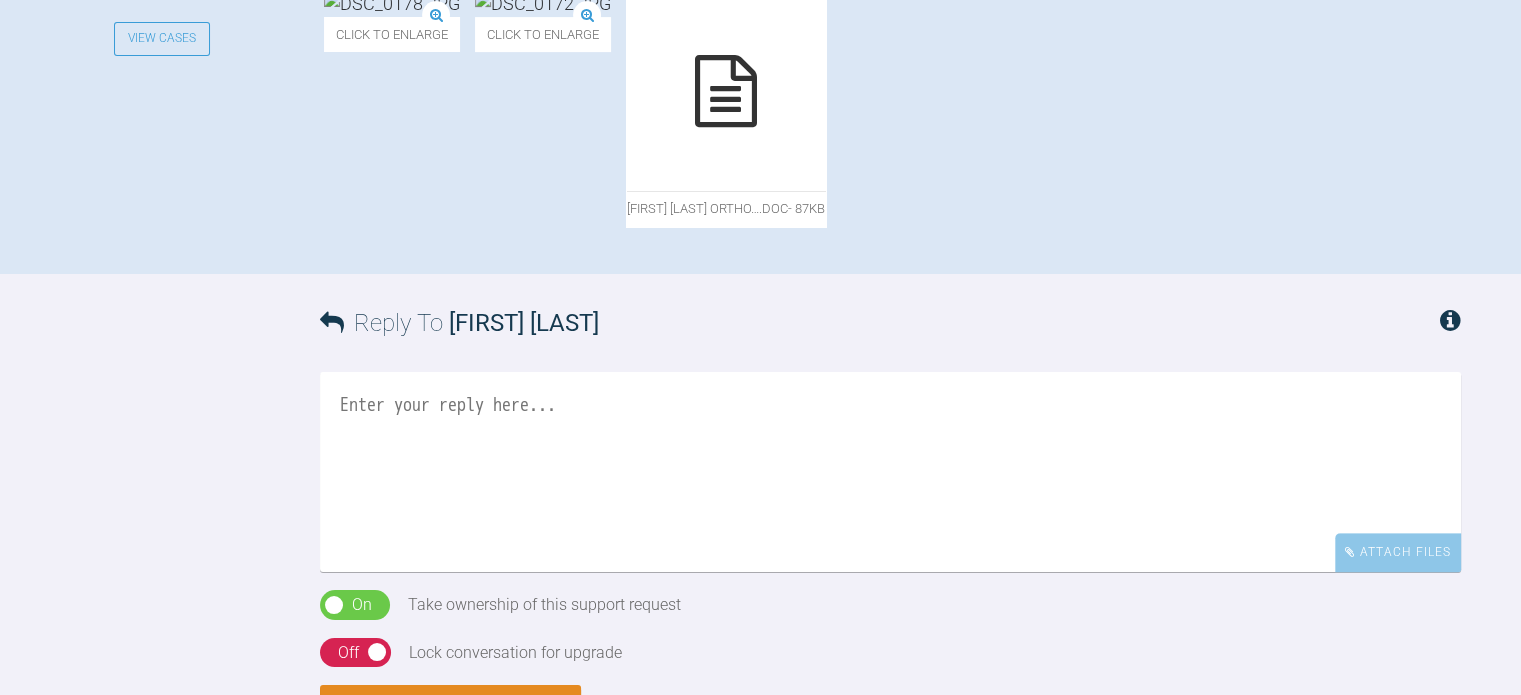 click at bounding box center (726, 91) 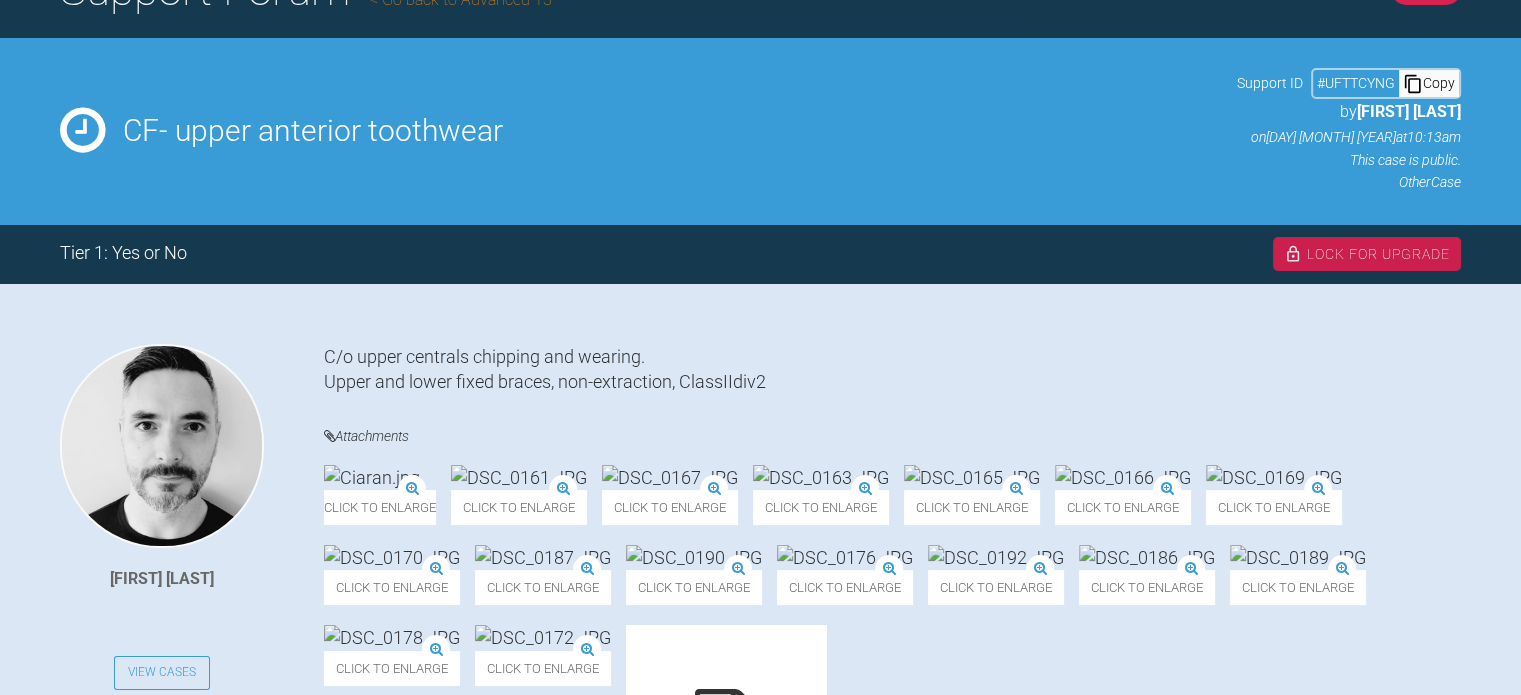 scroll, scrollTop: 0, scrollLeft: 0, axis: both 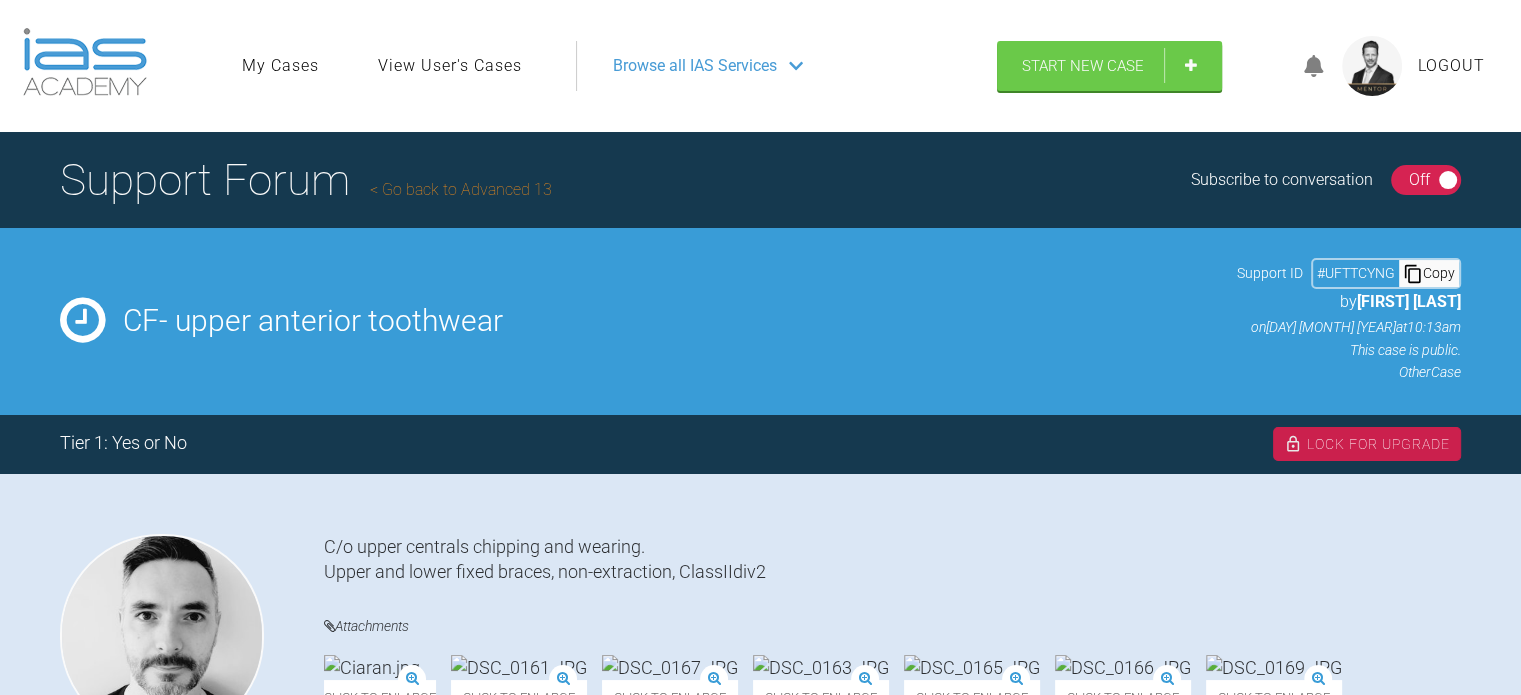 click on "Go back to Advanced 13" at bounding box center [461, 189] 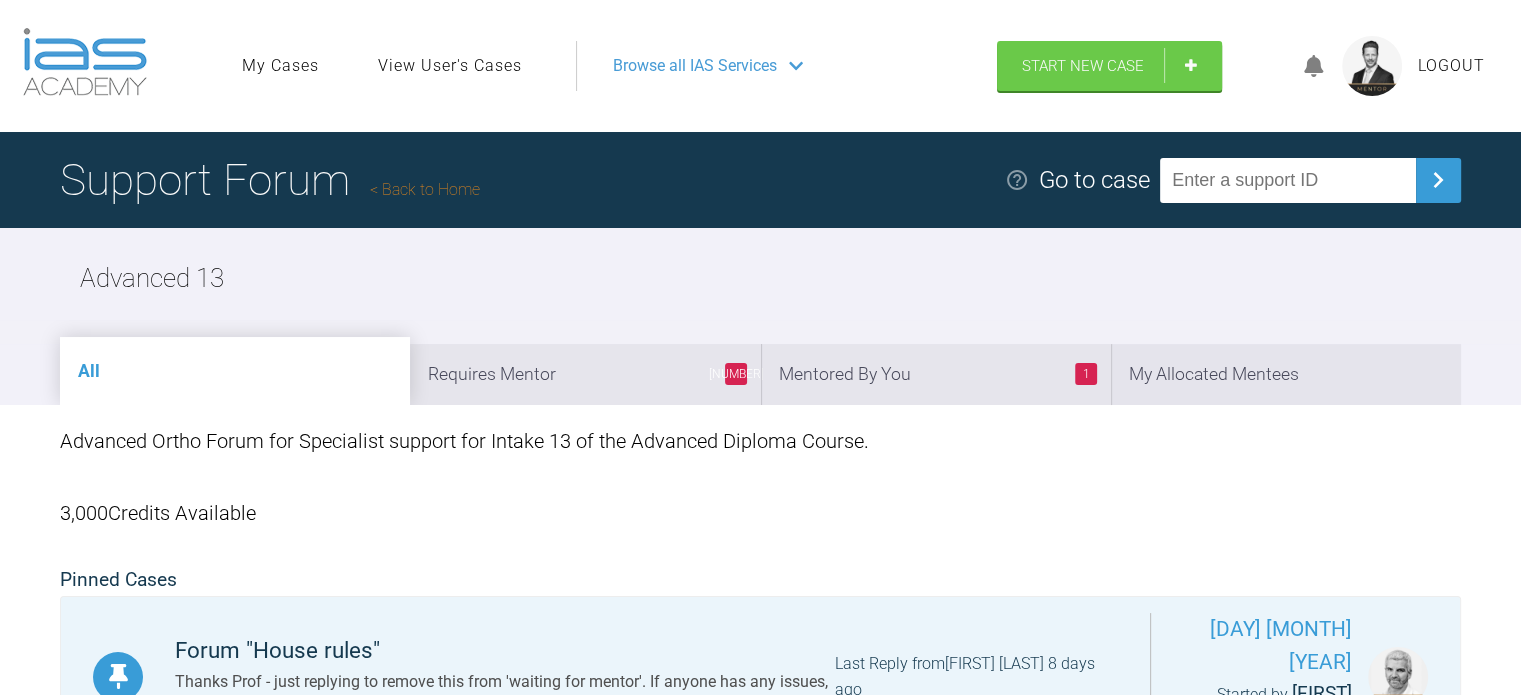 scroll, scrollTop: 360, scrollLeft: 0, axis: vertical 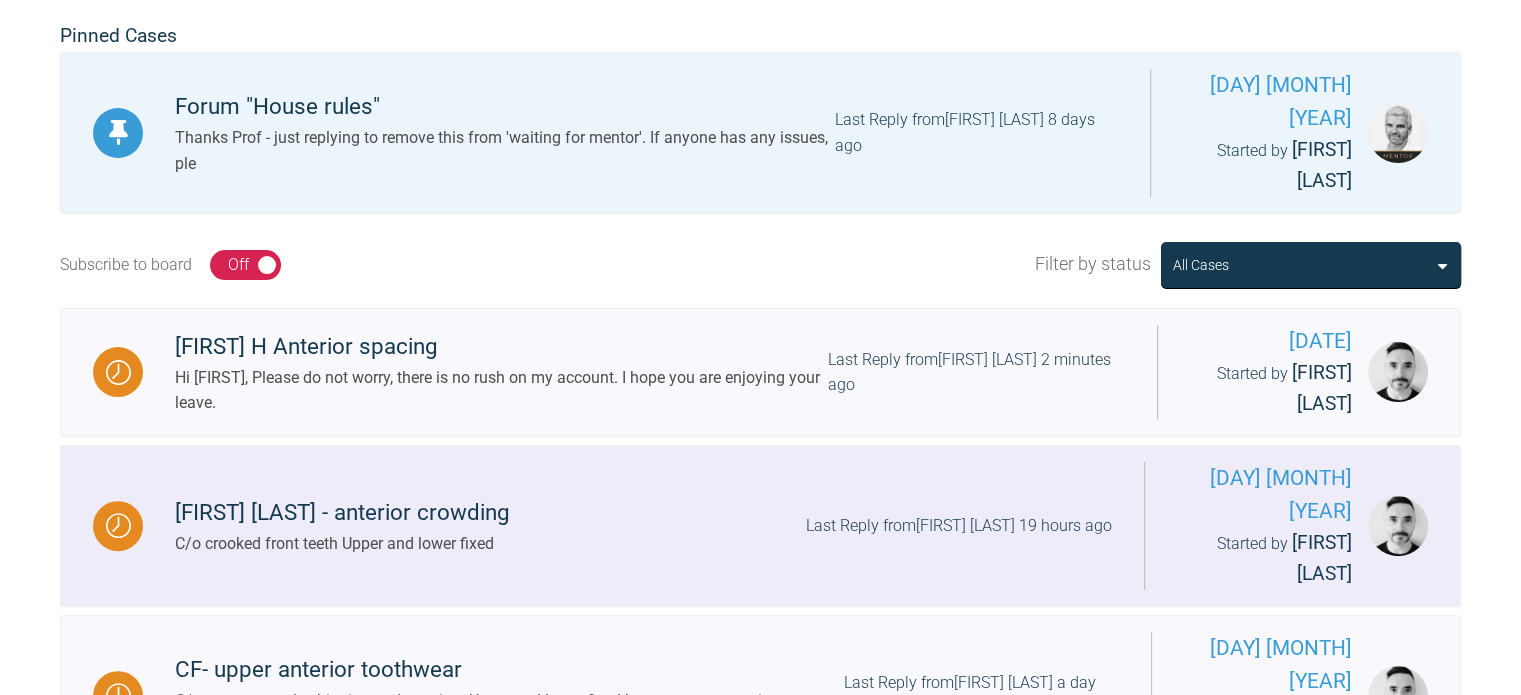 click on "[FIRST] [LAST] - anterior crowding" at bounding box center (342, 513) 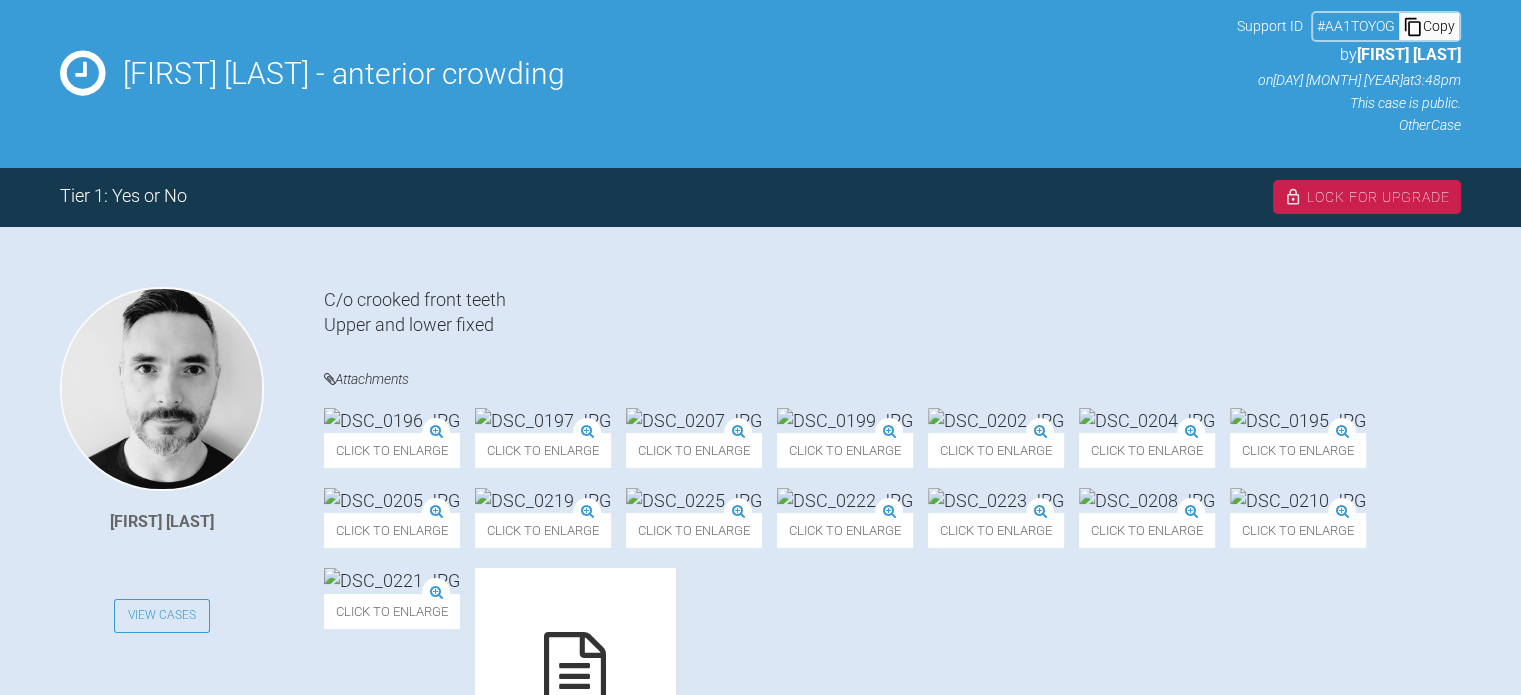 scroll, scrollTop: 406, scrollLeft: 0, axis: vertical 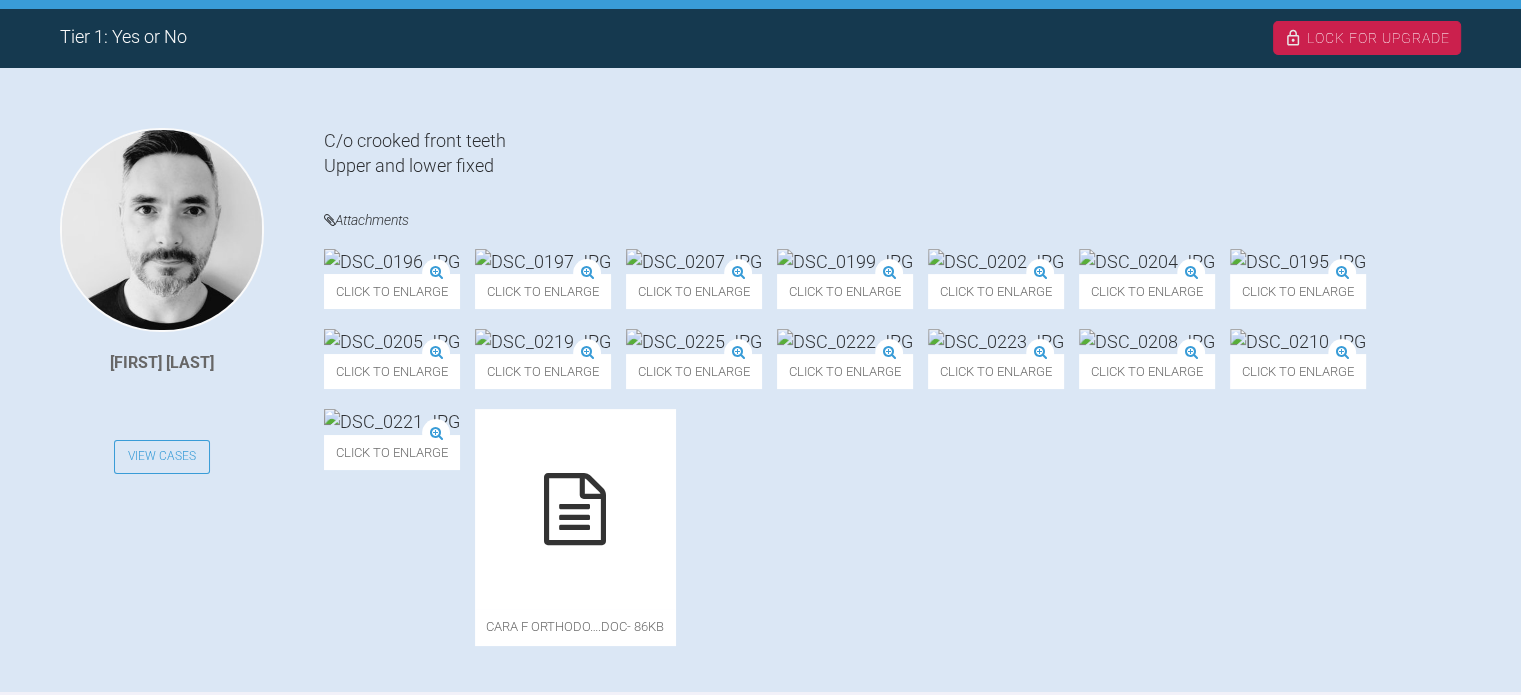 click at bounding box center (392, 261) 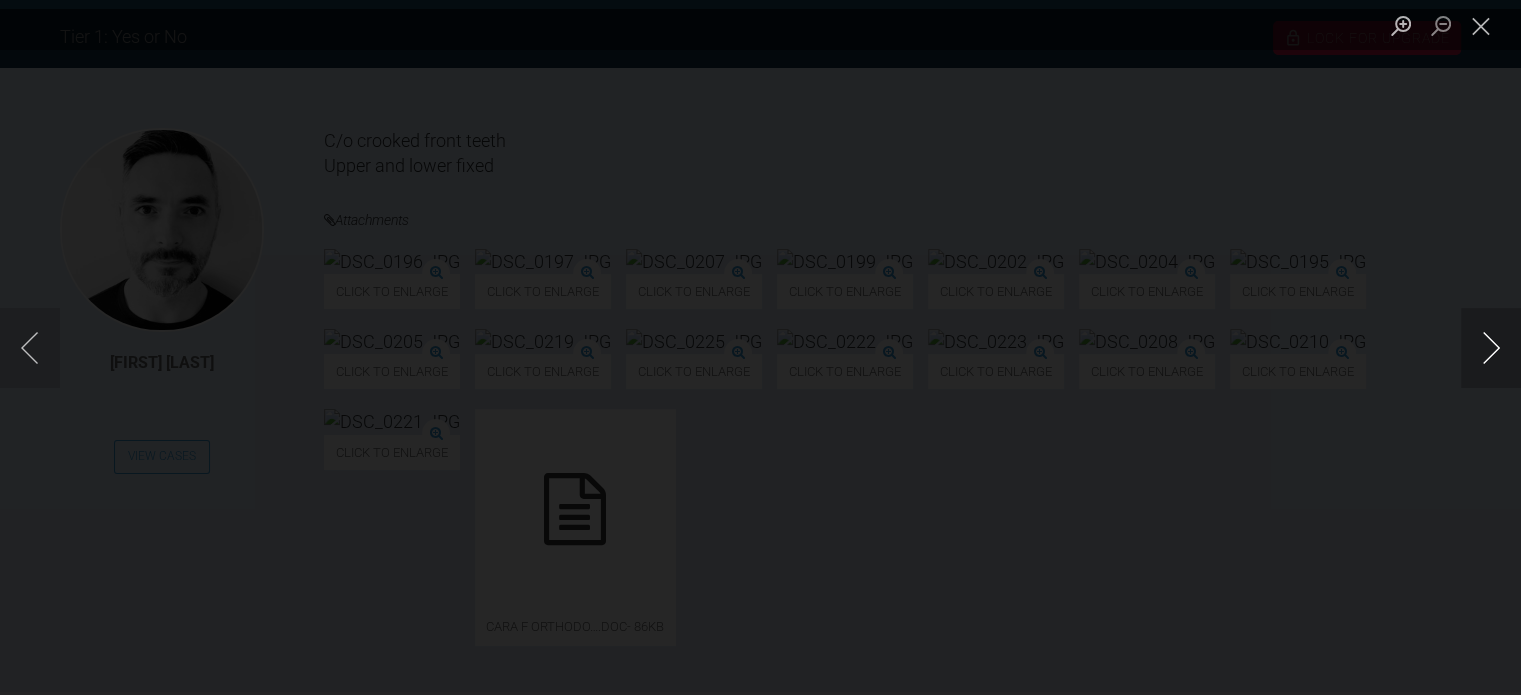 click at bounding box center (1491, 348) 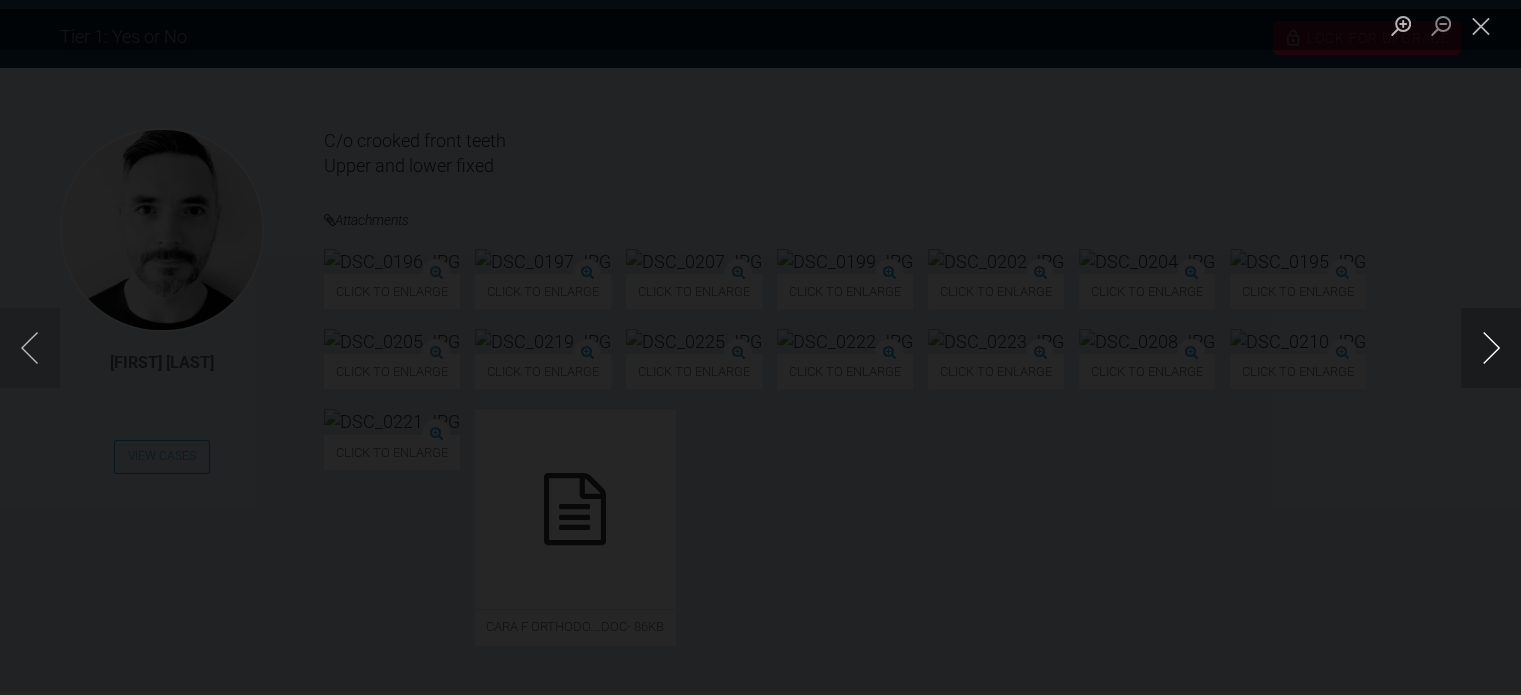 click at bounding box center (1491, 348) 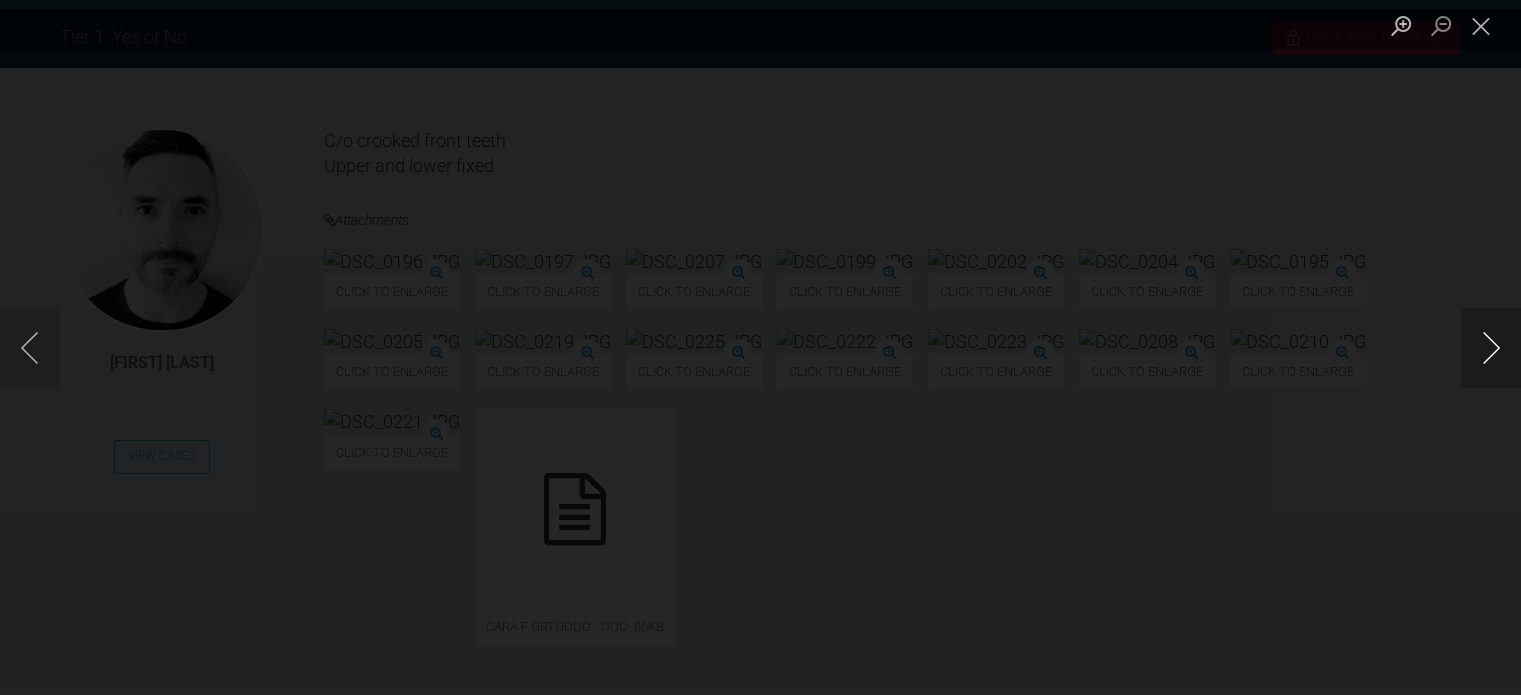 click at bounding box center [1491, 348] 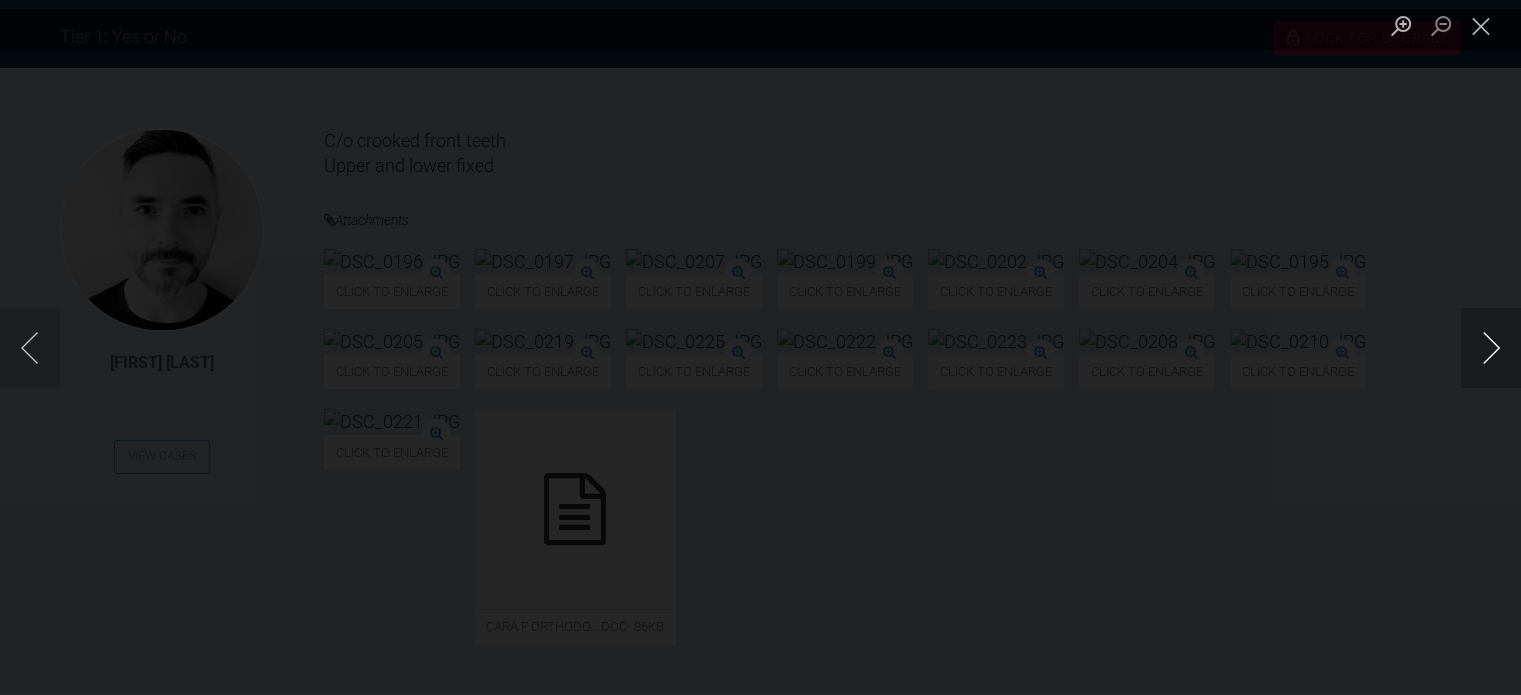 click at bounding box center [1491, 348] 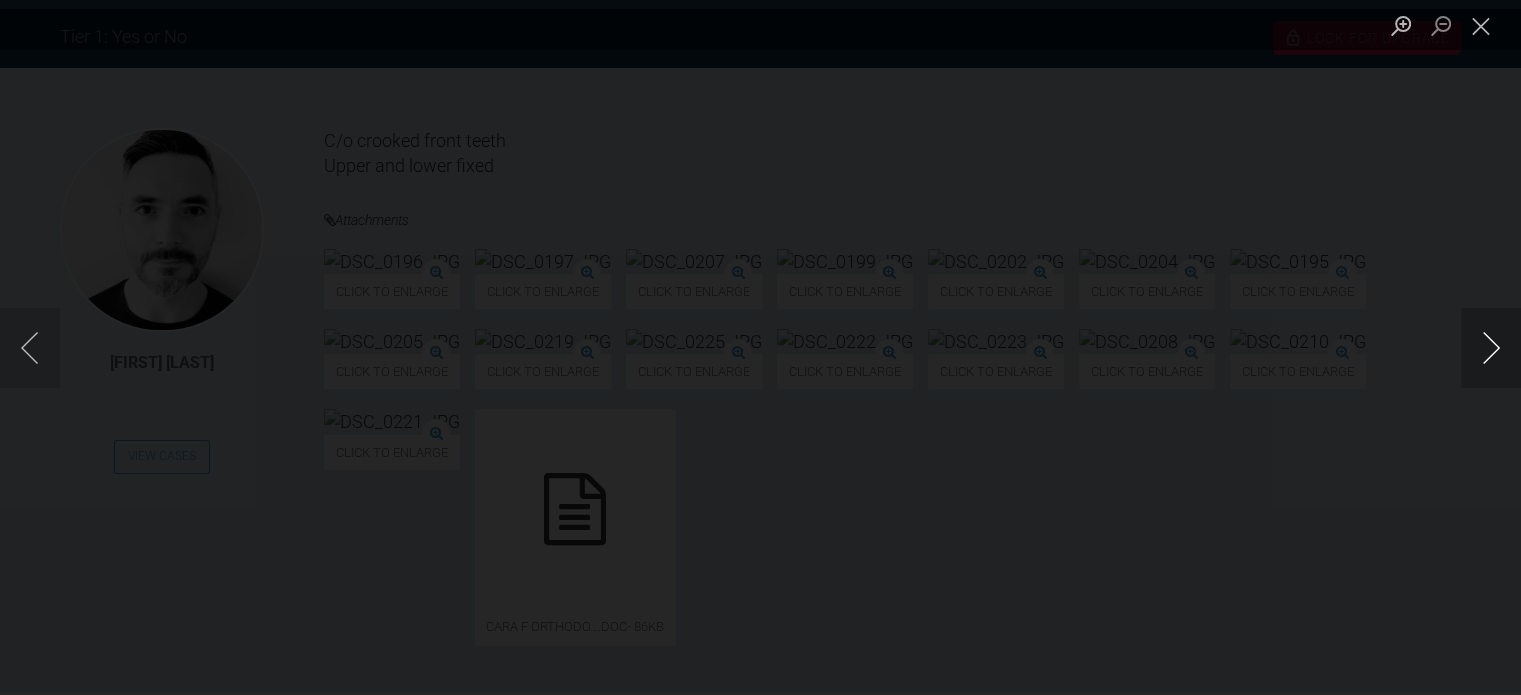 click at bounding box center (1491, 348) 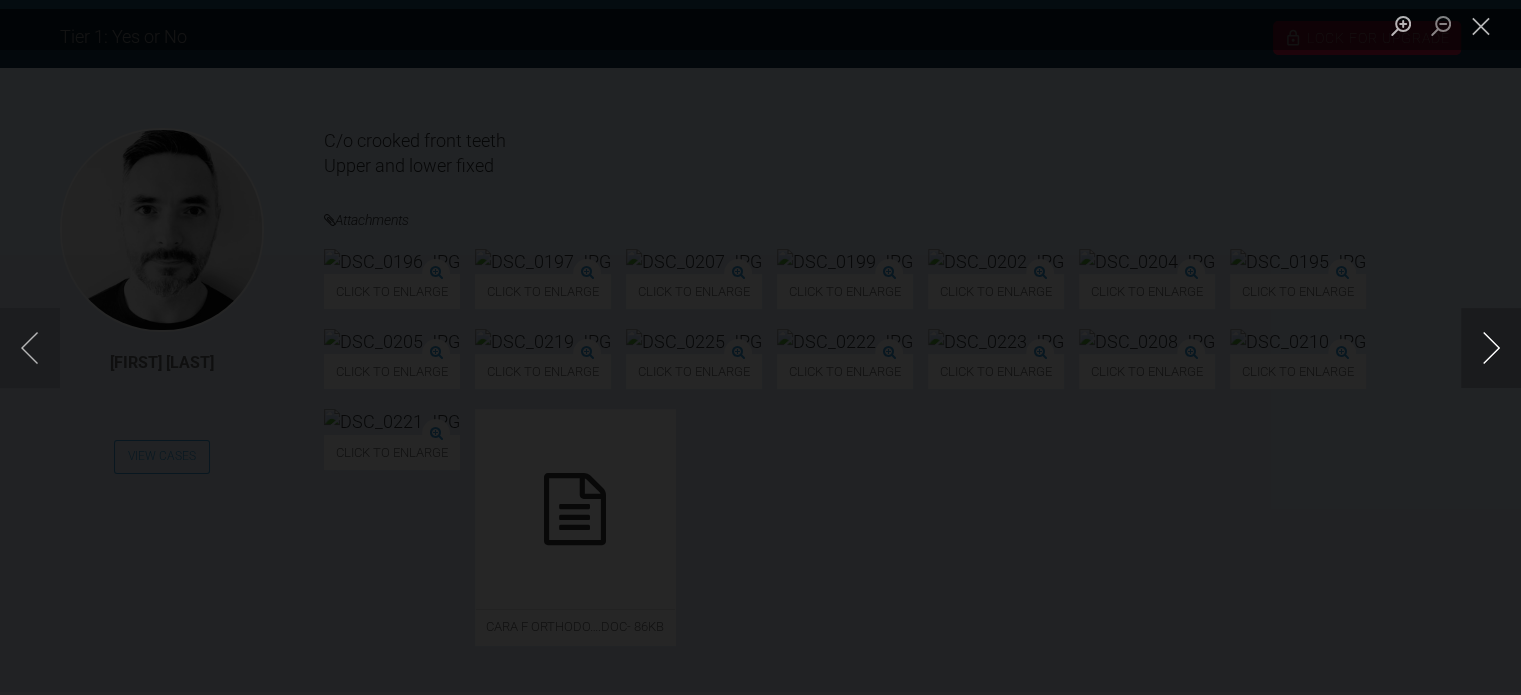 click at bounding box center [1491, 348] 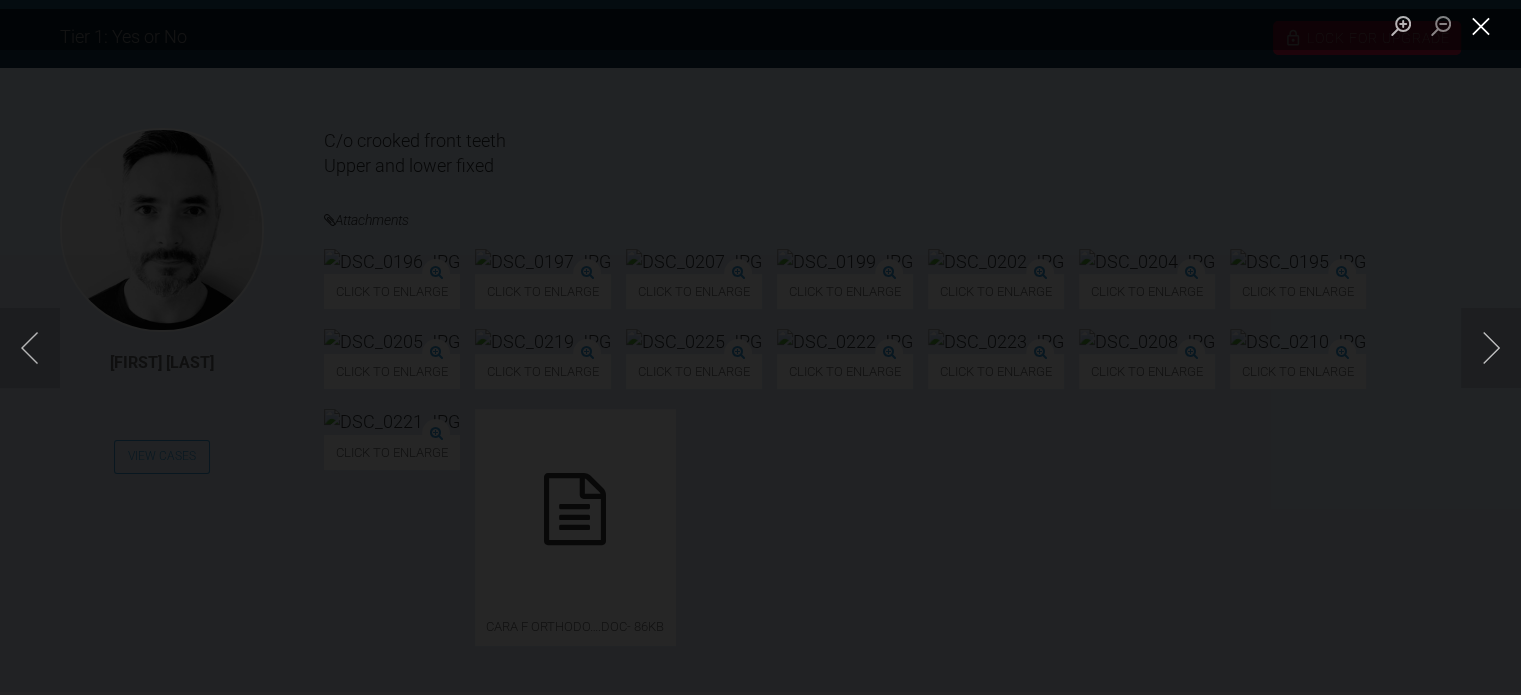 click at bounding box center (1481, 25) 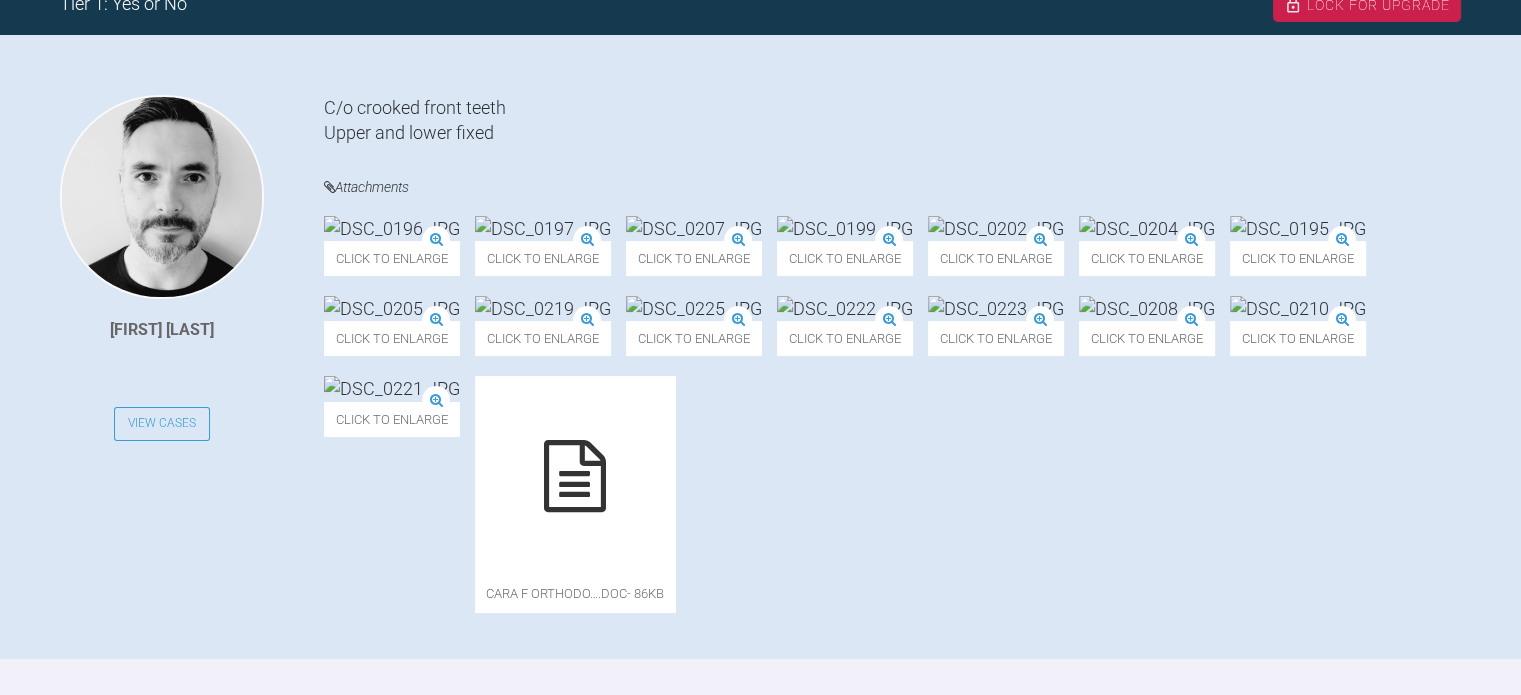 scroll, scrollTop: 0, scrollLeft: 0, axis: both 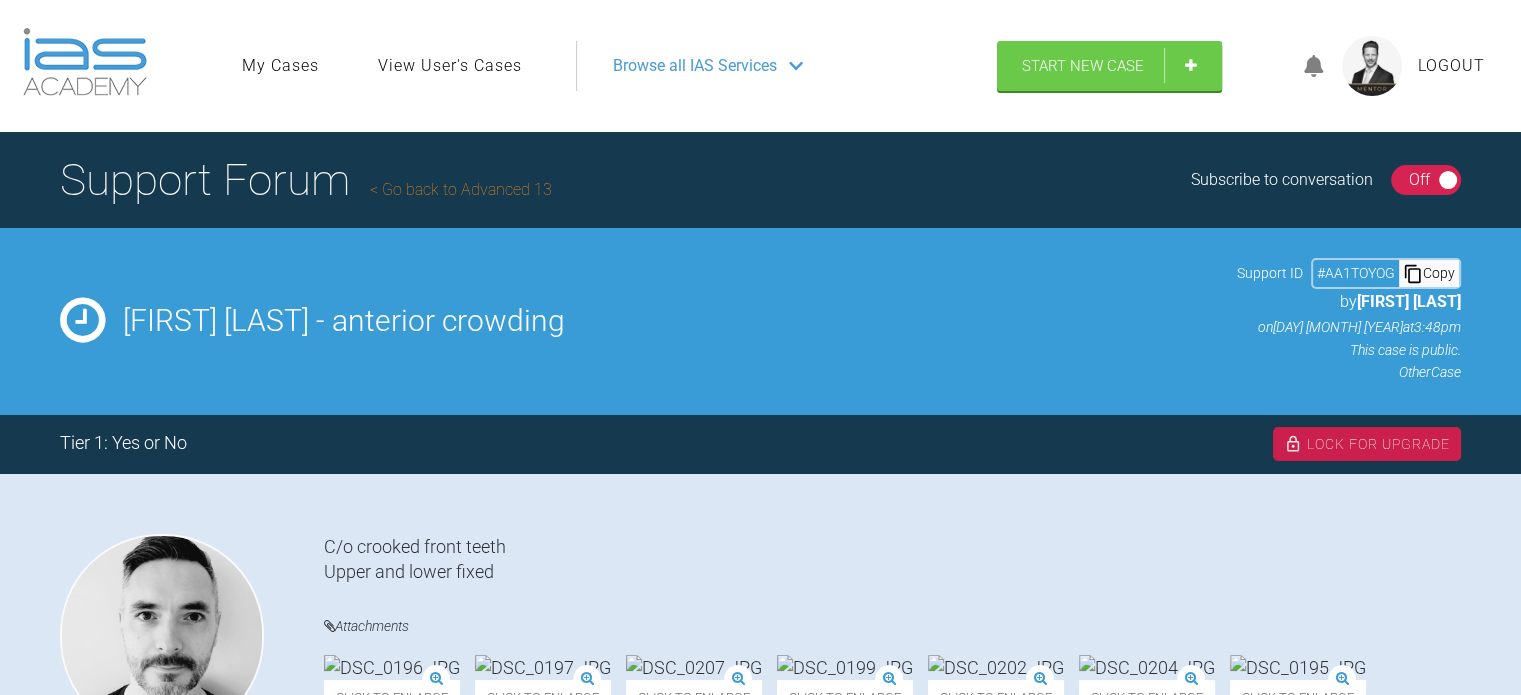 click on "Support Forum Go back to Advanced 13" at bounding box center [306, 180] 